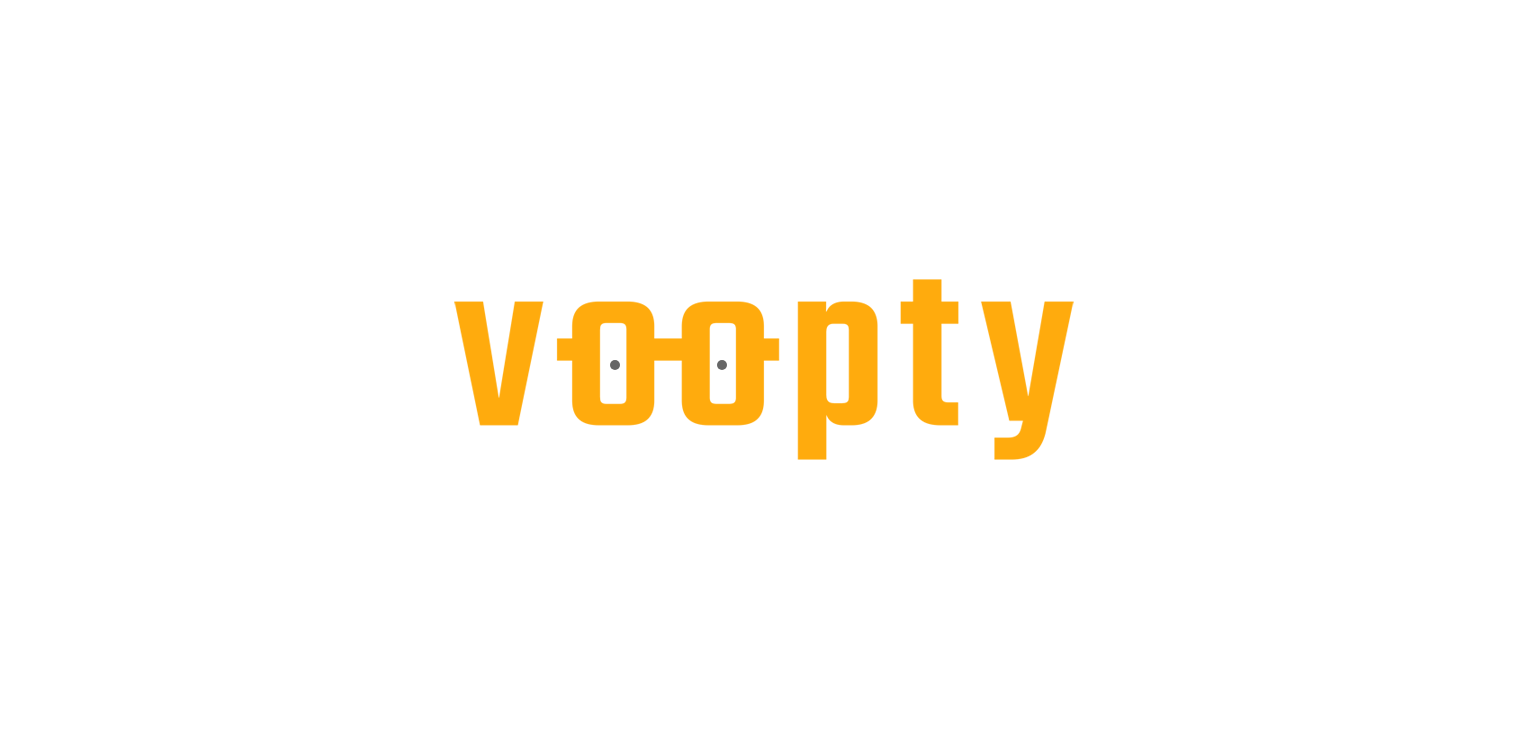 scroll, scrollTop: 0, scrollLeft: 0, axis: both 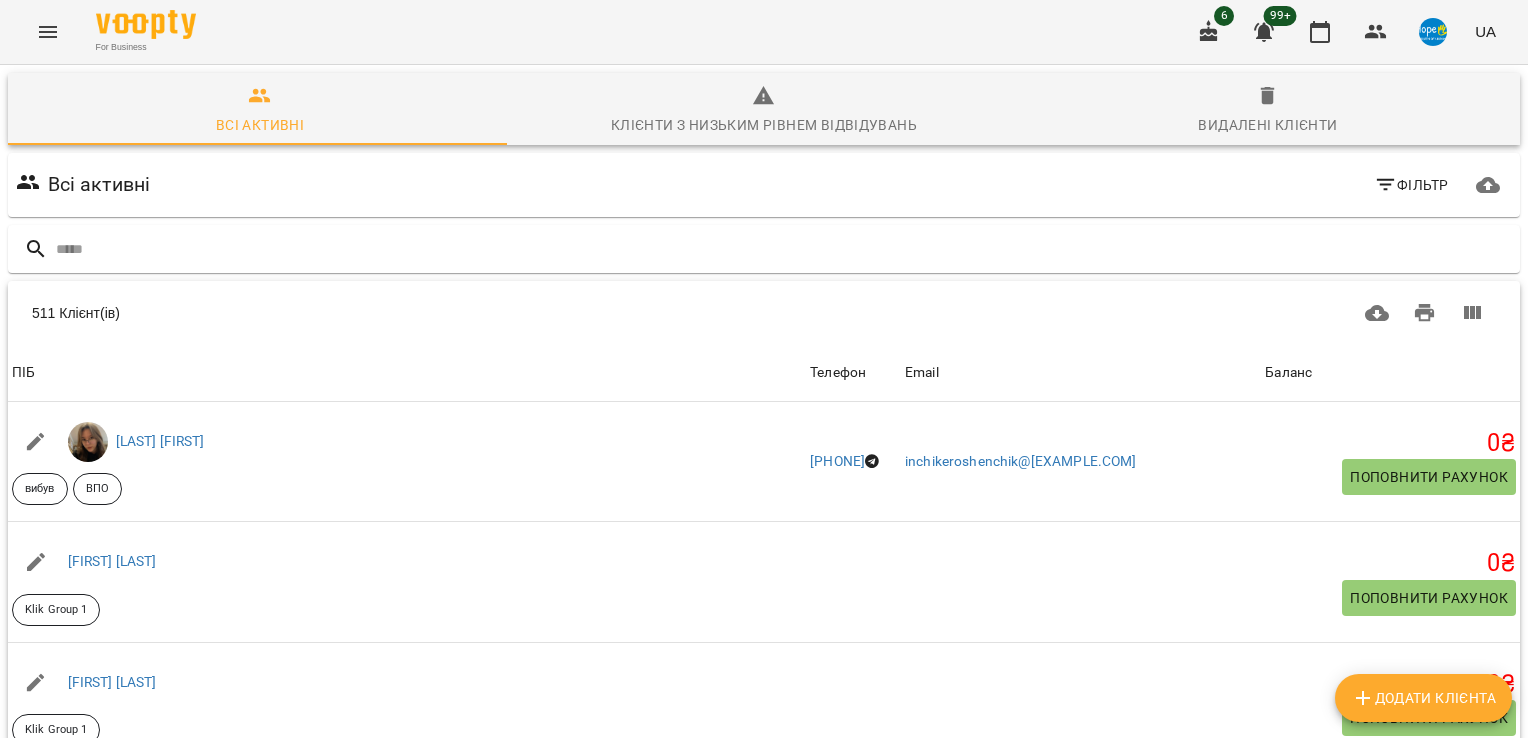 click 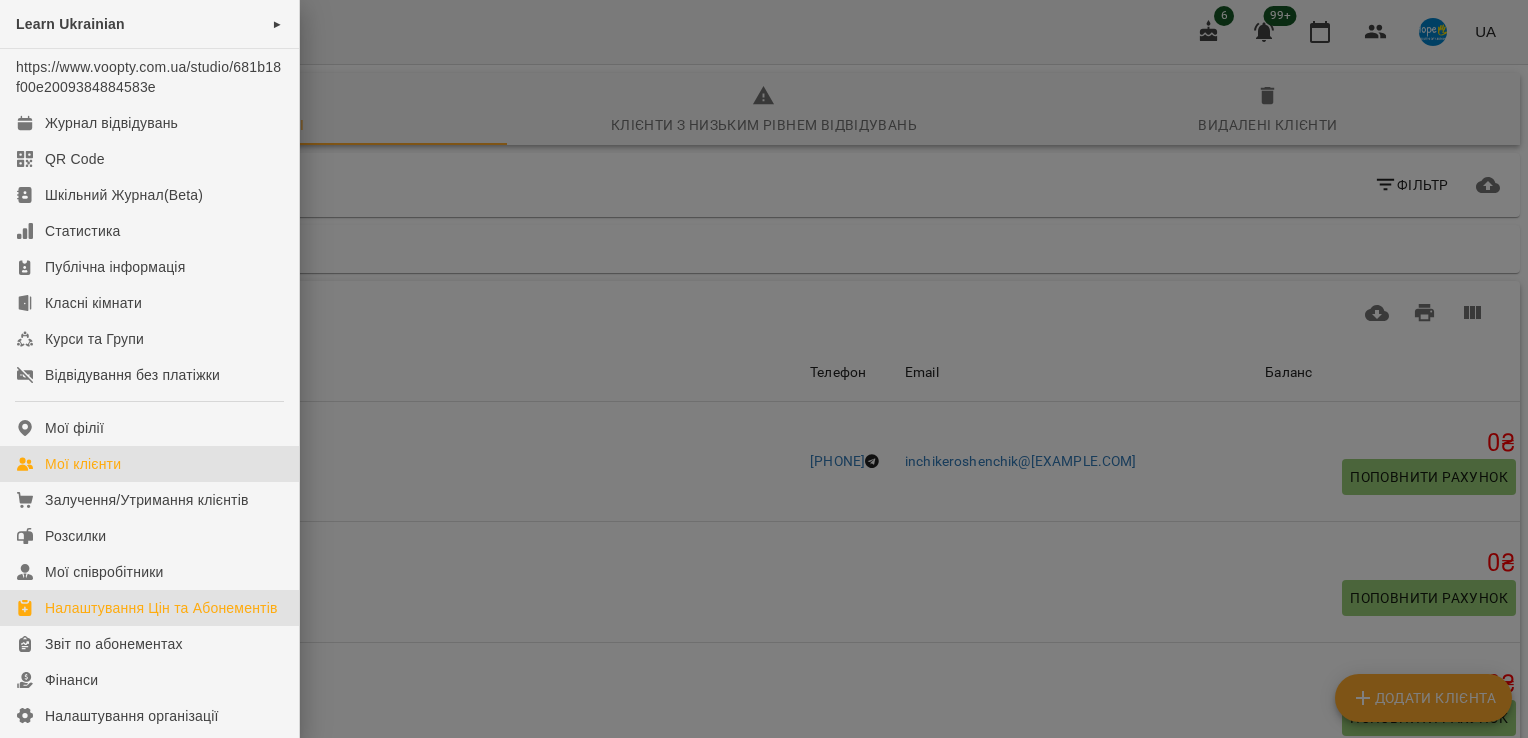 click on "Налаштування Цін та Абонементів" at bounding box center (161, 608) 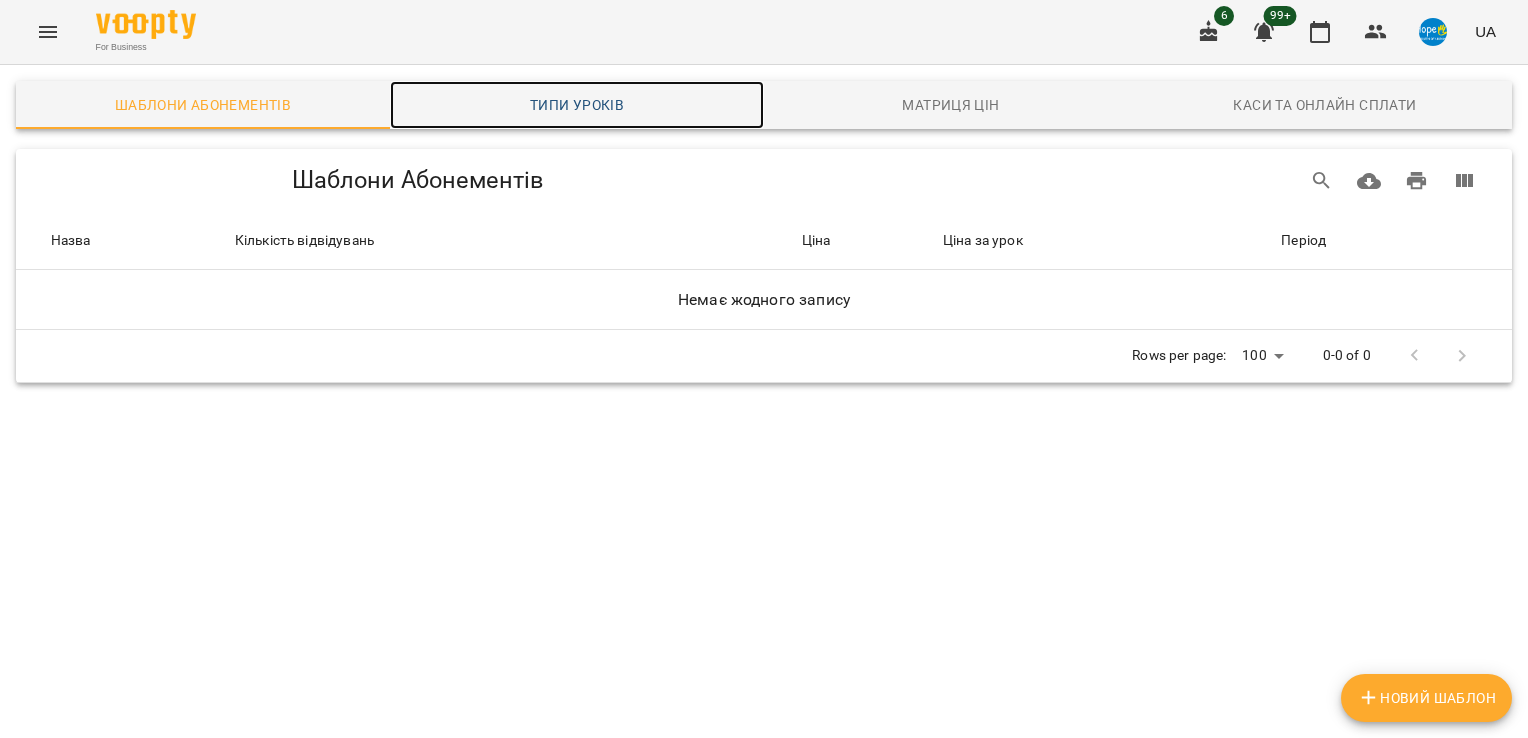 click on "Типи уроків" at bounding box center (577, 105) 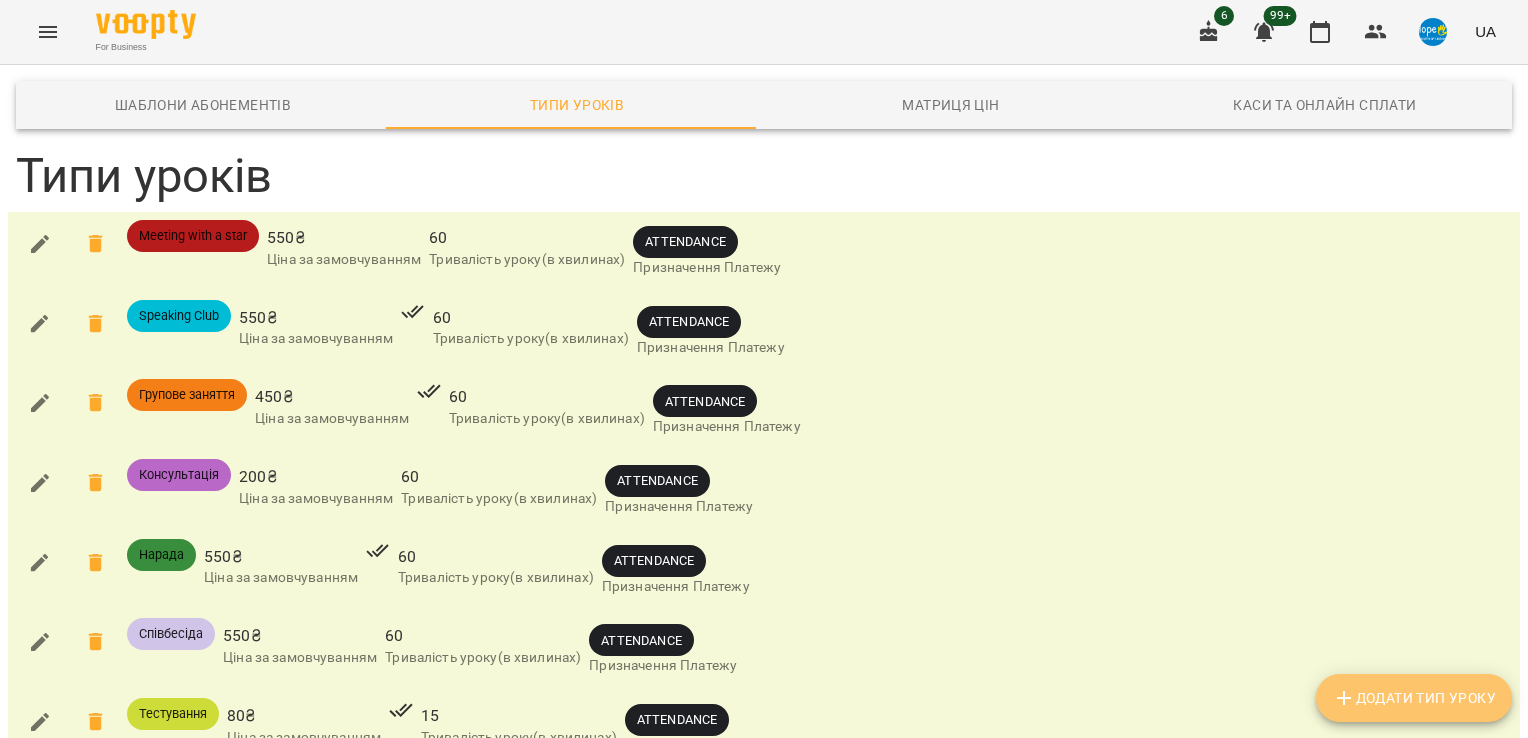 click on "Додати Тип Уроку" at bounding box center [1414, 698] 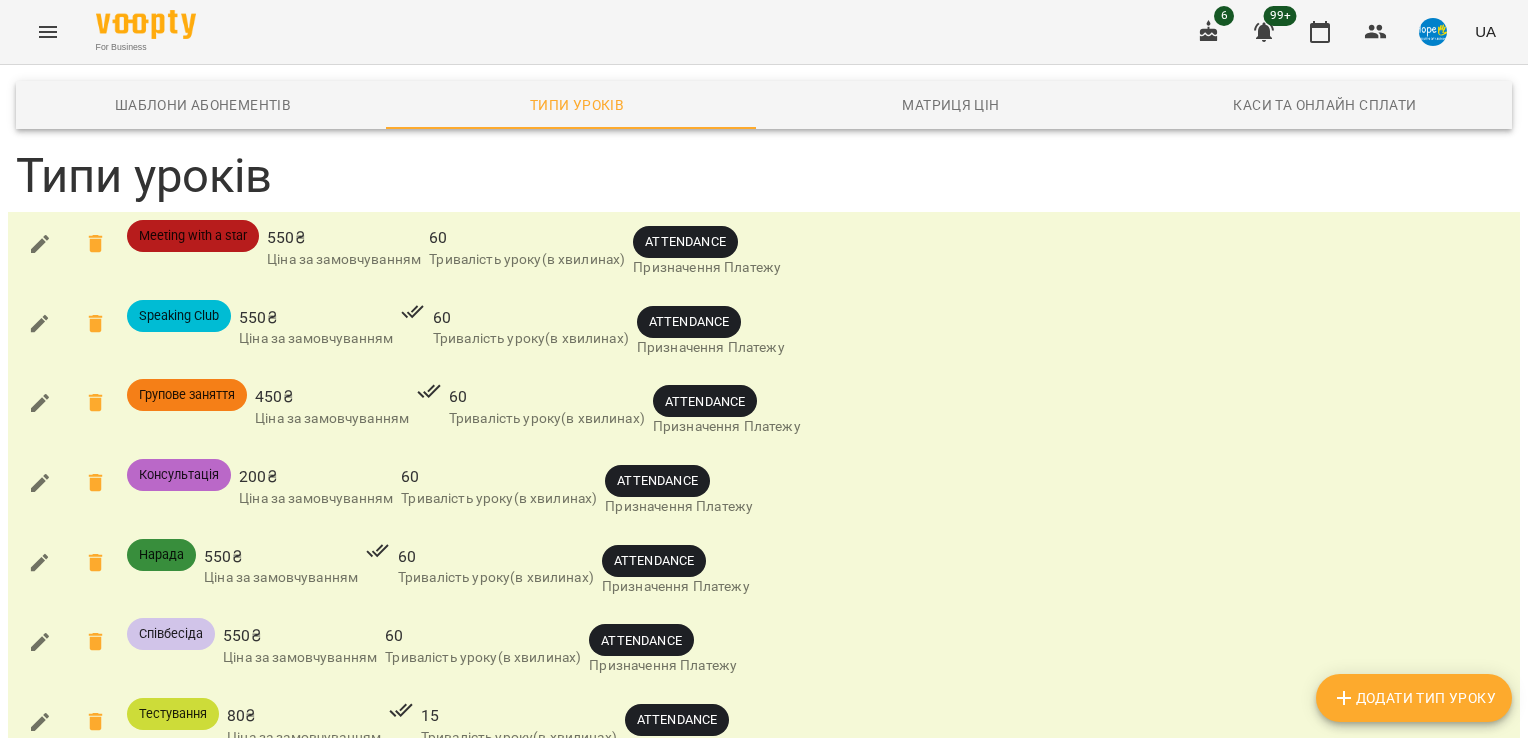 scroll, scrollTop: 624, scrollLeft: 0, axis: vertical 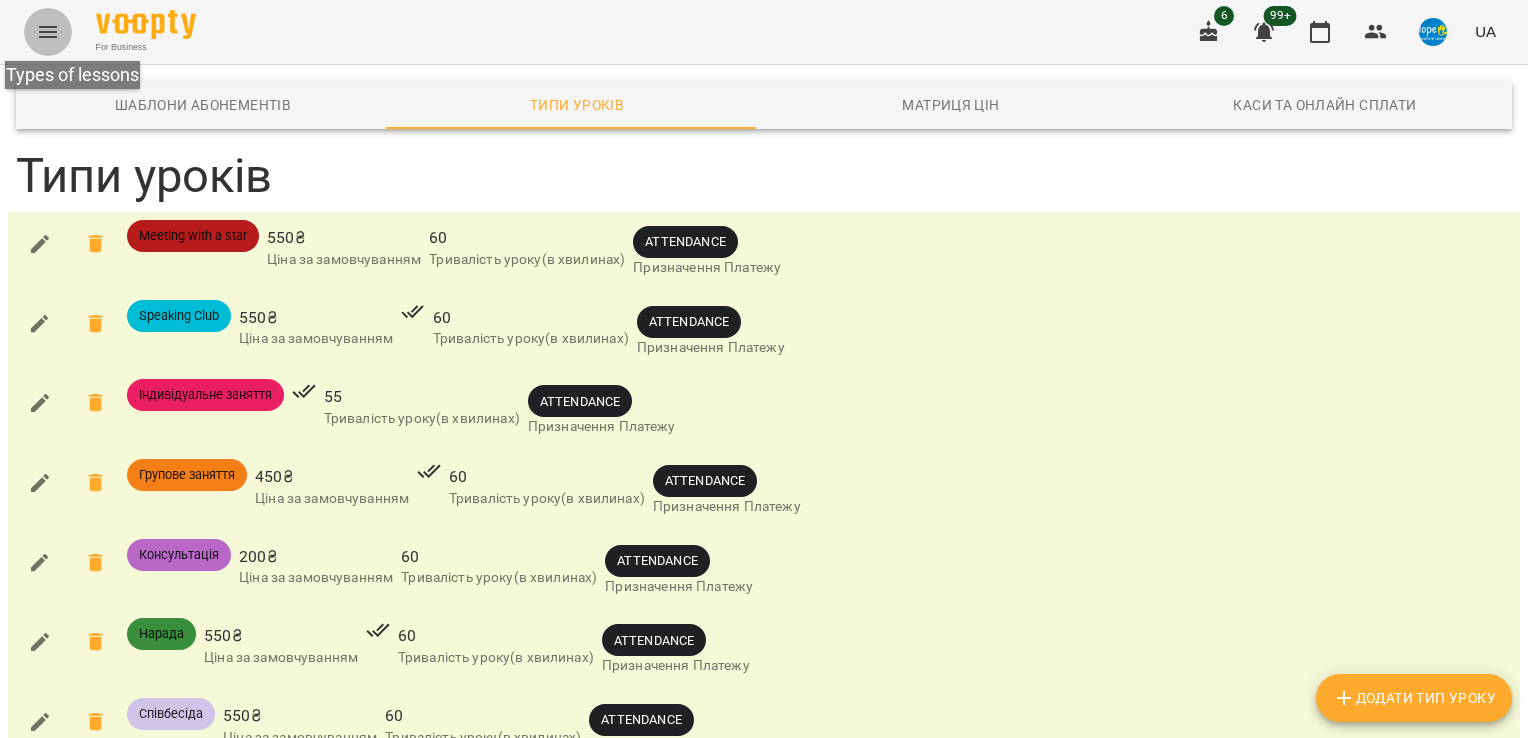 click 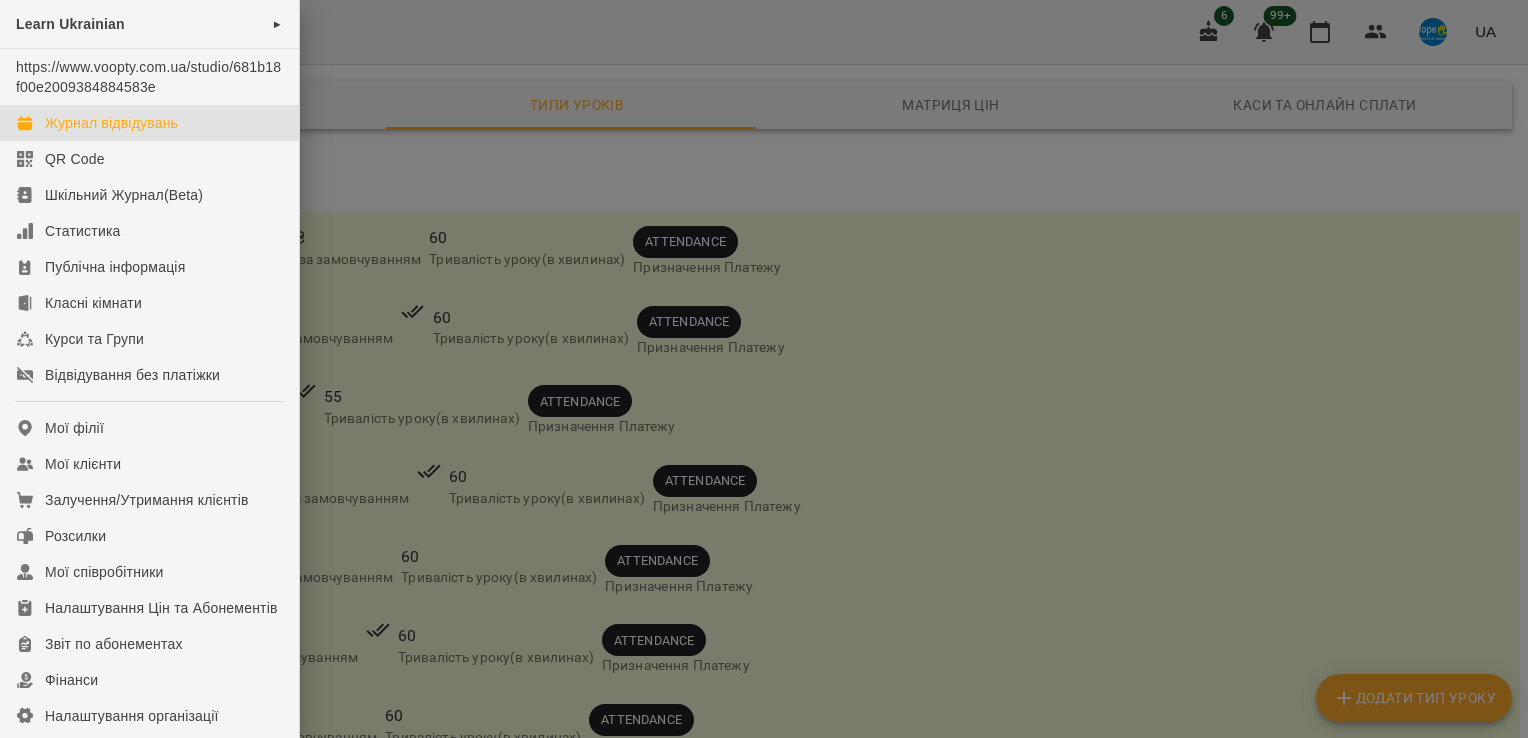 click on "Журнал відвідувань" at bounding box center [111, 123] 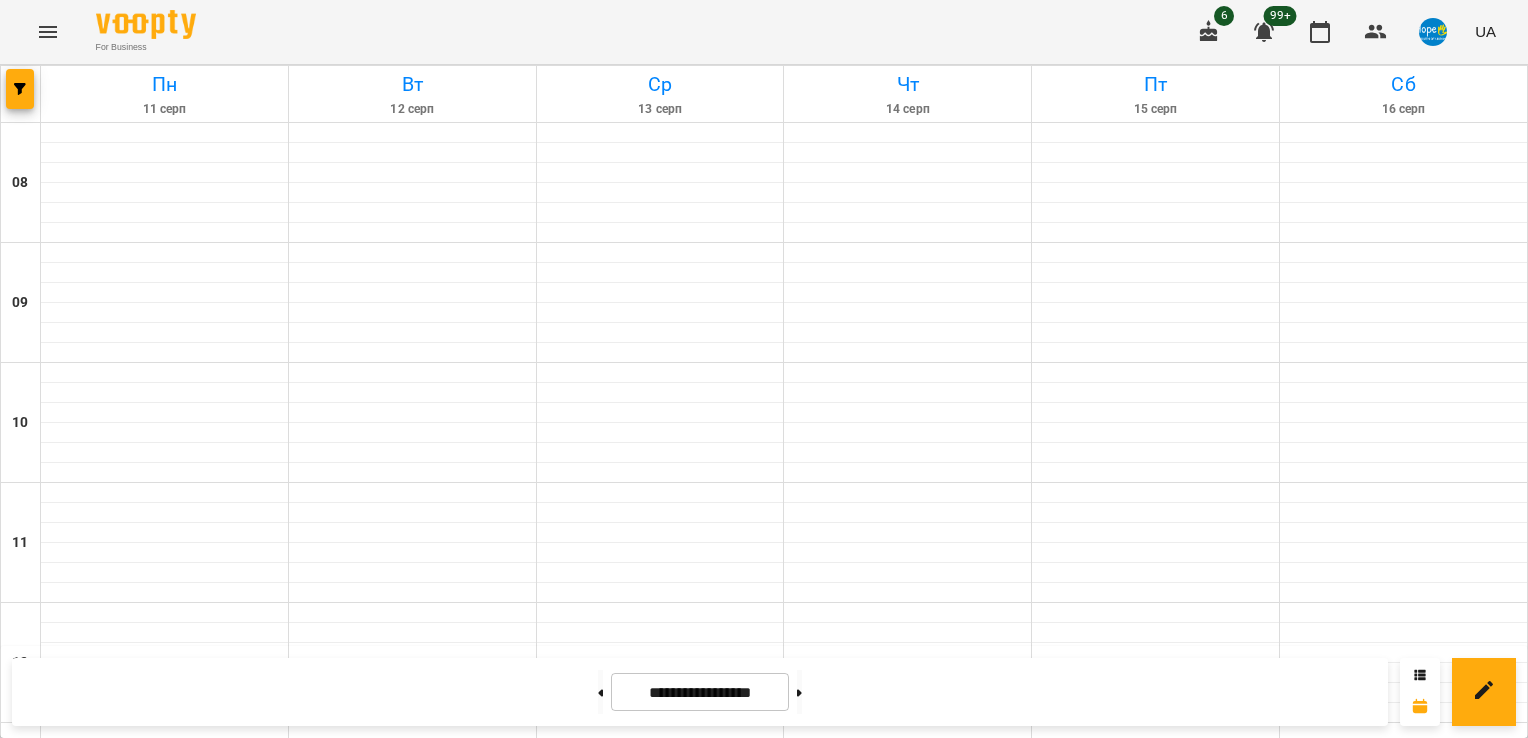 scroll, scrollTop: 0, scrollLeft: 0, axis: both 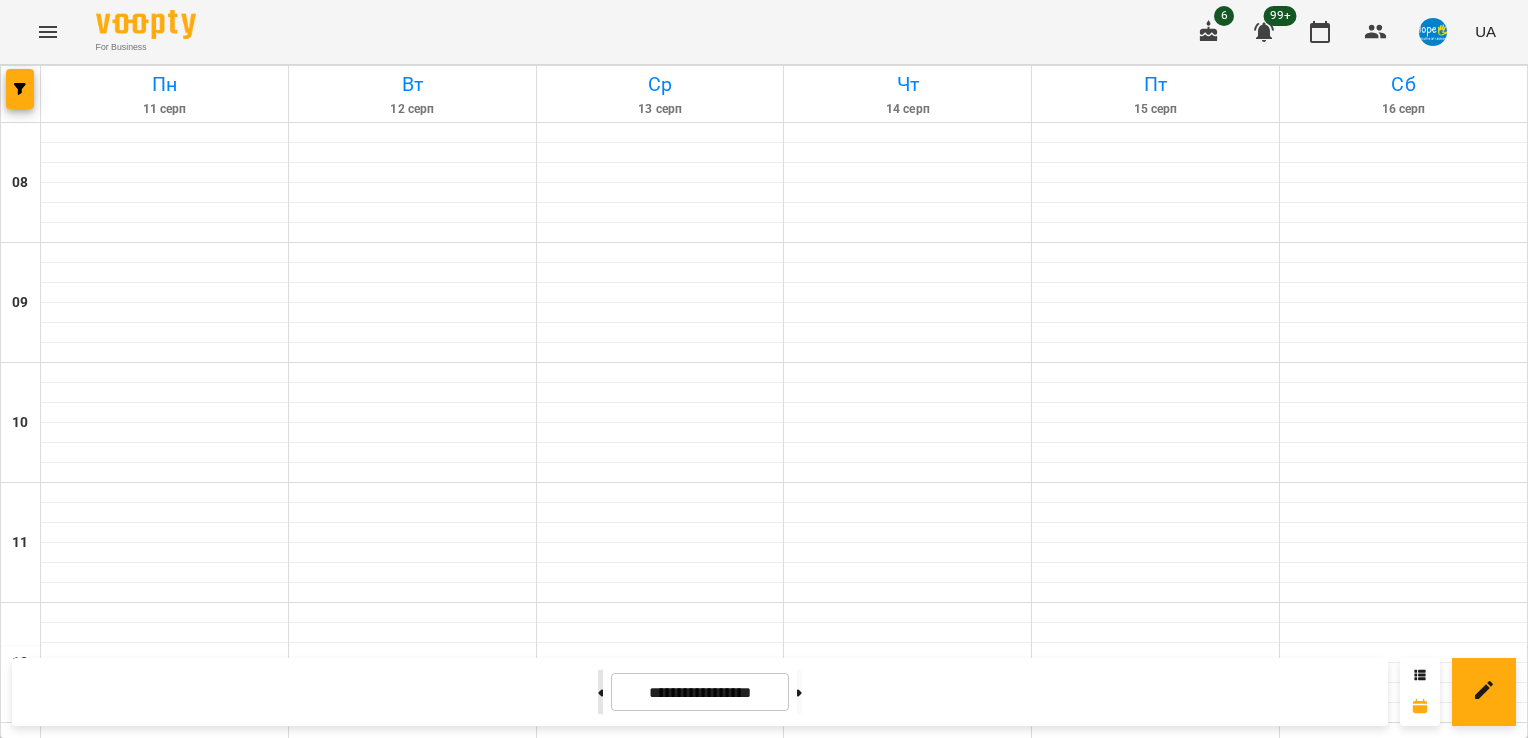 click 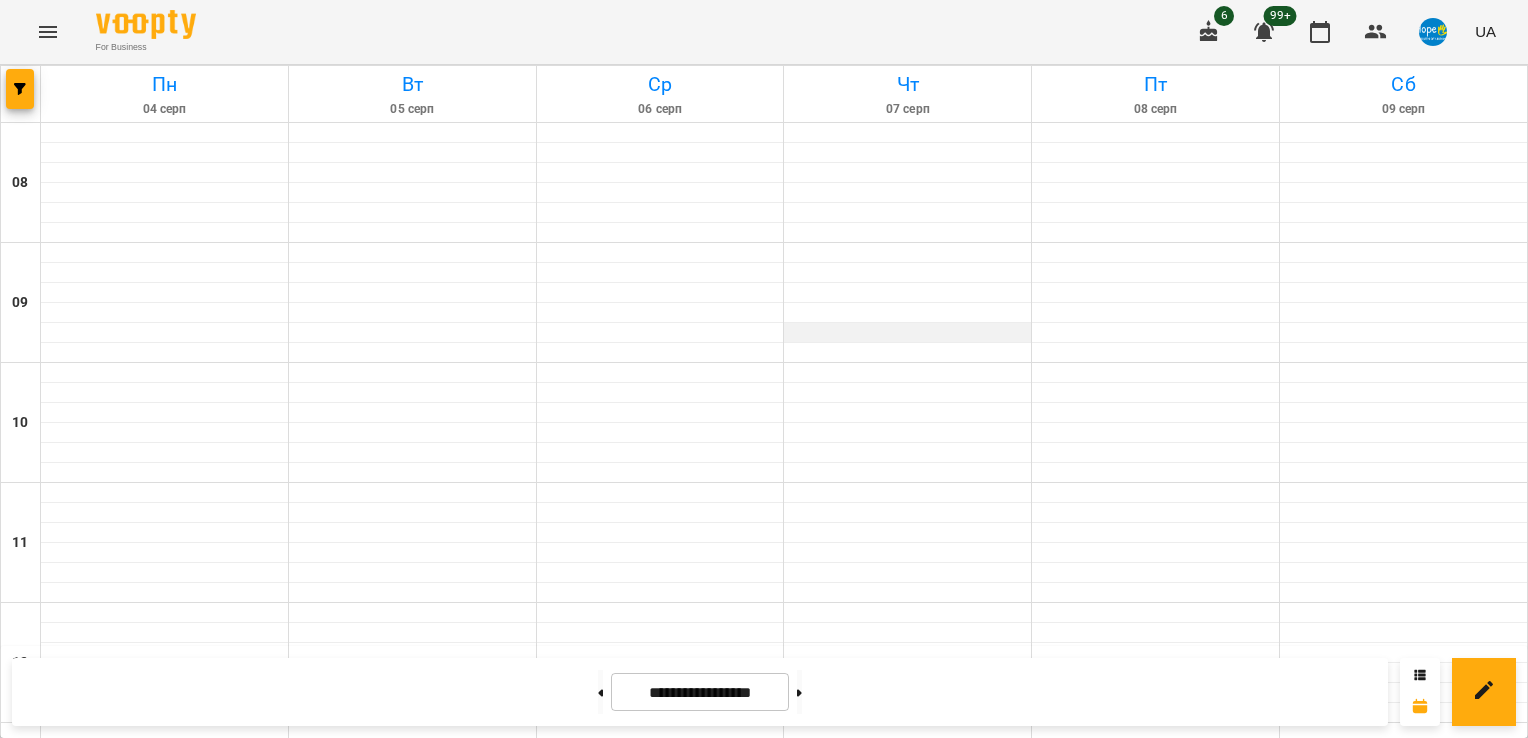 scroll, scrollTop: 500, scrollLeft: 0, axis: vertical 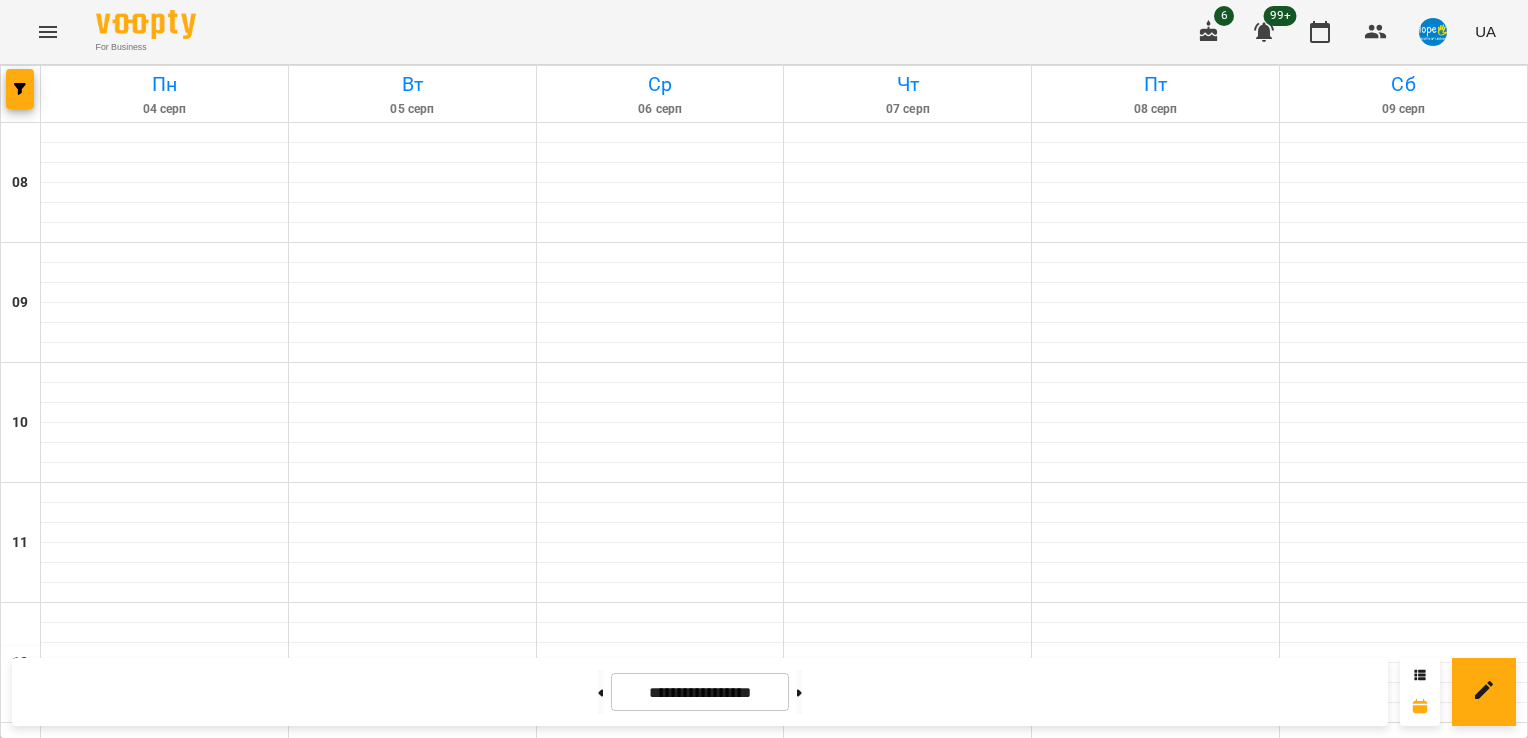 click on "14:00" at bounding box center [908, 871] 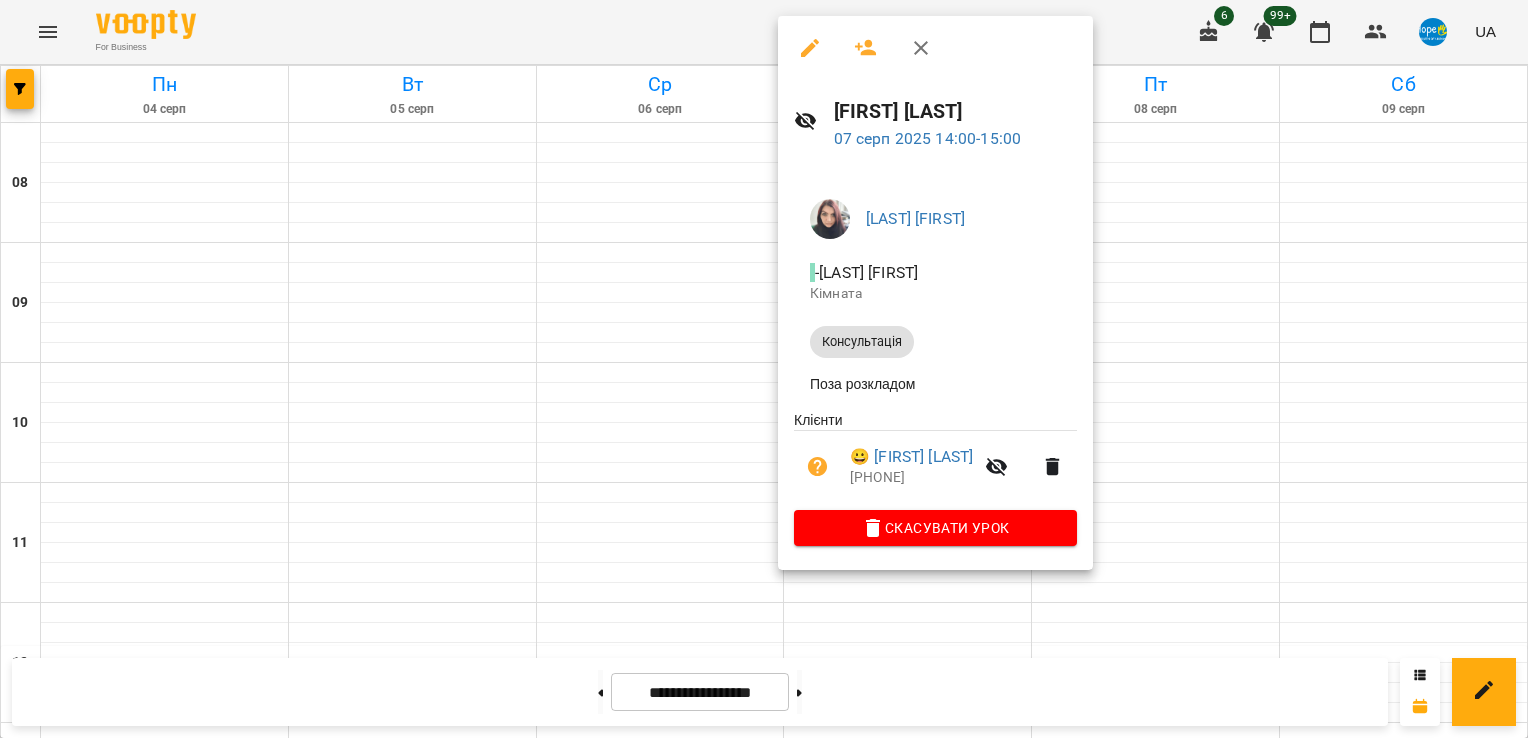 click 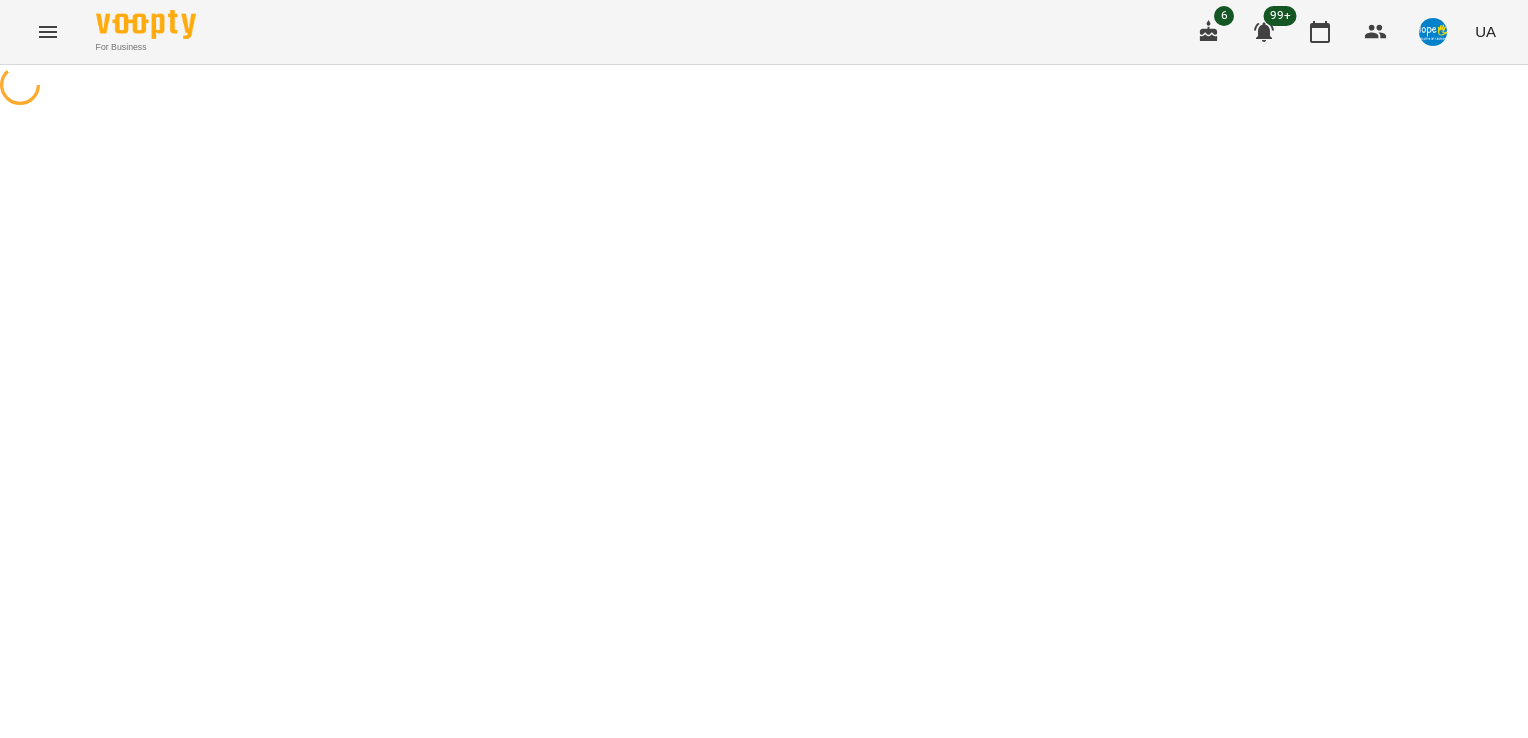 select on "**********" 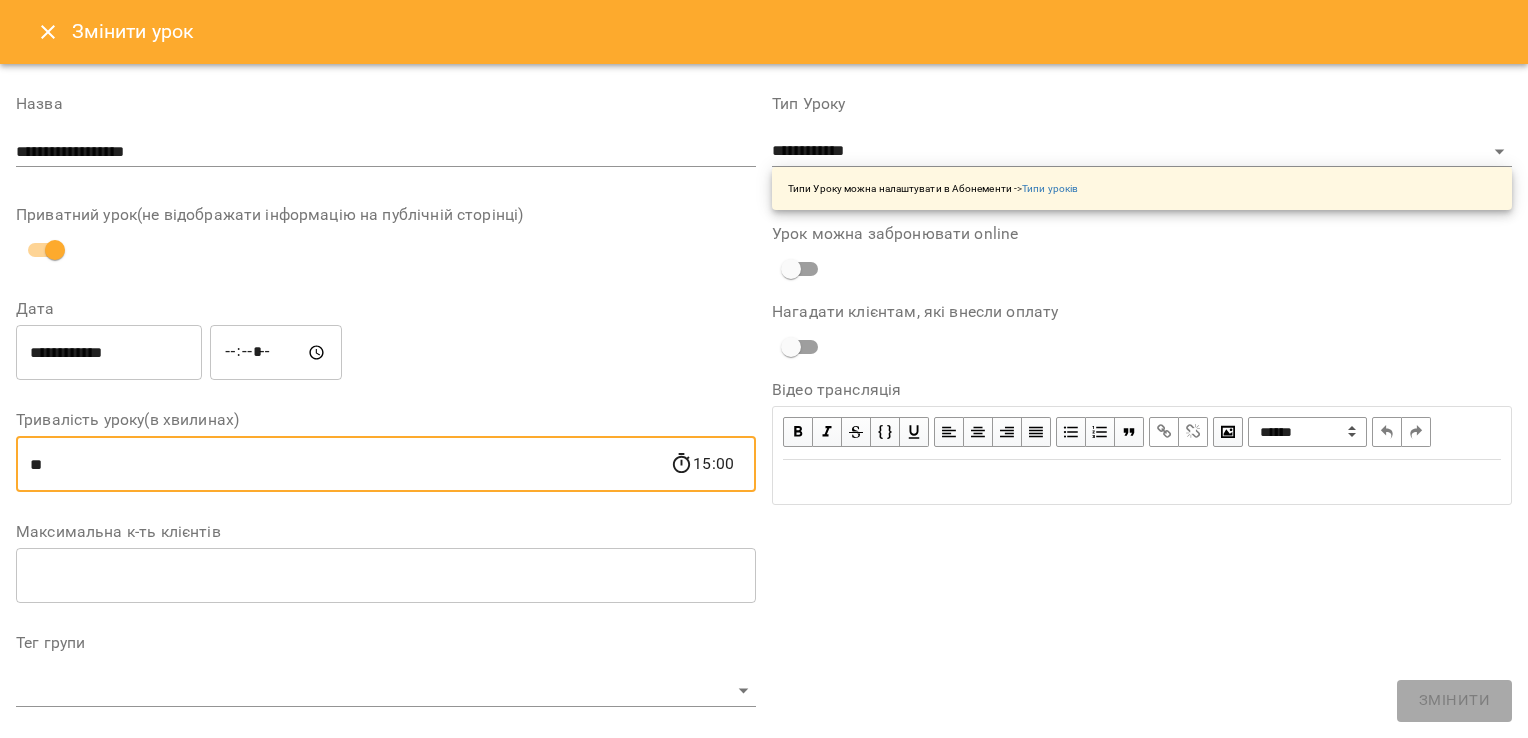 drag, startPoint x: 120, startPoint y: 473, endPoint x: 0, endPoint y: 437, distance: 125.283676 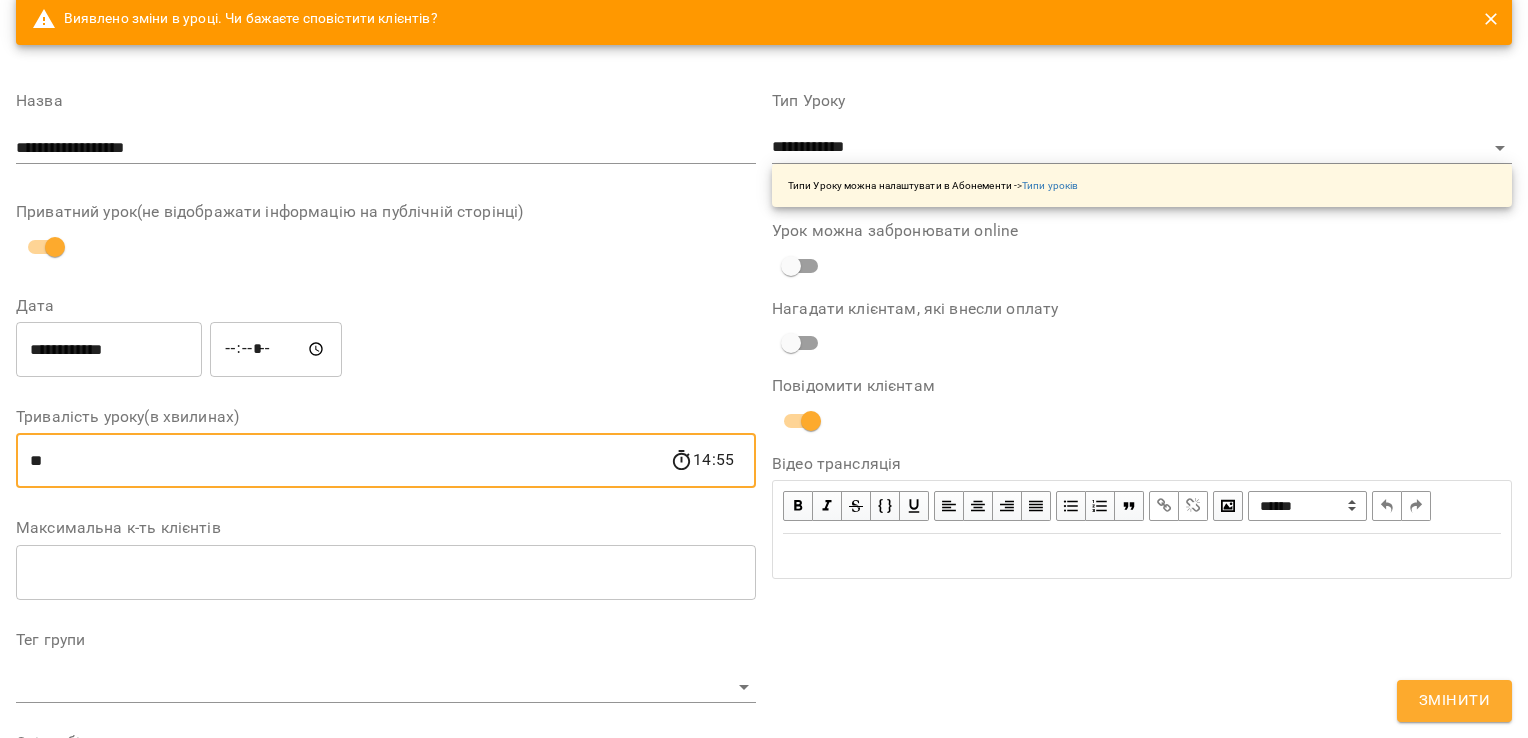 scroll, scrollTop: 52, scrollLeft: 0, axis: vertical 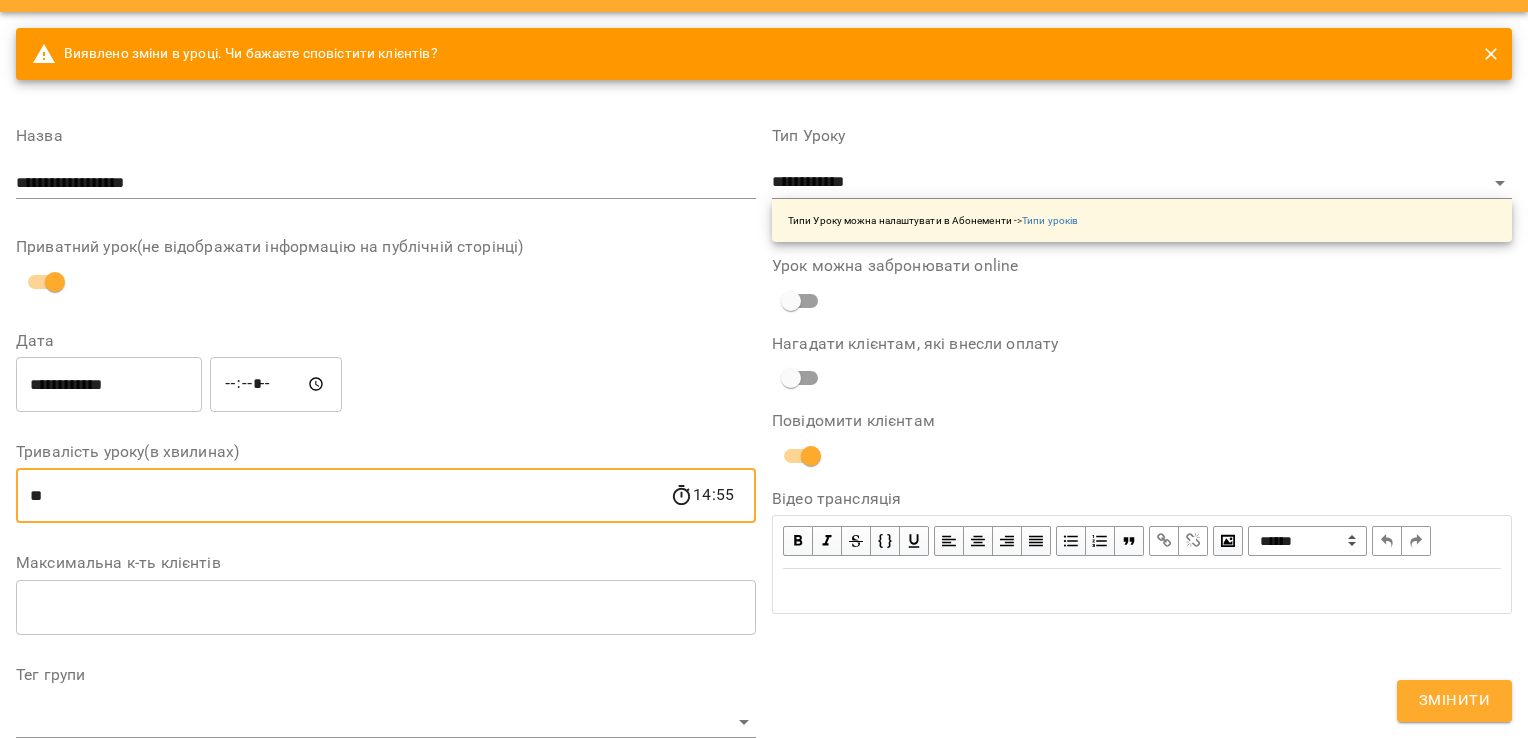 type on "**" 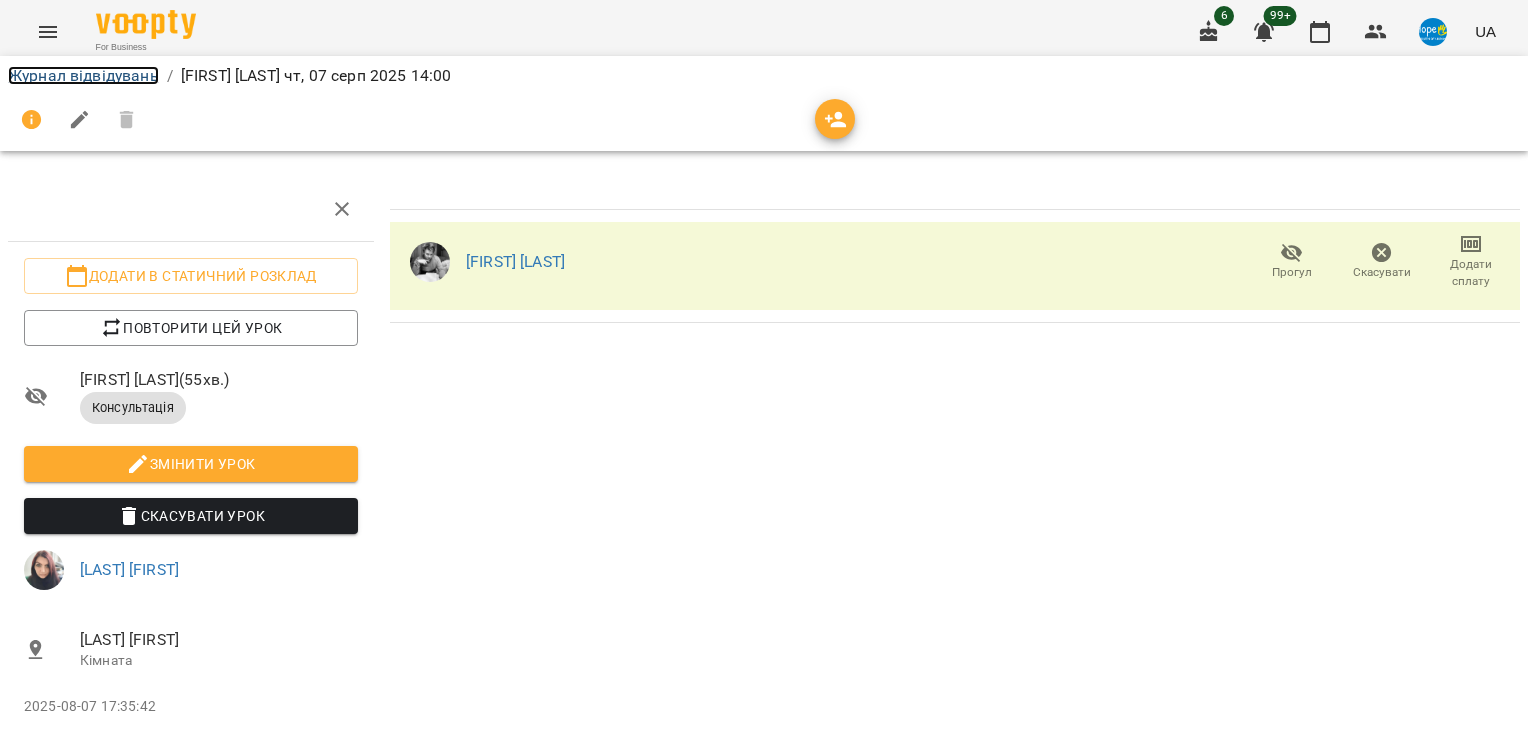 click on "Журнал відвідувань" at bounding box center (83, 75) 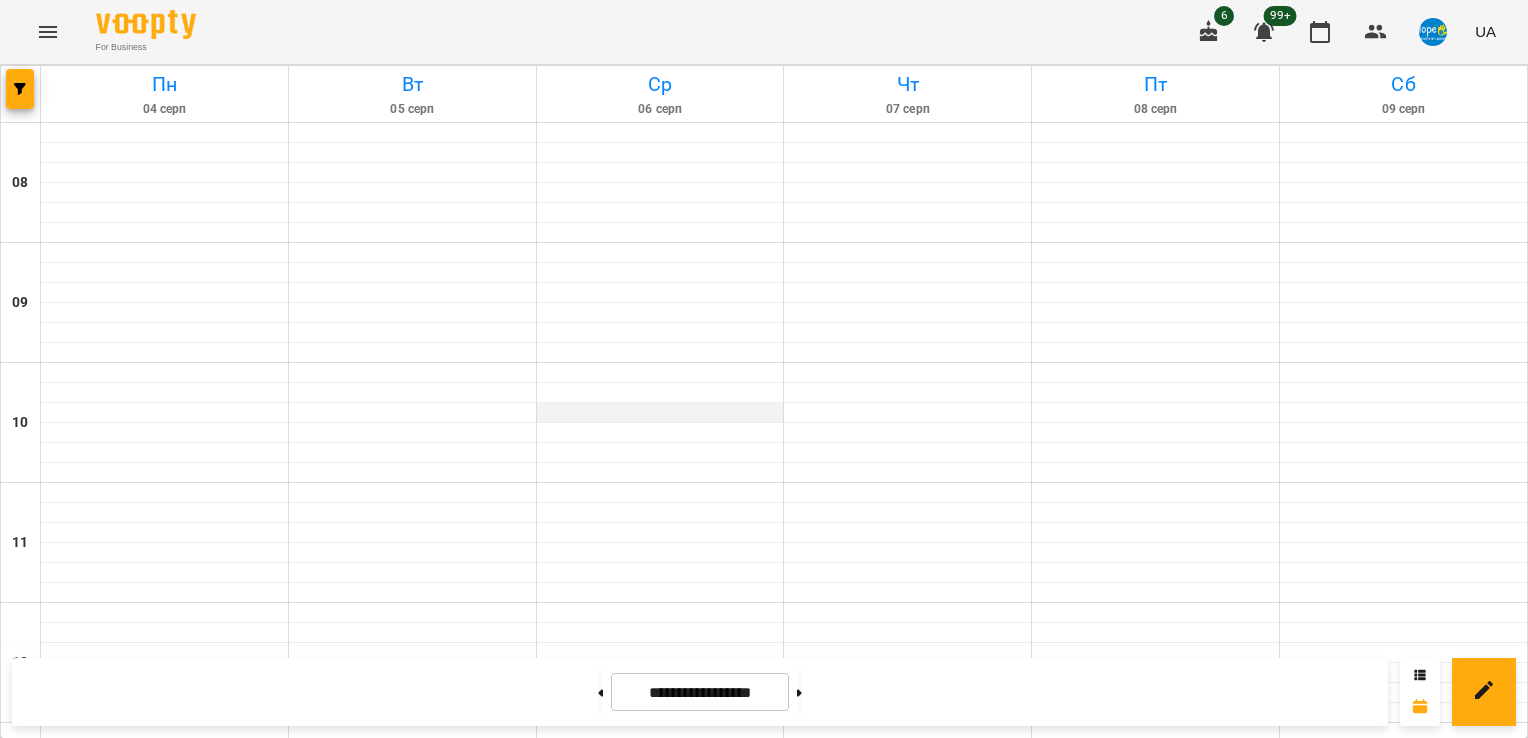 scroll, scrollTop: 600, scrollLeft: 0, axis: vertical 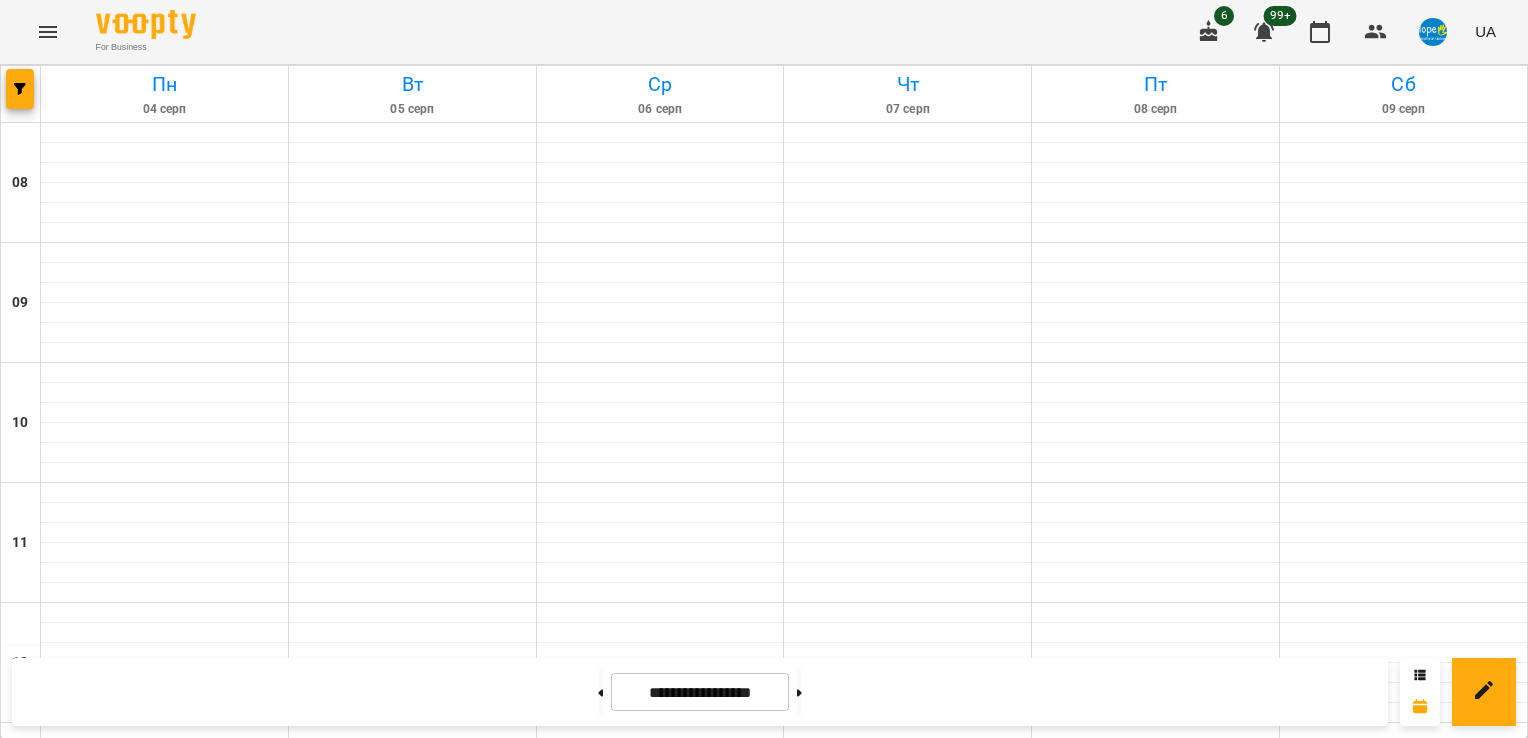 click on "Консультація" at bounding box center (908, 930) 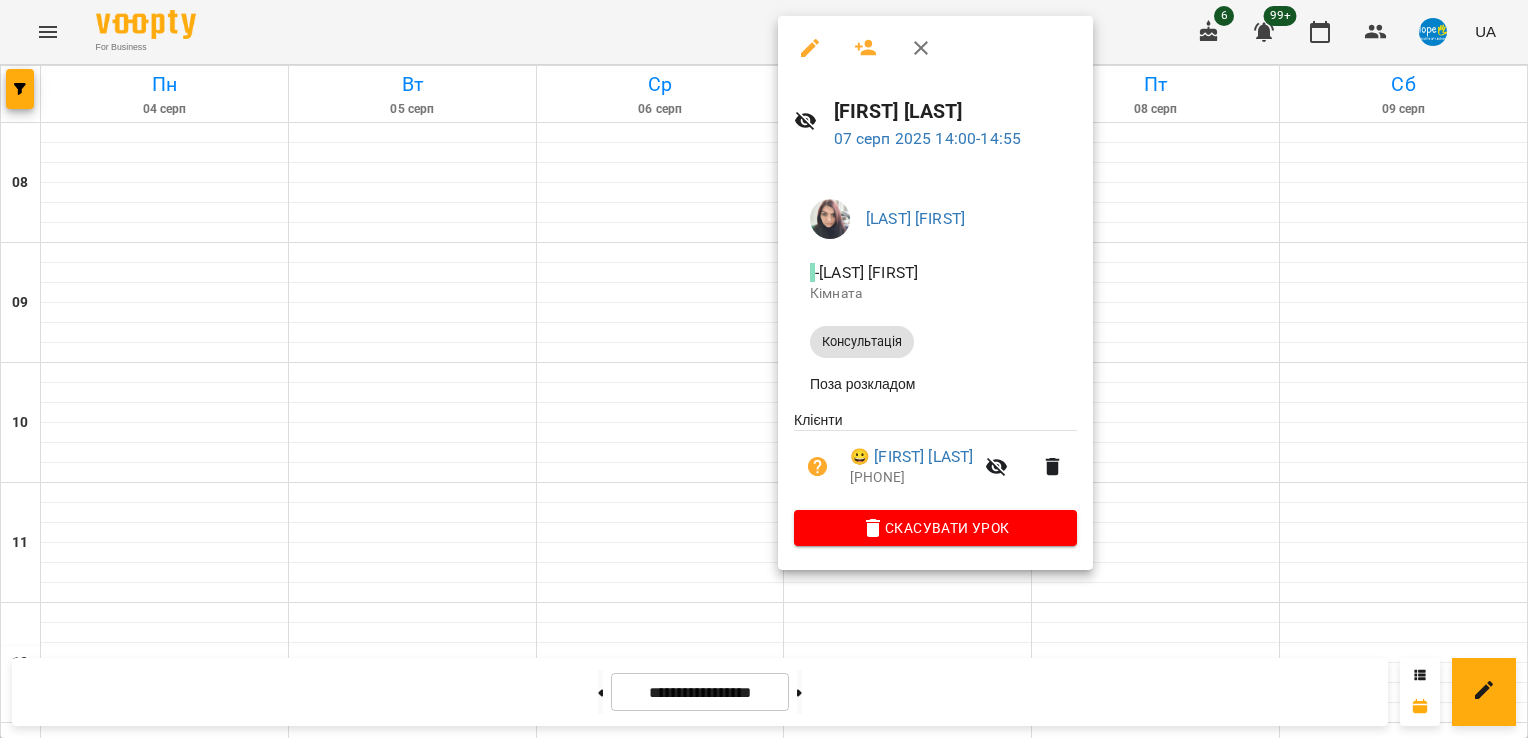 click on "Консультація" at bounding box center (862, 342) 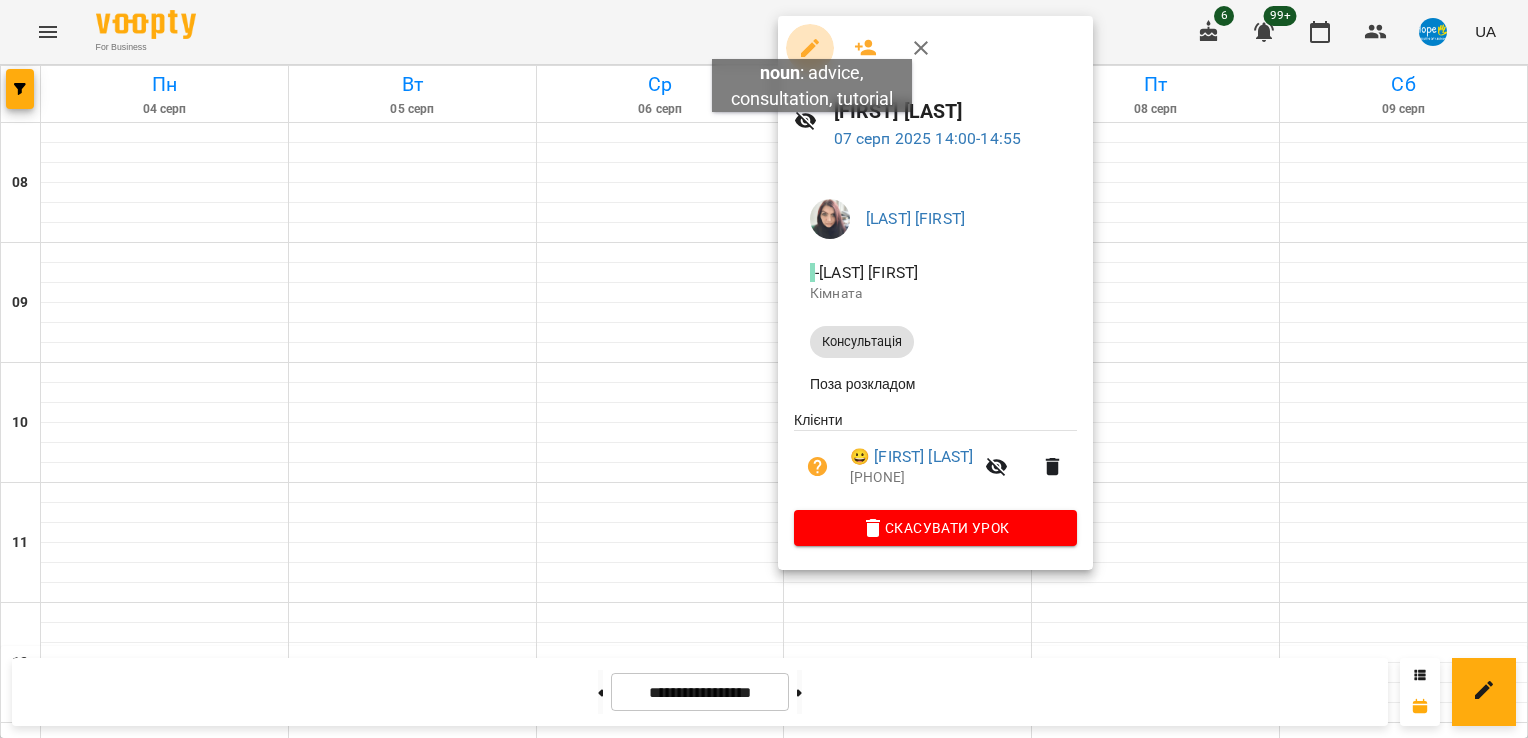 click 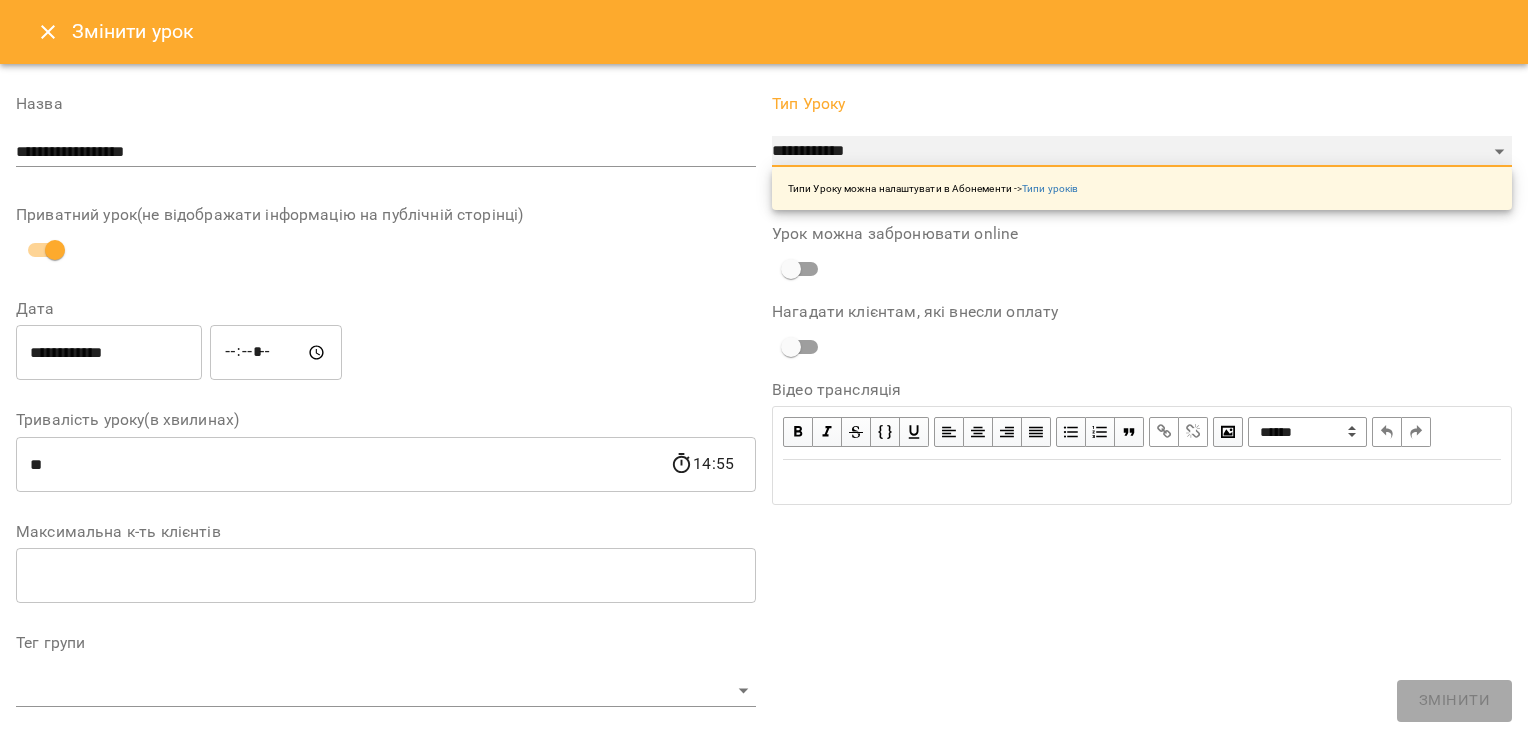 click on "**********" at bounding box center (1142, 152) 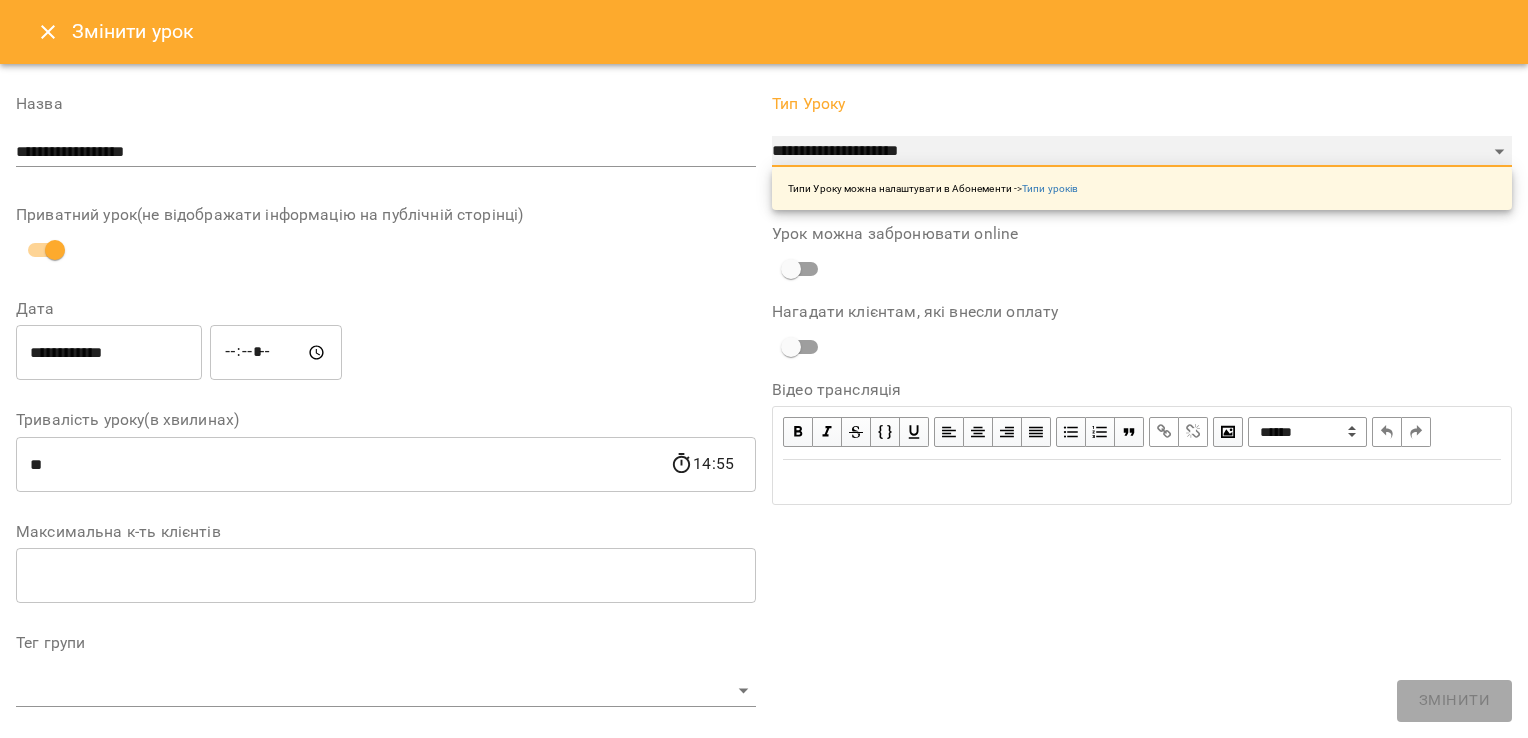 click on "**********" at bounding box center (1142, 152) 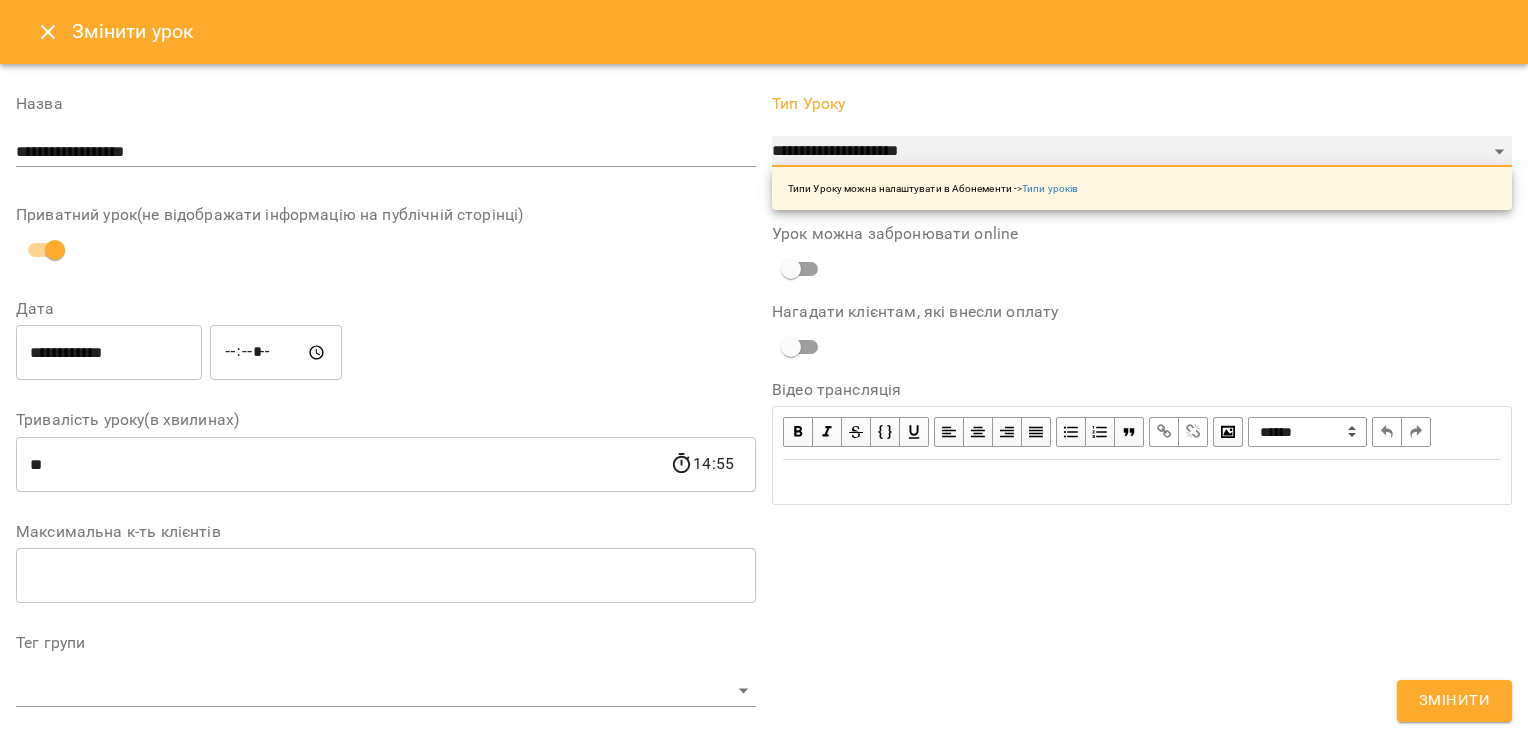 click on "**********" at bounding box center [1142, 152] 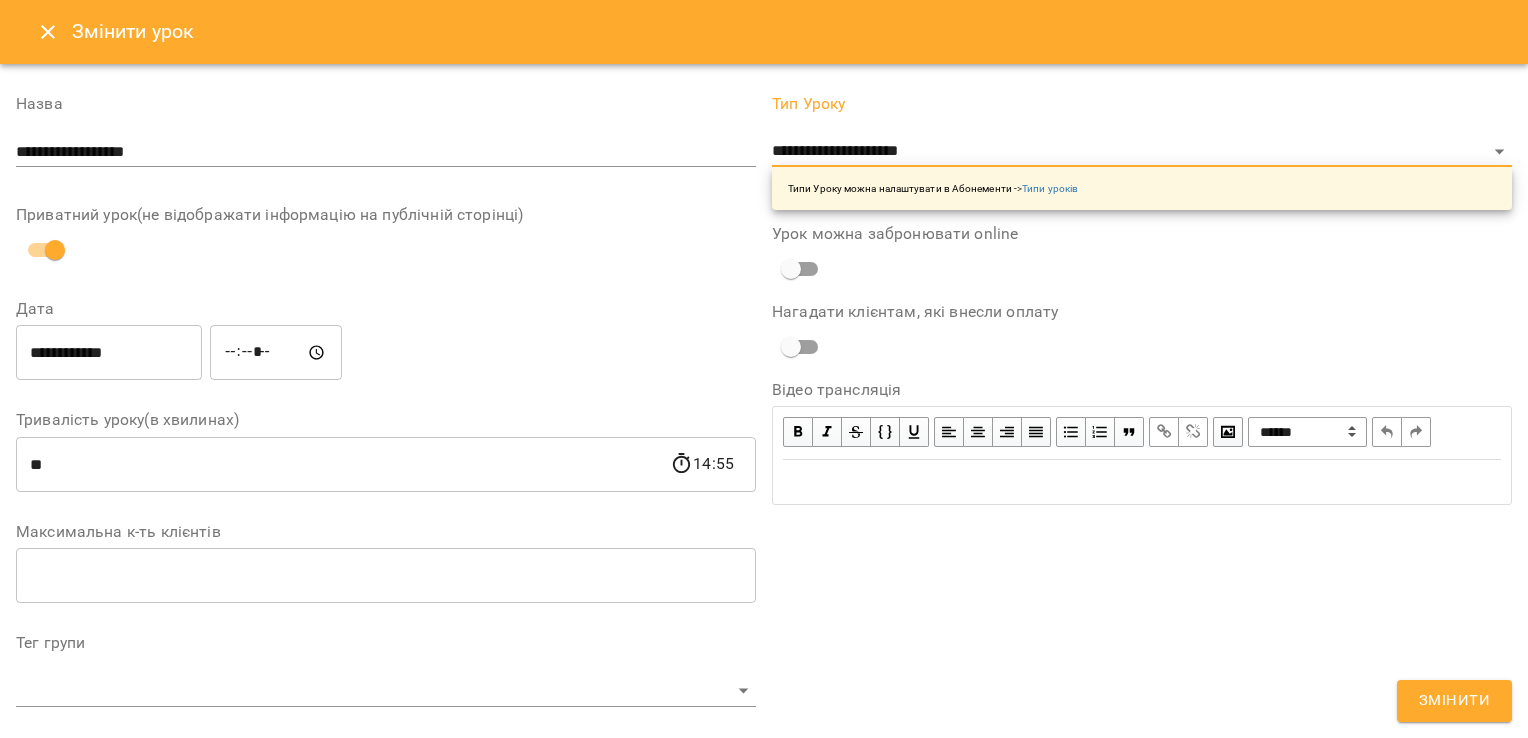 click on "Змінити" at bounding box center [1454, 701] 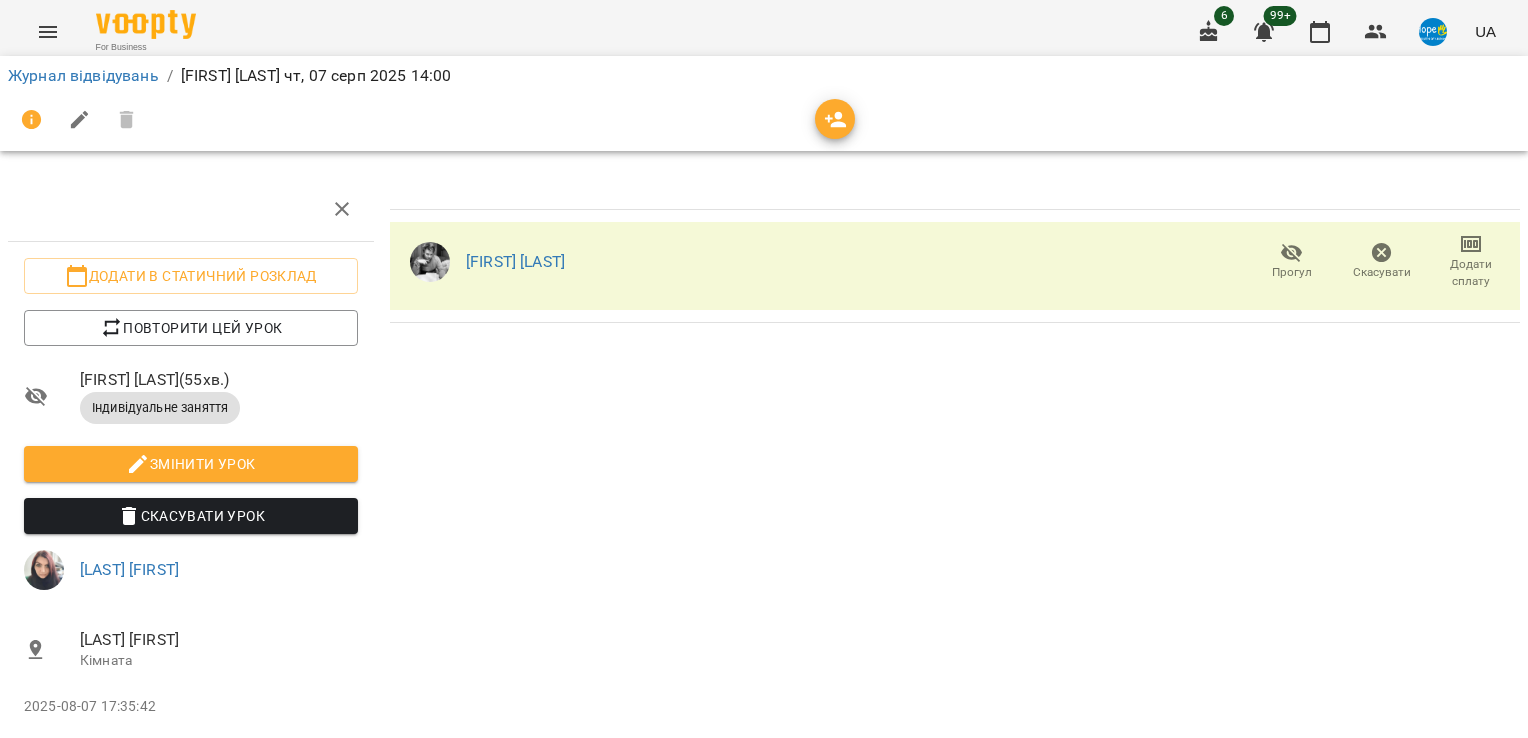 click 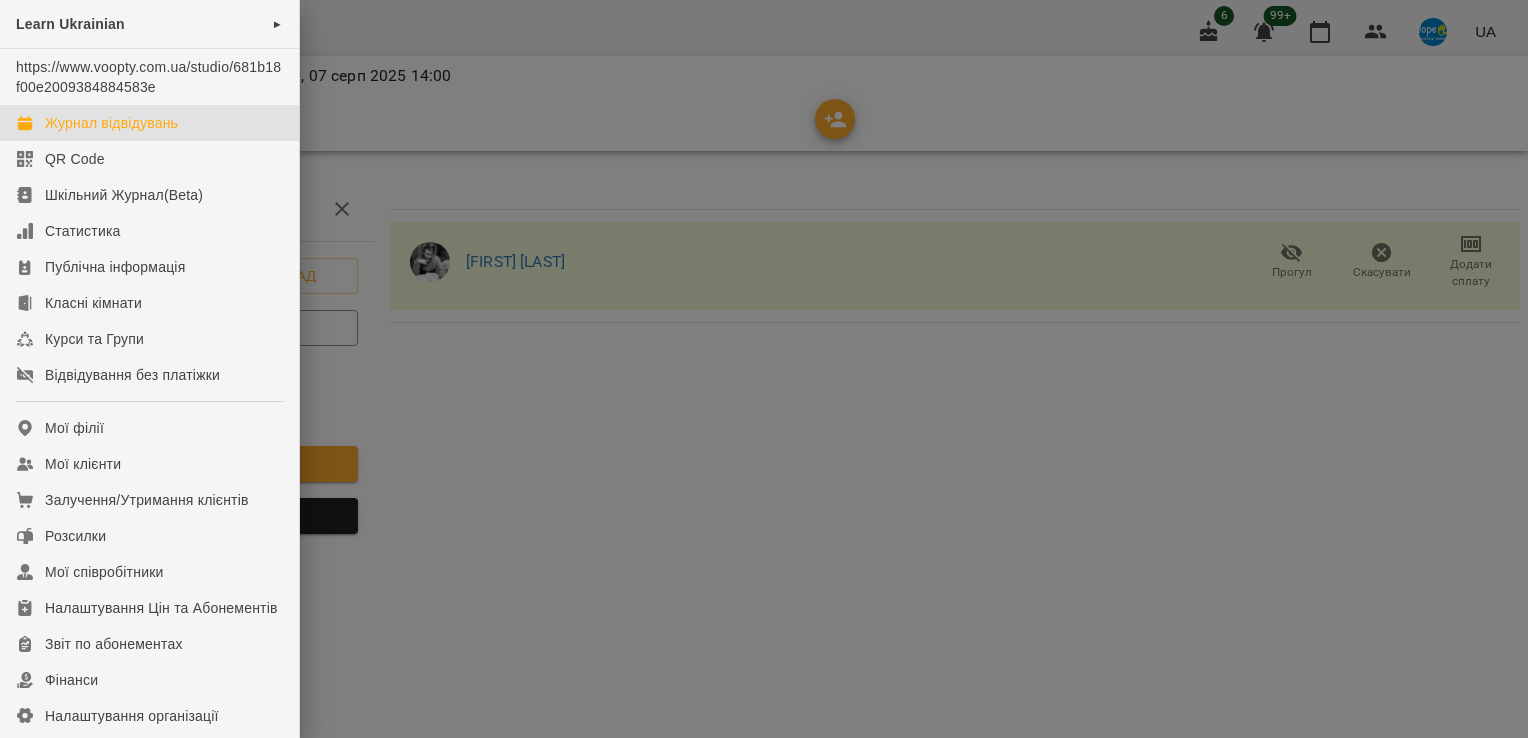 click on "Журнал відвідувань" at bounding box center [111, 123] 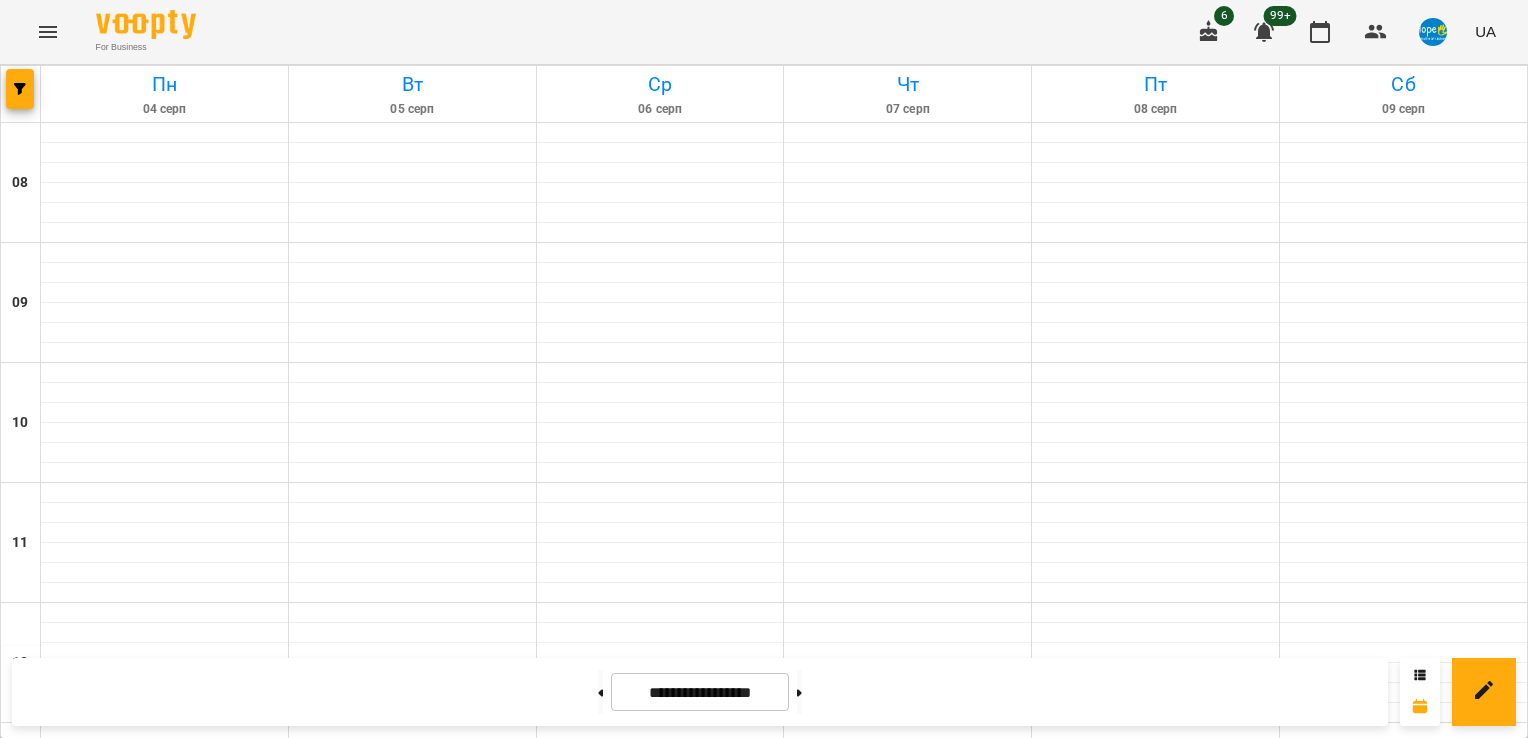 scroll, scrollTop: 400, scrollLeft: 0, axis: vertical 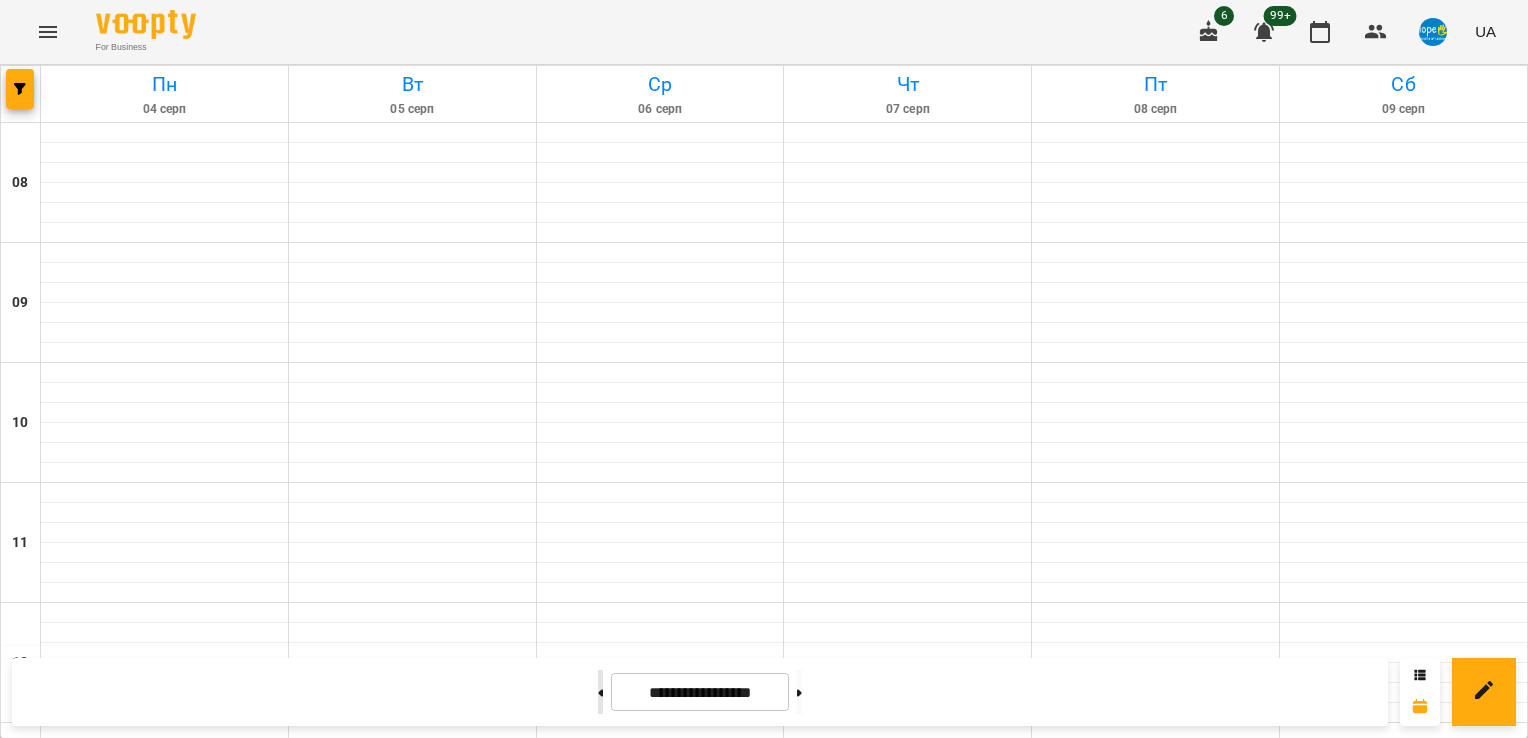 click at bounding box center (600, 692) 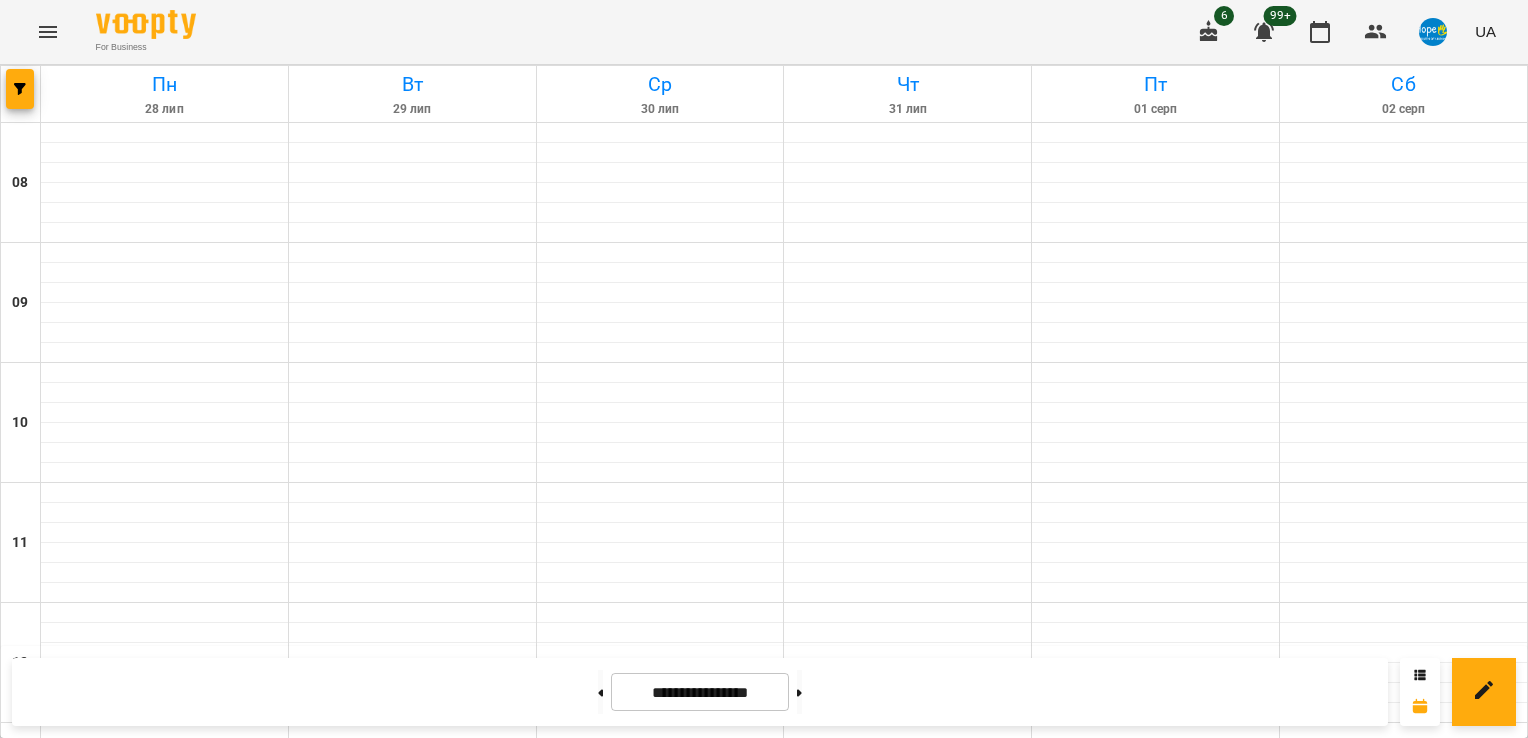click on "14:00" at bounding box center [908, 871] 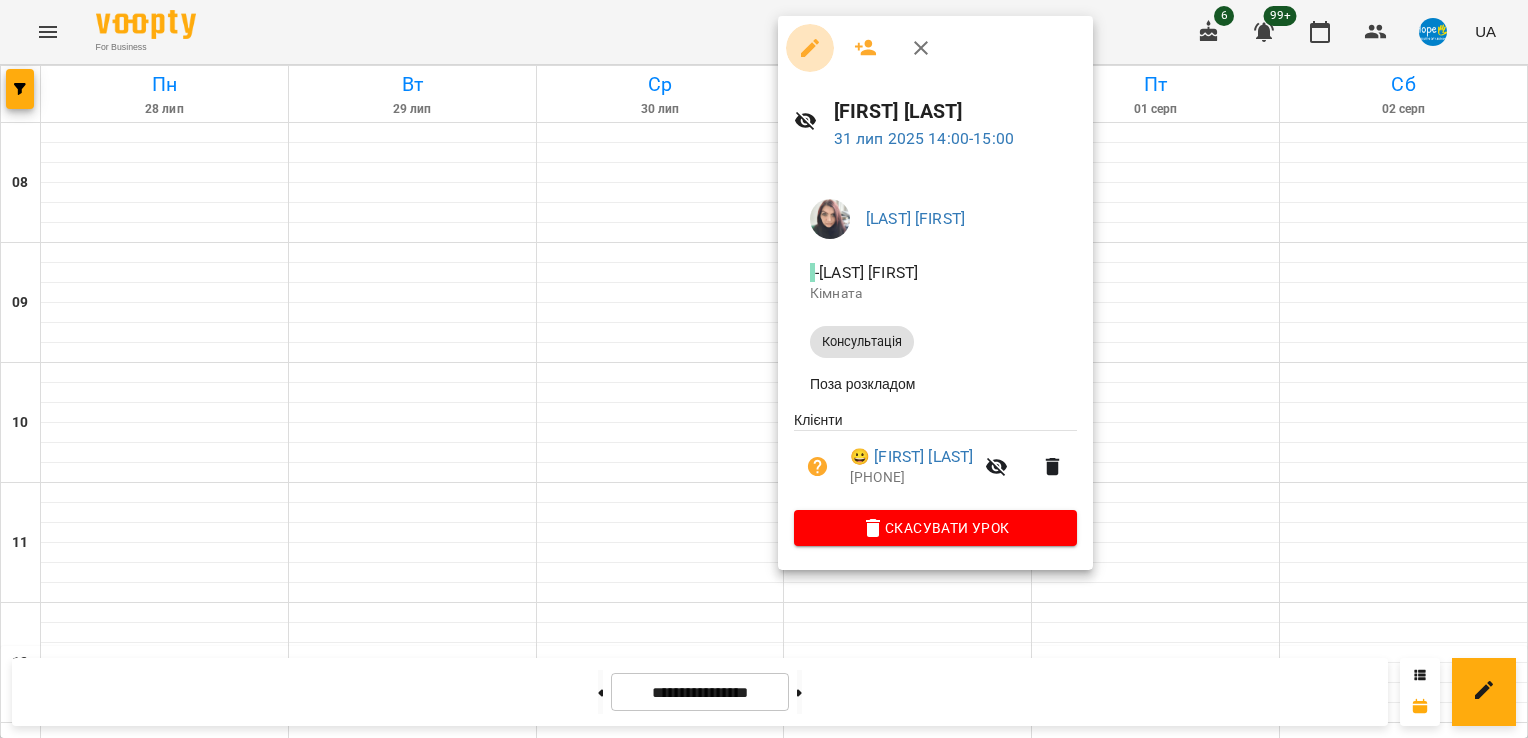 click 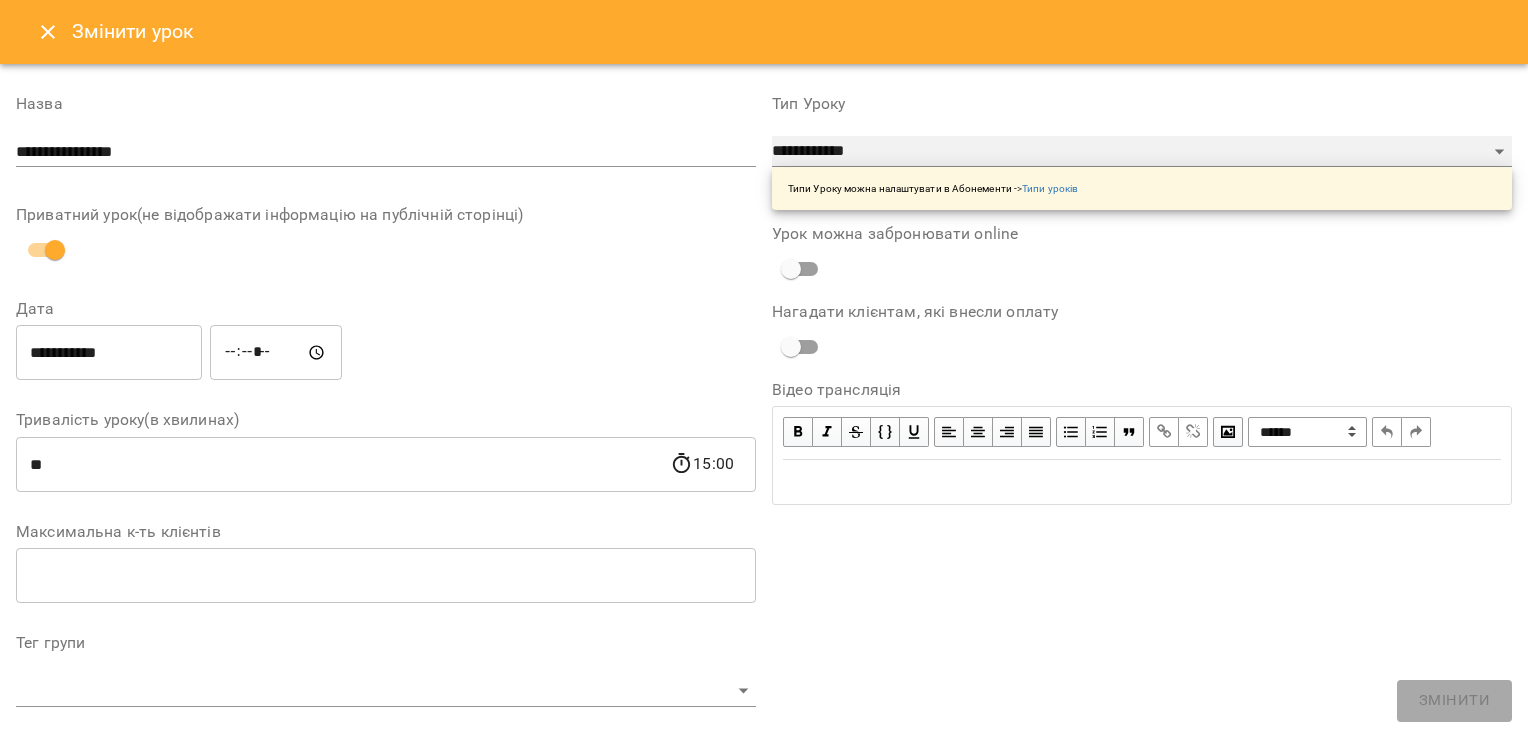 click on "**********" at bounding box center [1142, 152] 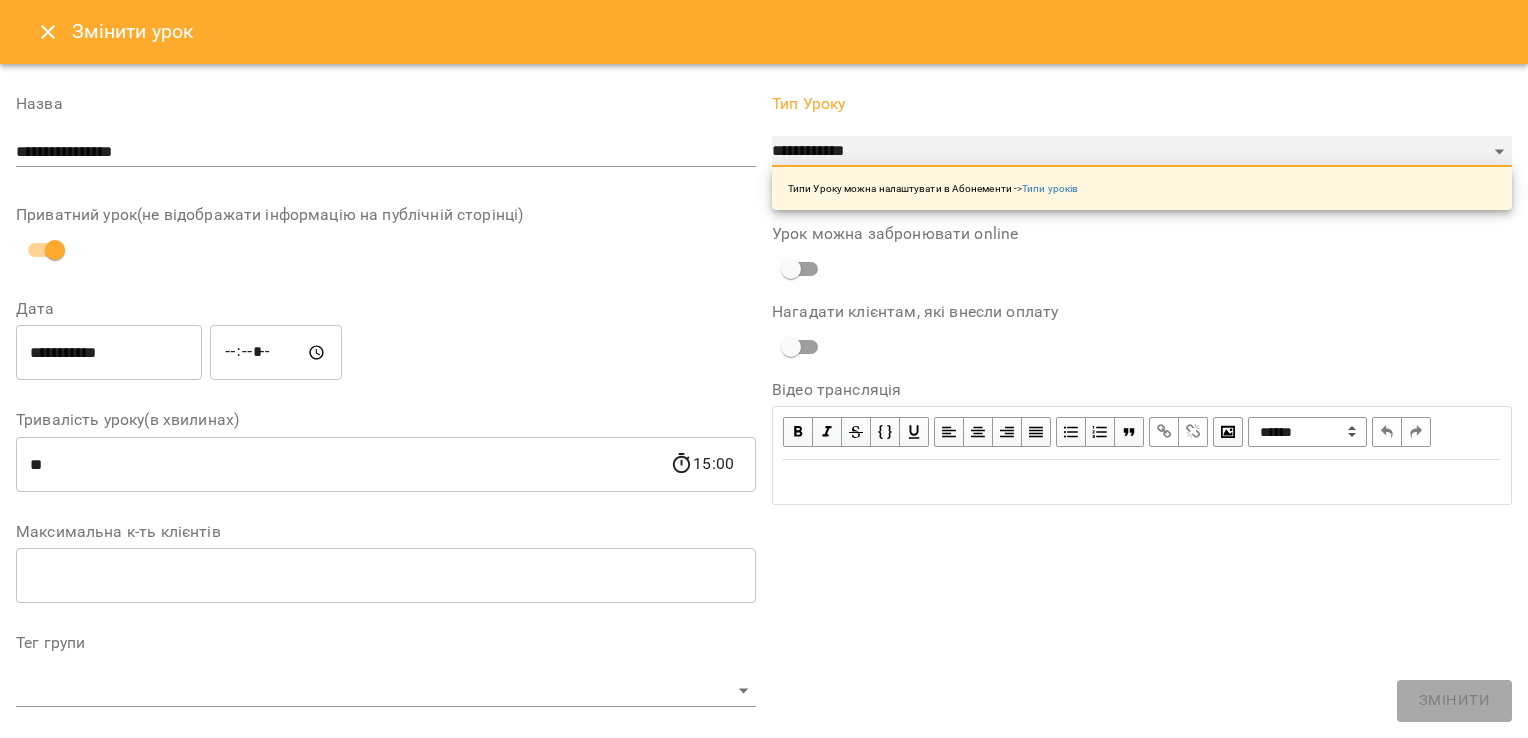 select on "**********" 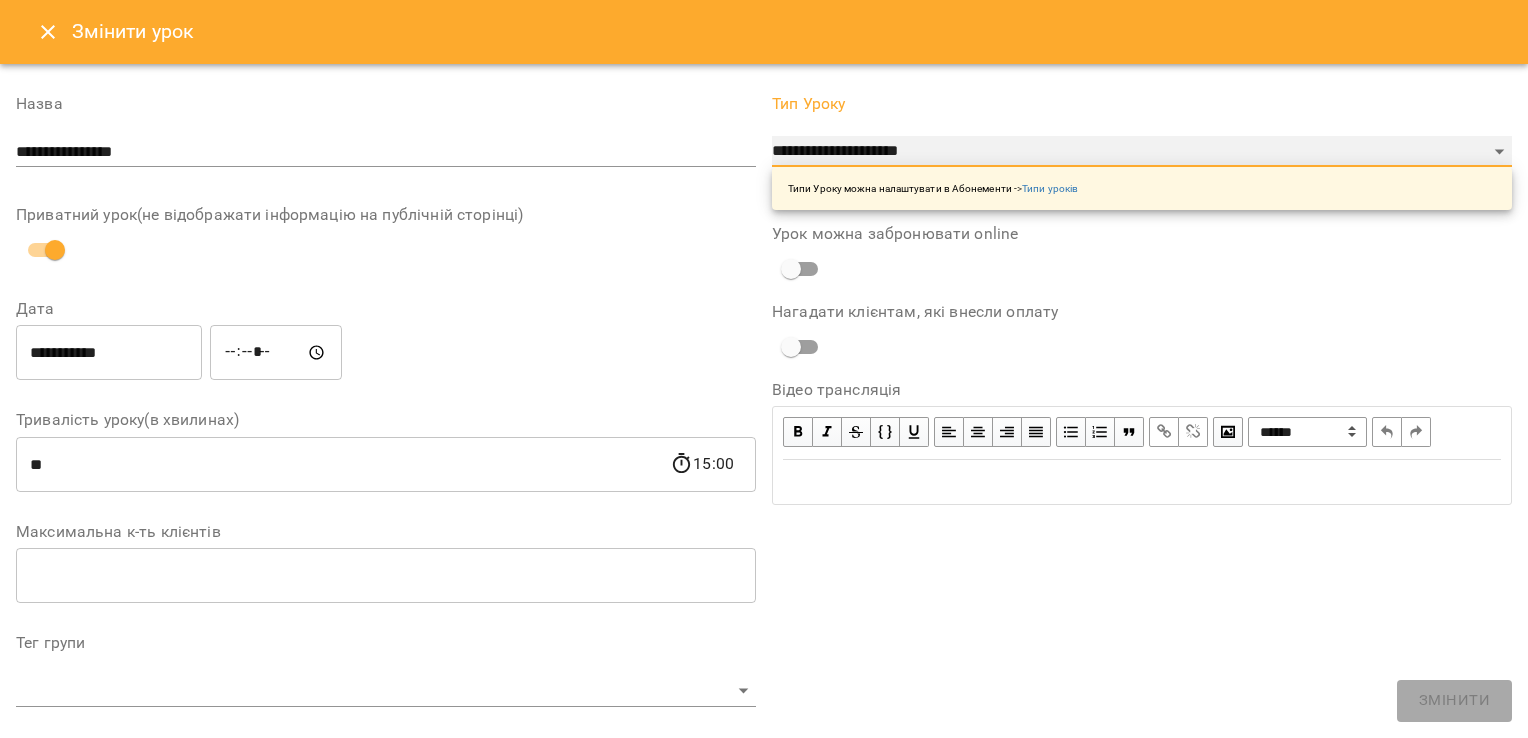 click on "**********" at bounding box center [1142, 152] 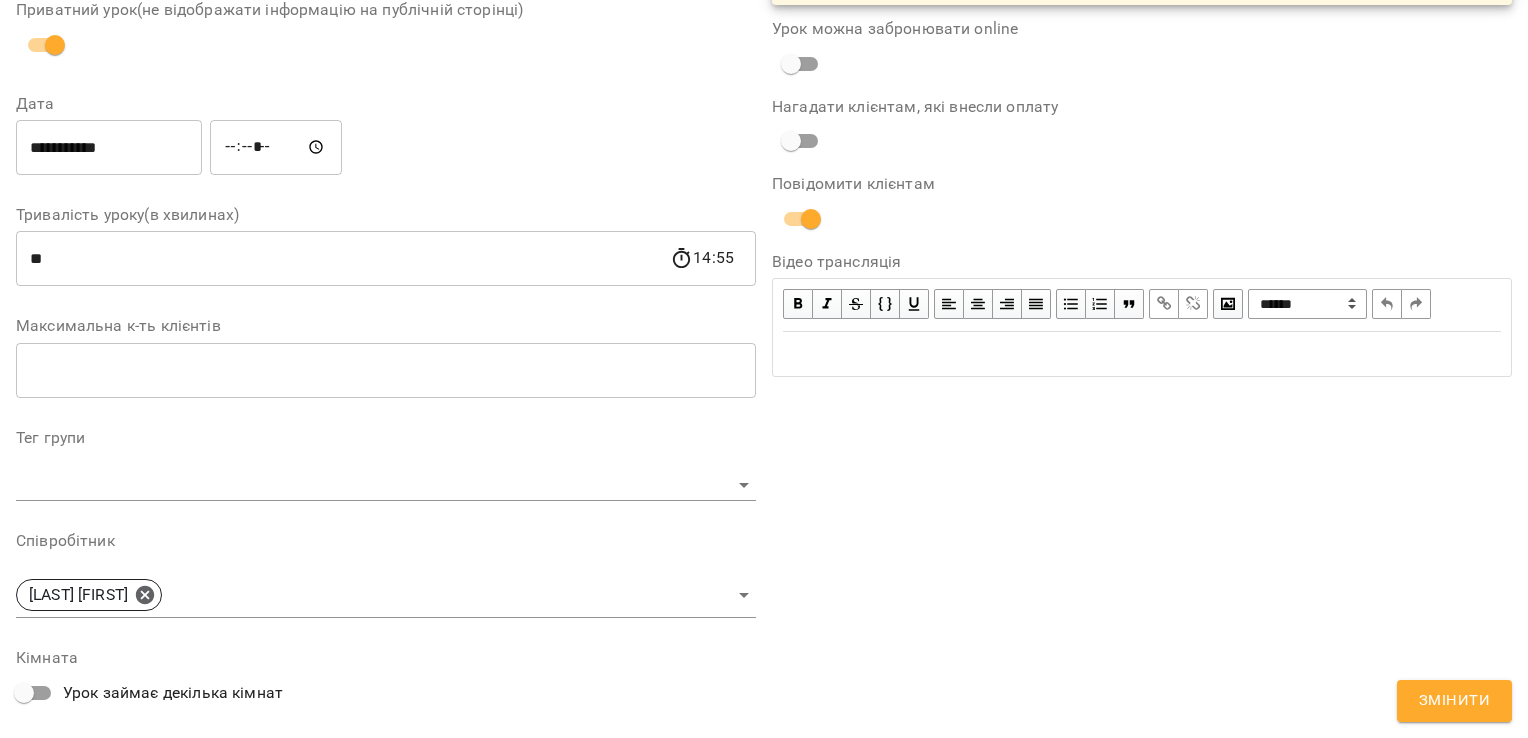 scroll, scrollTop: 300, scrollLeft: 0, axis: vertical 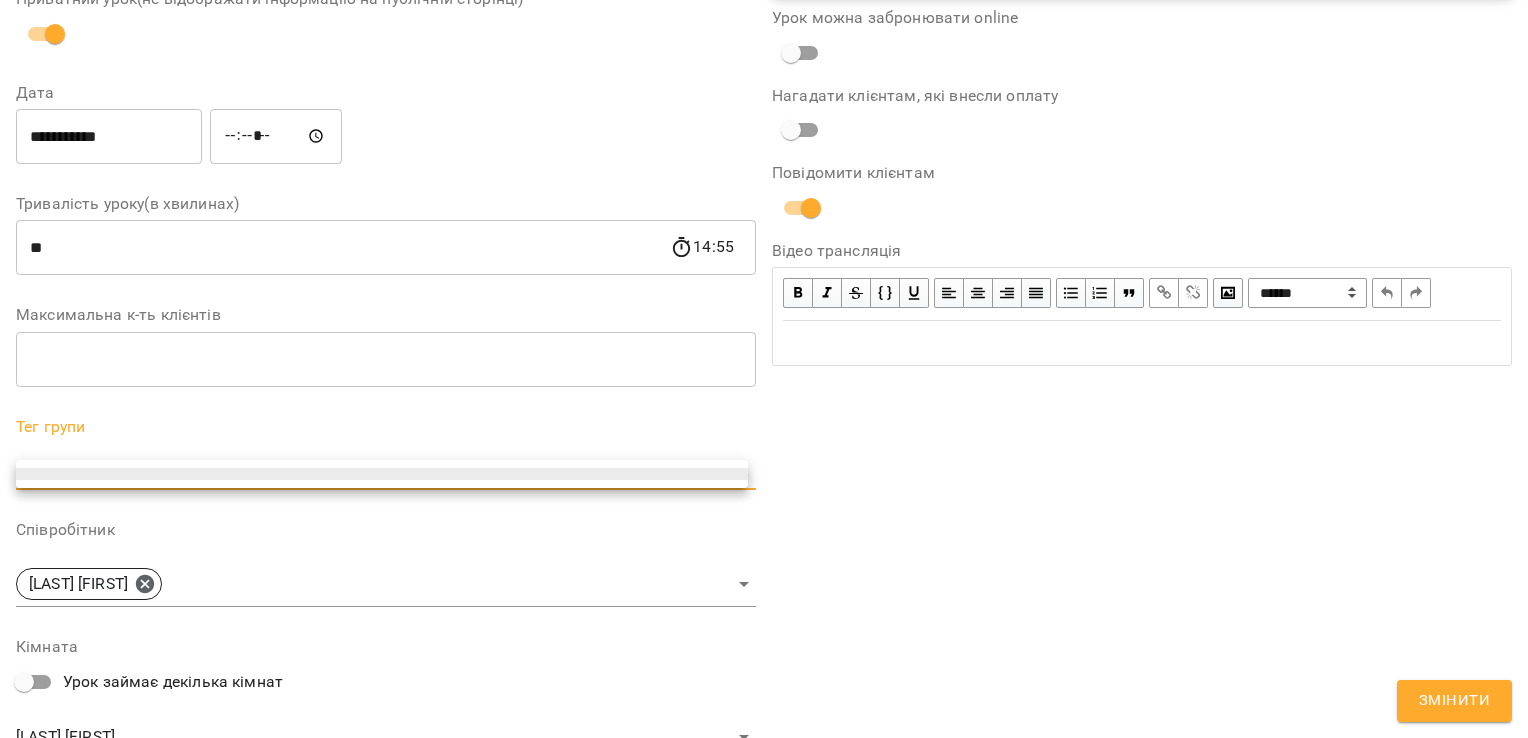 click on "**********" at bounding box center [764, 398] 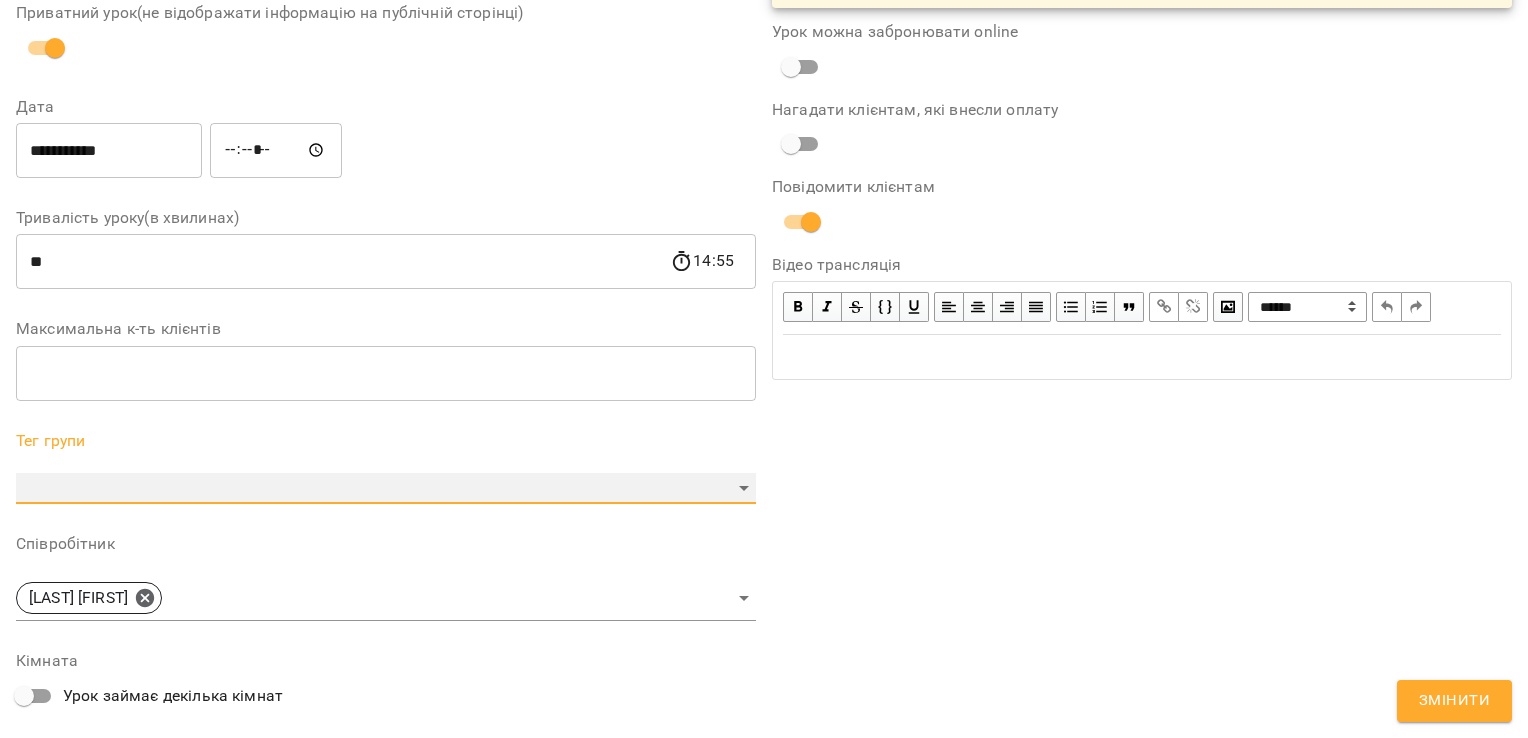 scroll, scrollTop: 252, scrollLeft: 0, axis: vertical 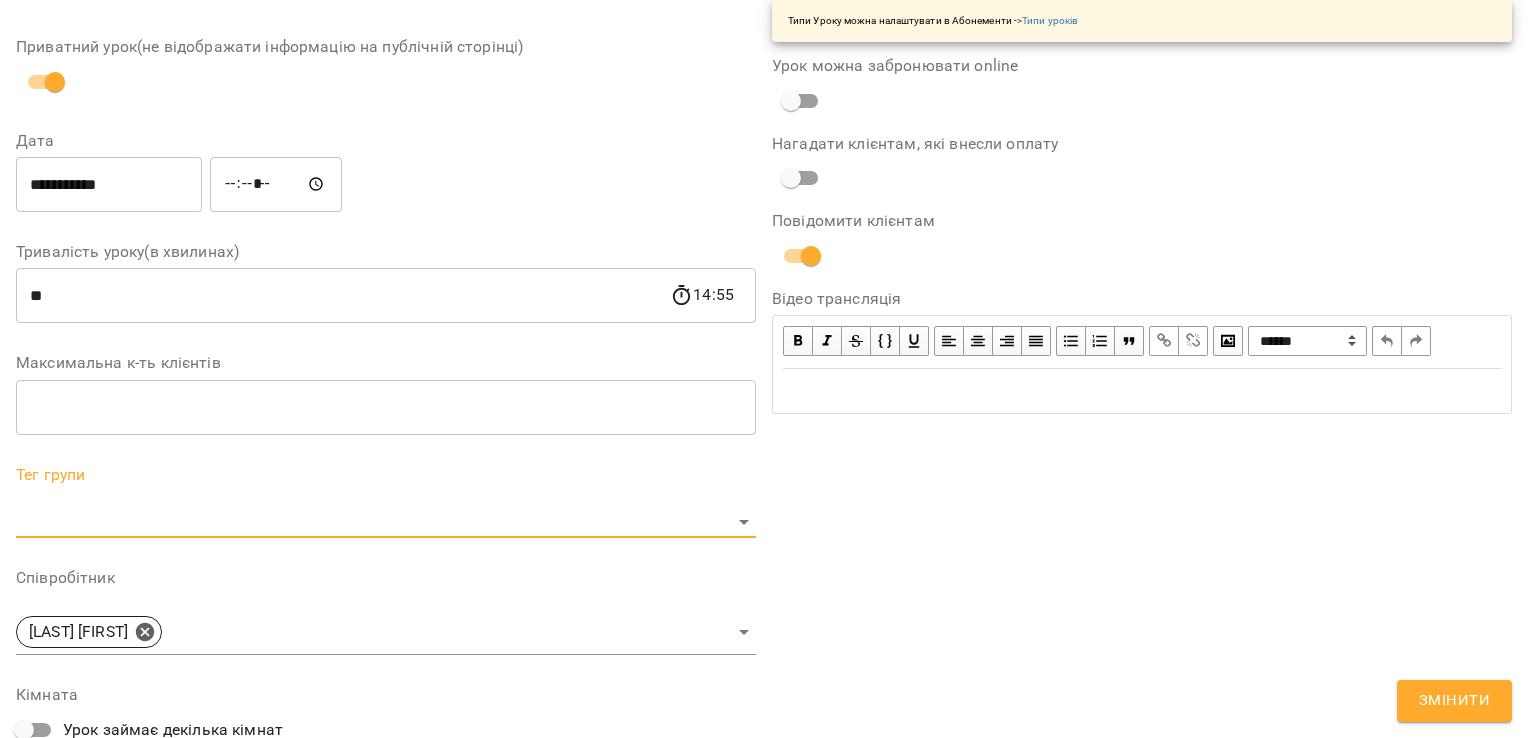 click on "Змінити" at bounding box center (1454, 701) 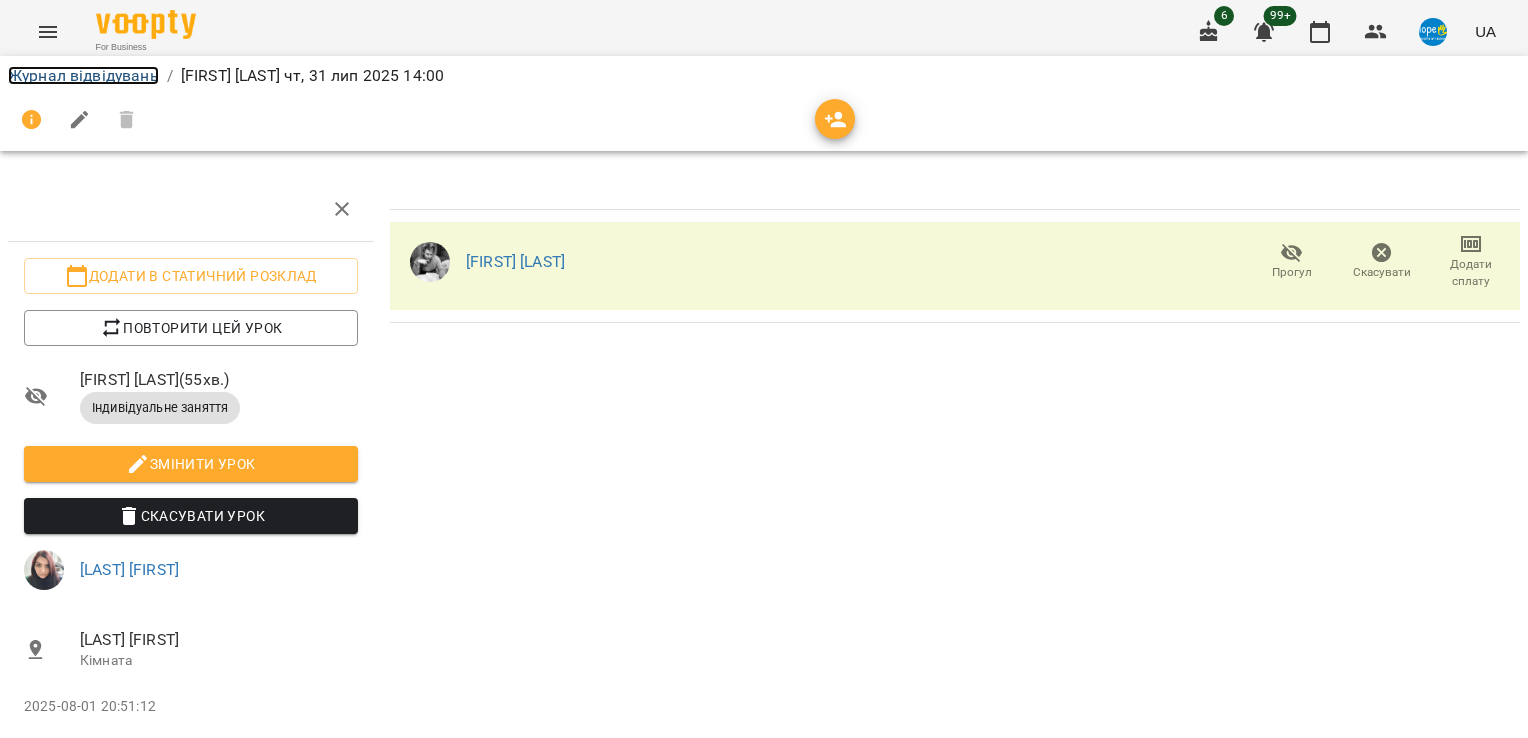 click on "Журнал відвідувань" at bounding box center [83, 75] 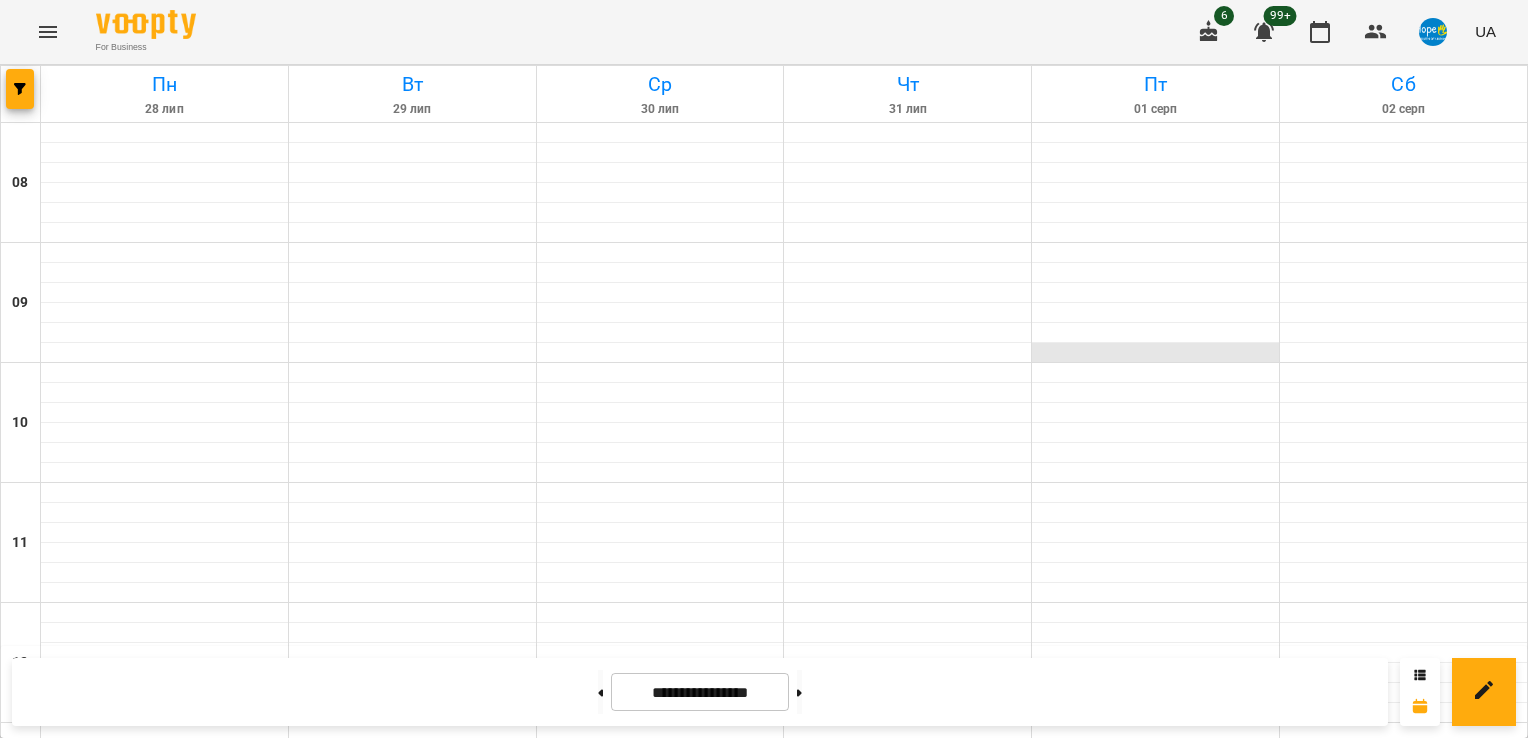 scroll, scrollTop: 400, scrollLeft: 0, axis: vertical 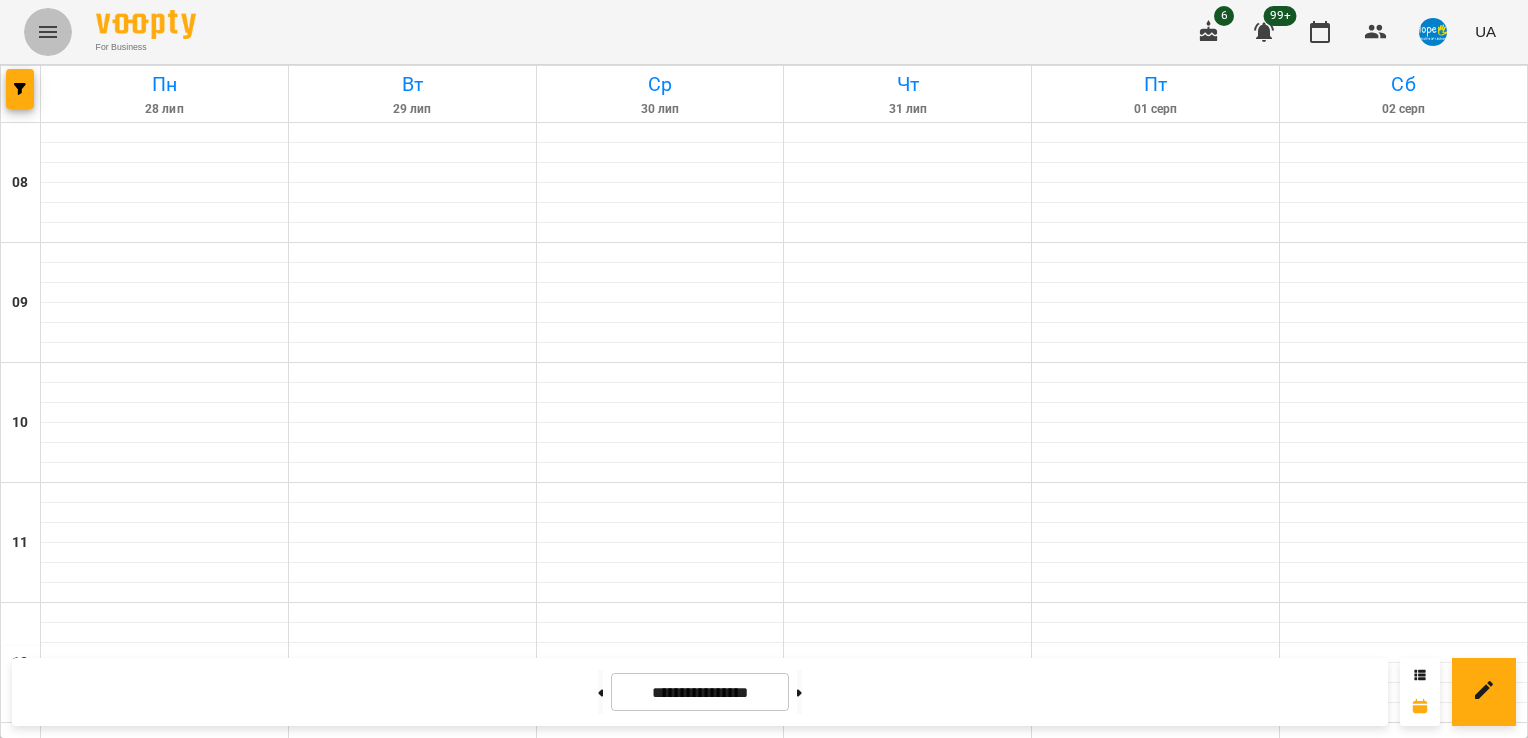 click 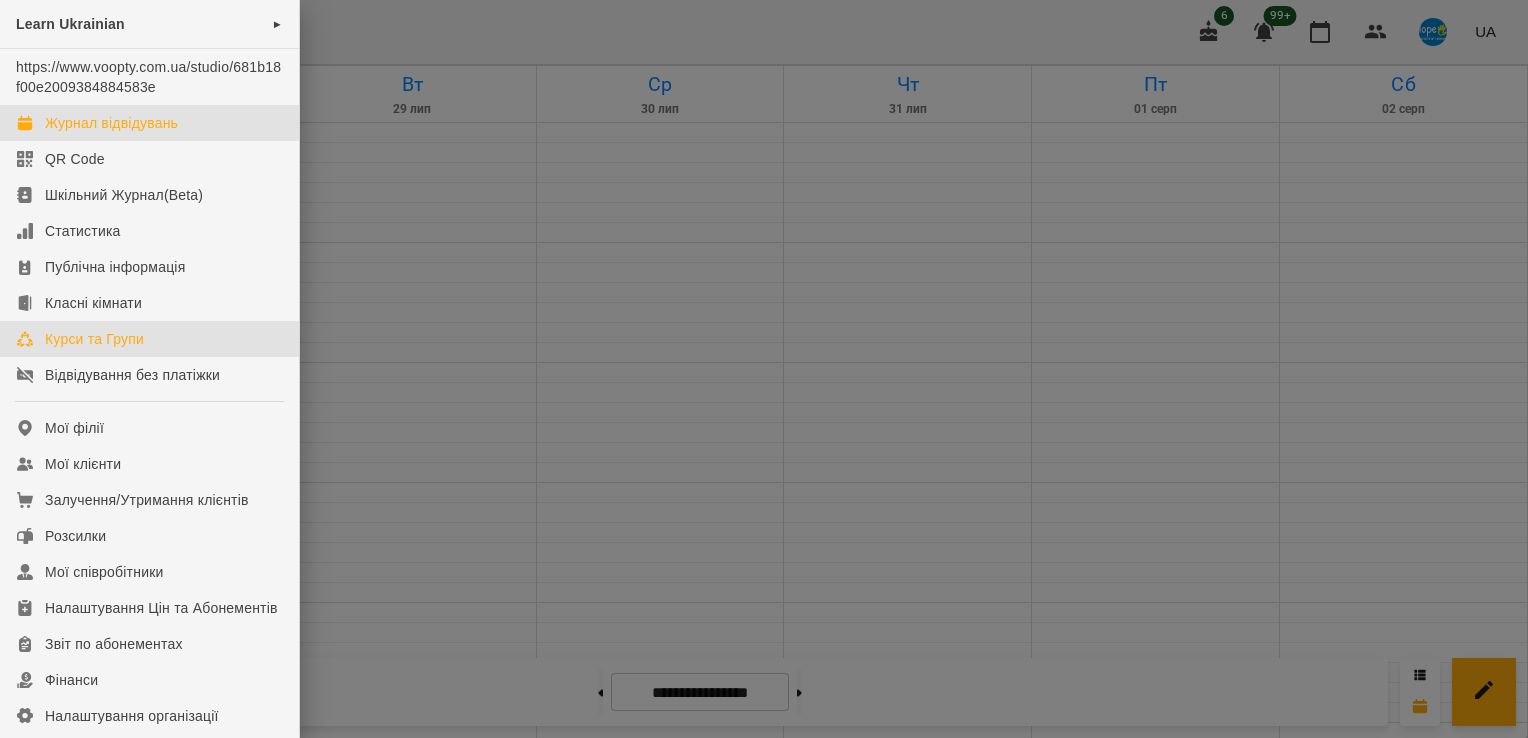 click on "Курси та Групи" at bounding box center (94, 339) 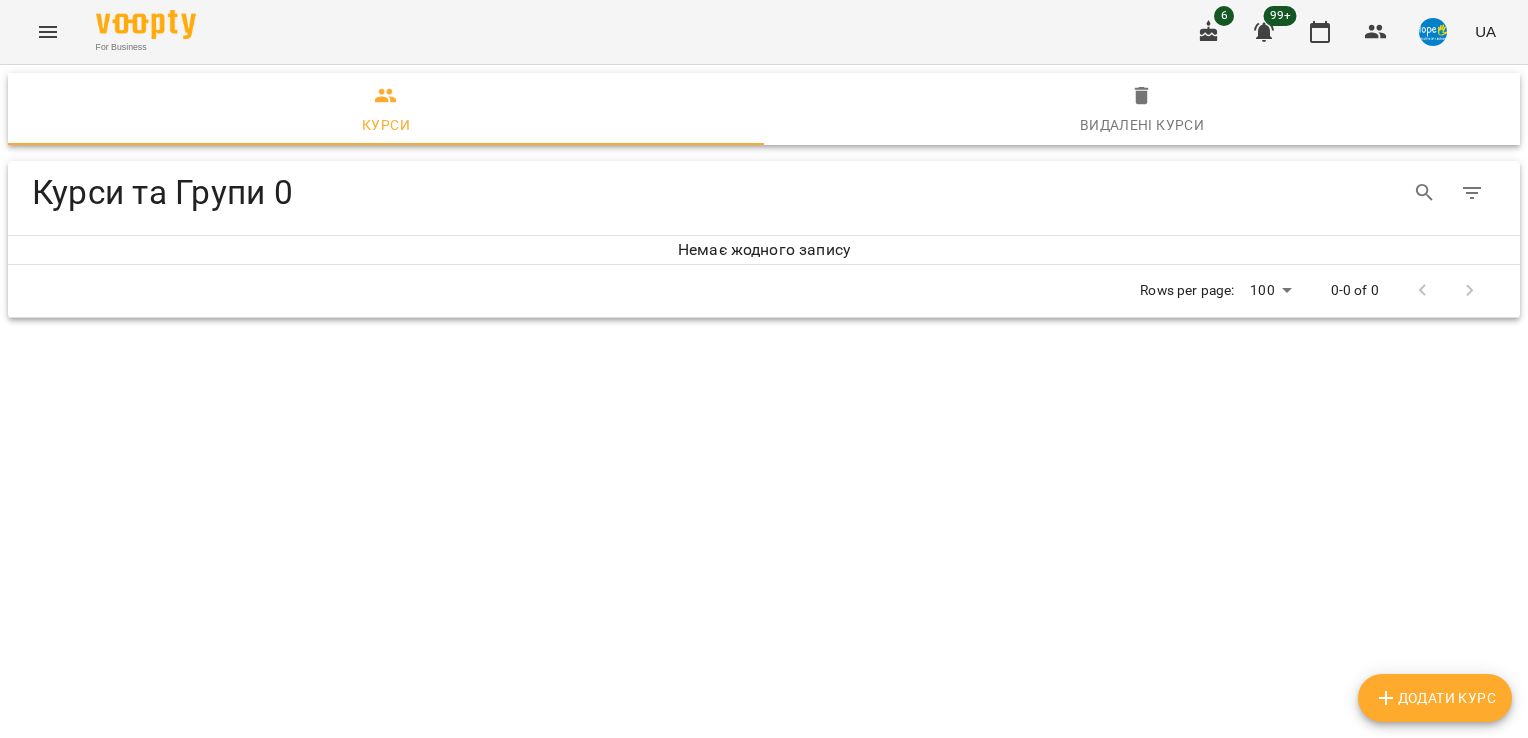 click on "Додати Курс" at bounding box center (1435, 698) 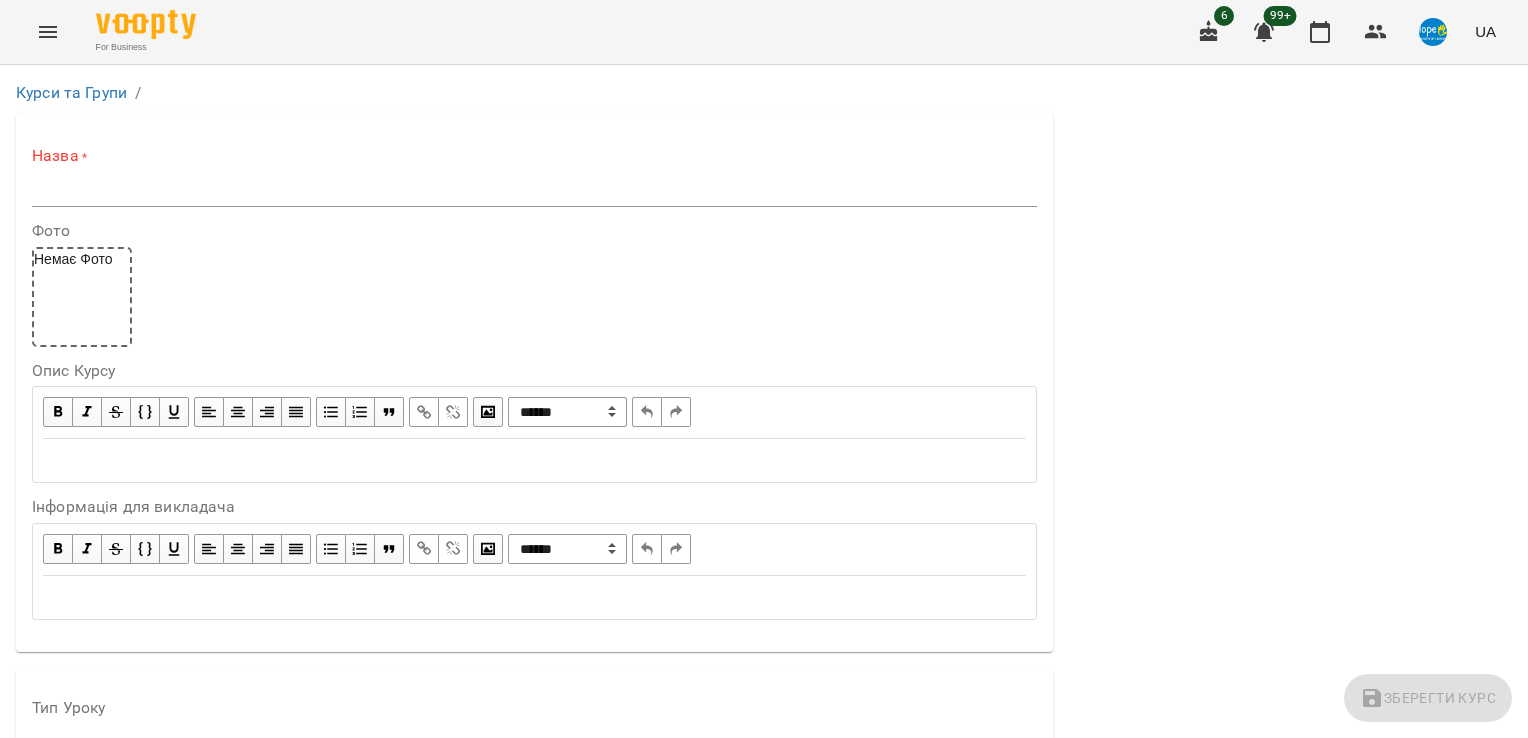 click at bounding box center [534, 191] 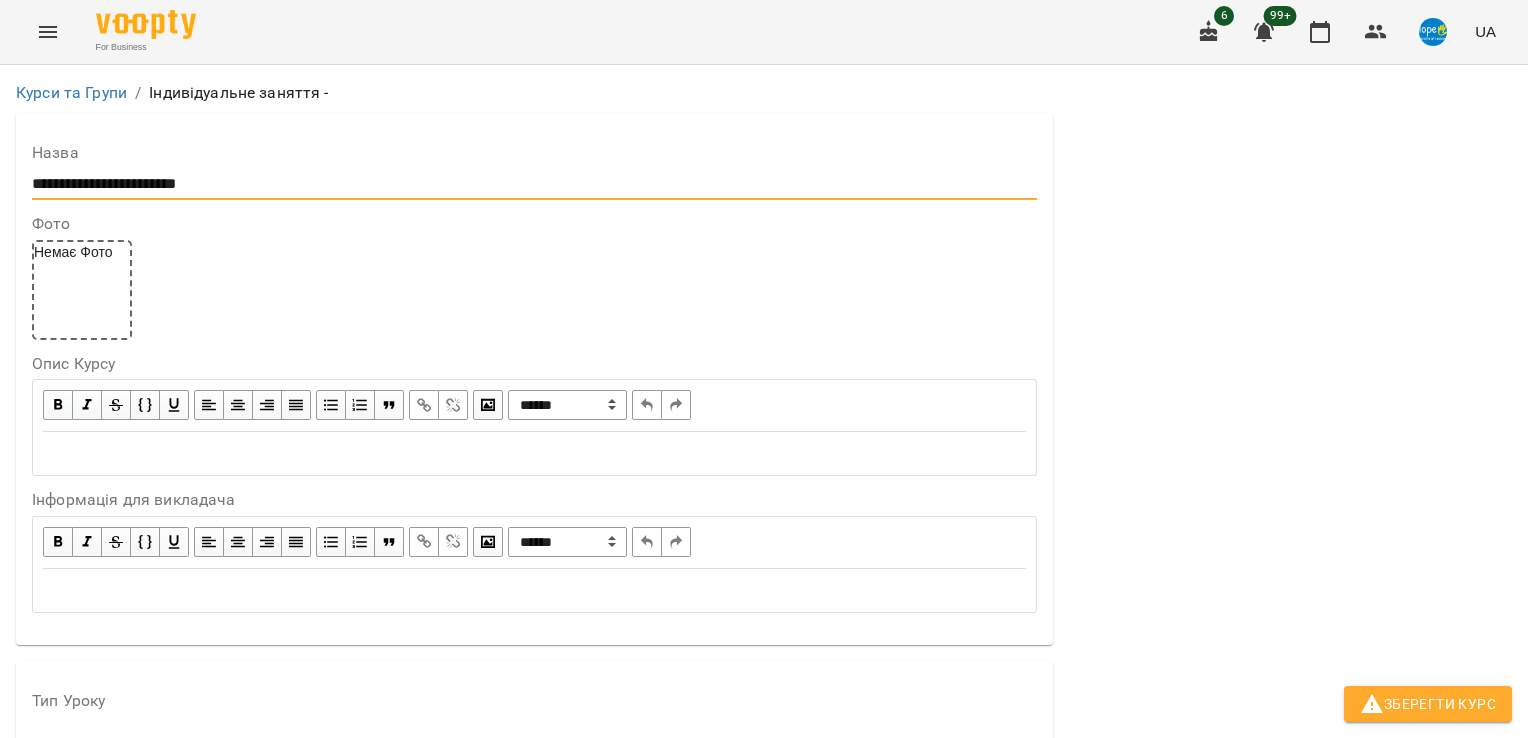 paste on "**********" 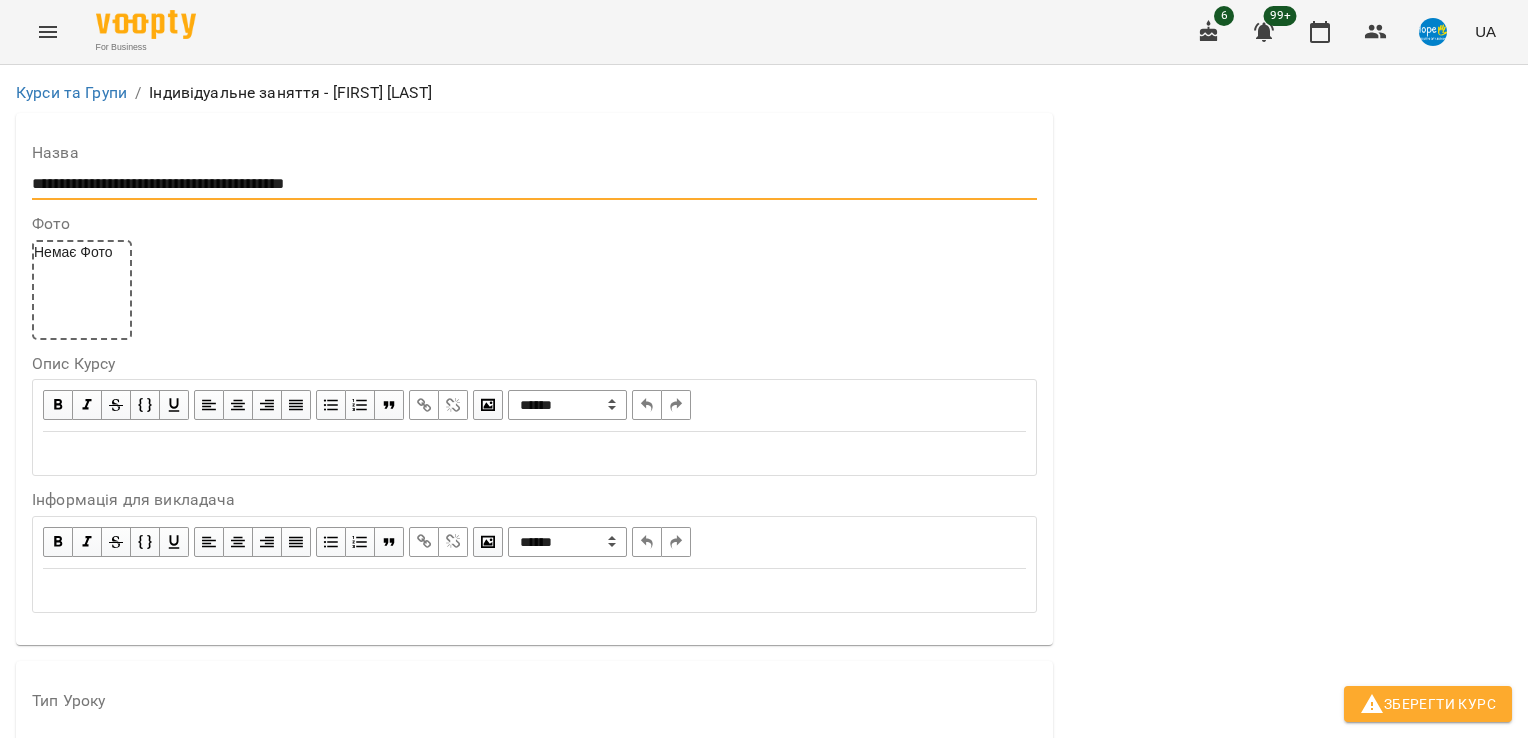type on "**********" 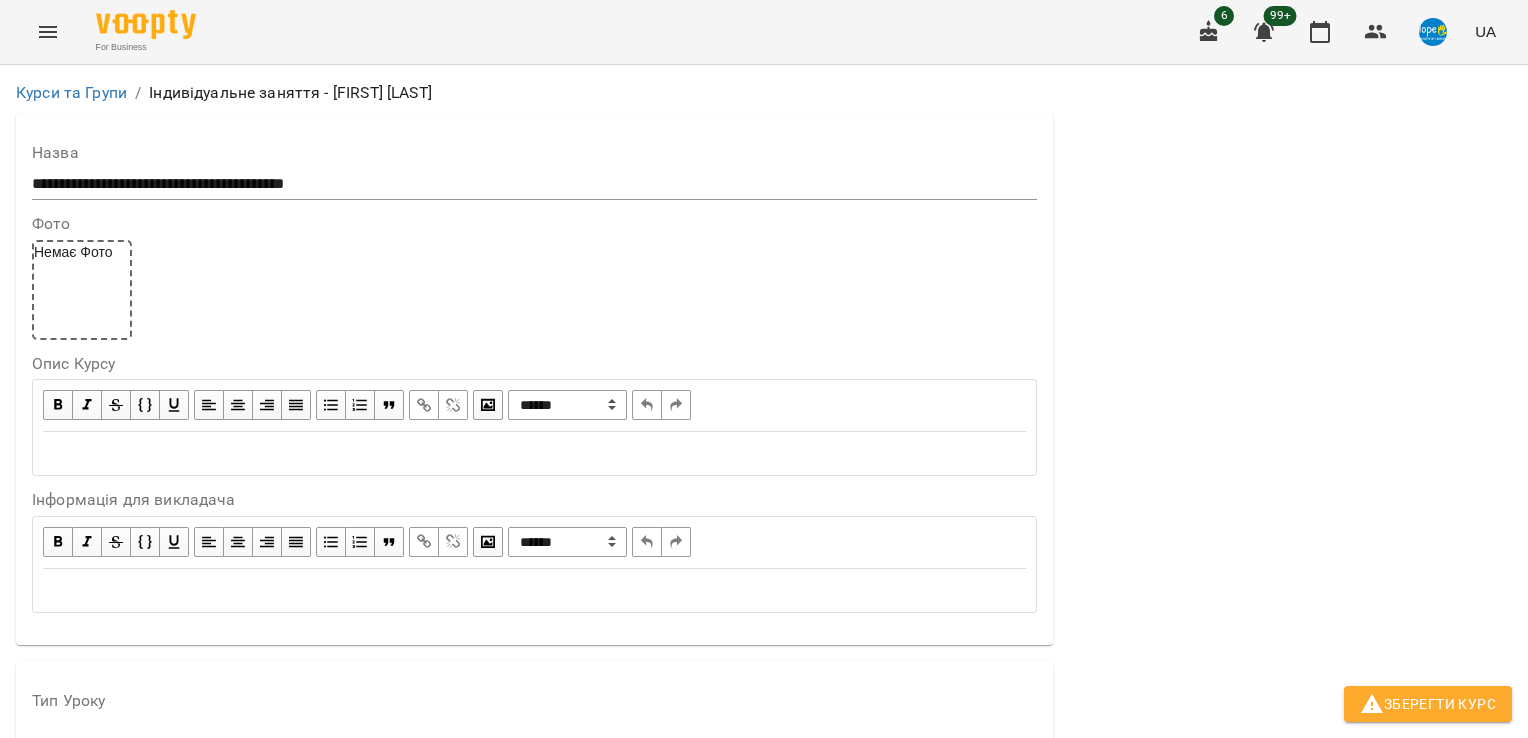 type on "**********" 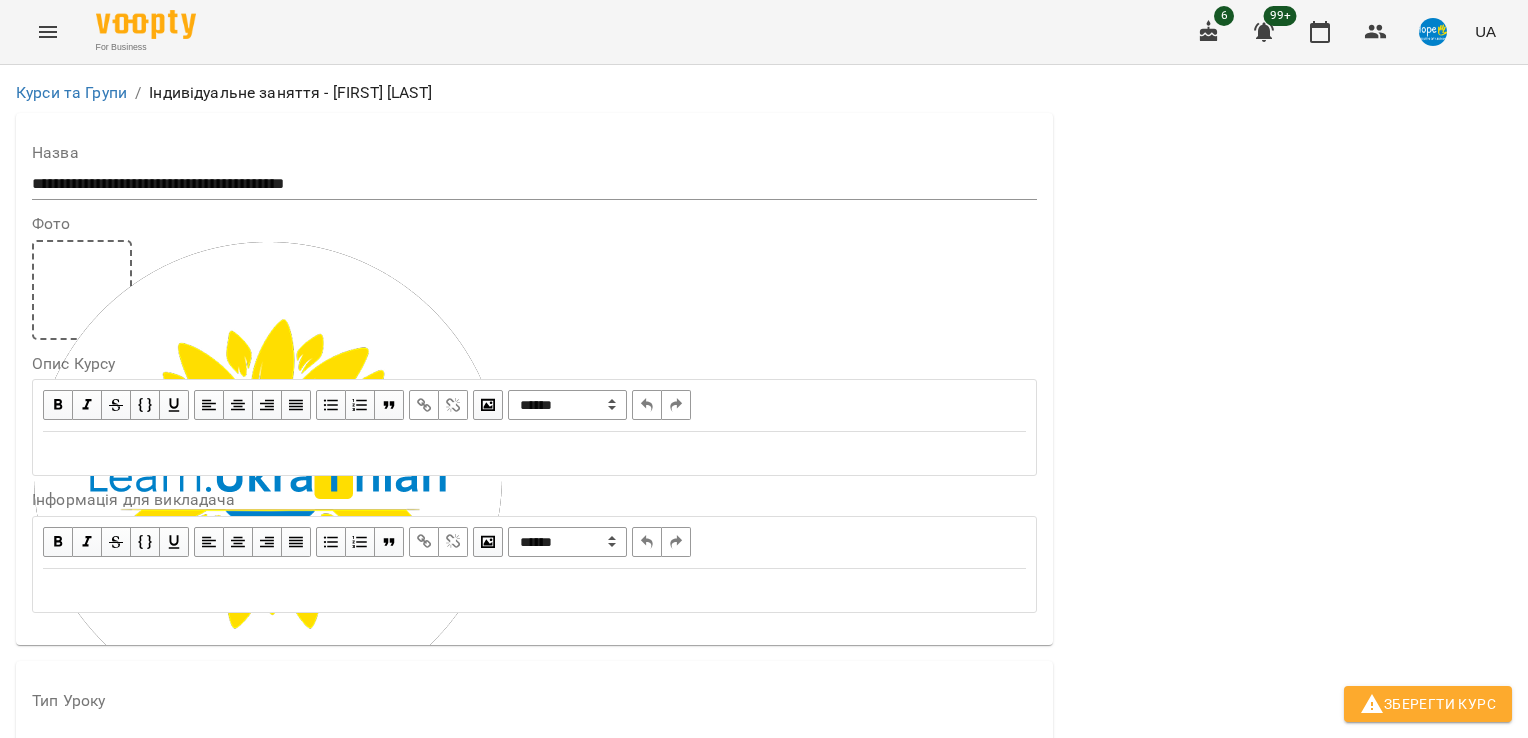 scroll, scrollTop: 300, scrollLeft: 0, axis: vertical 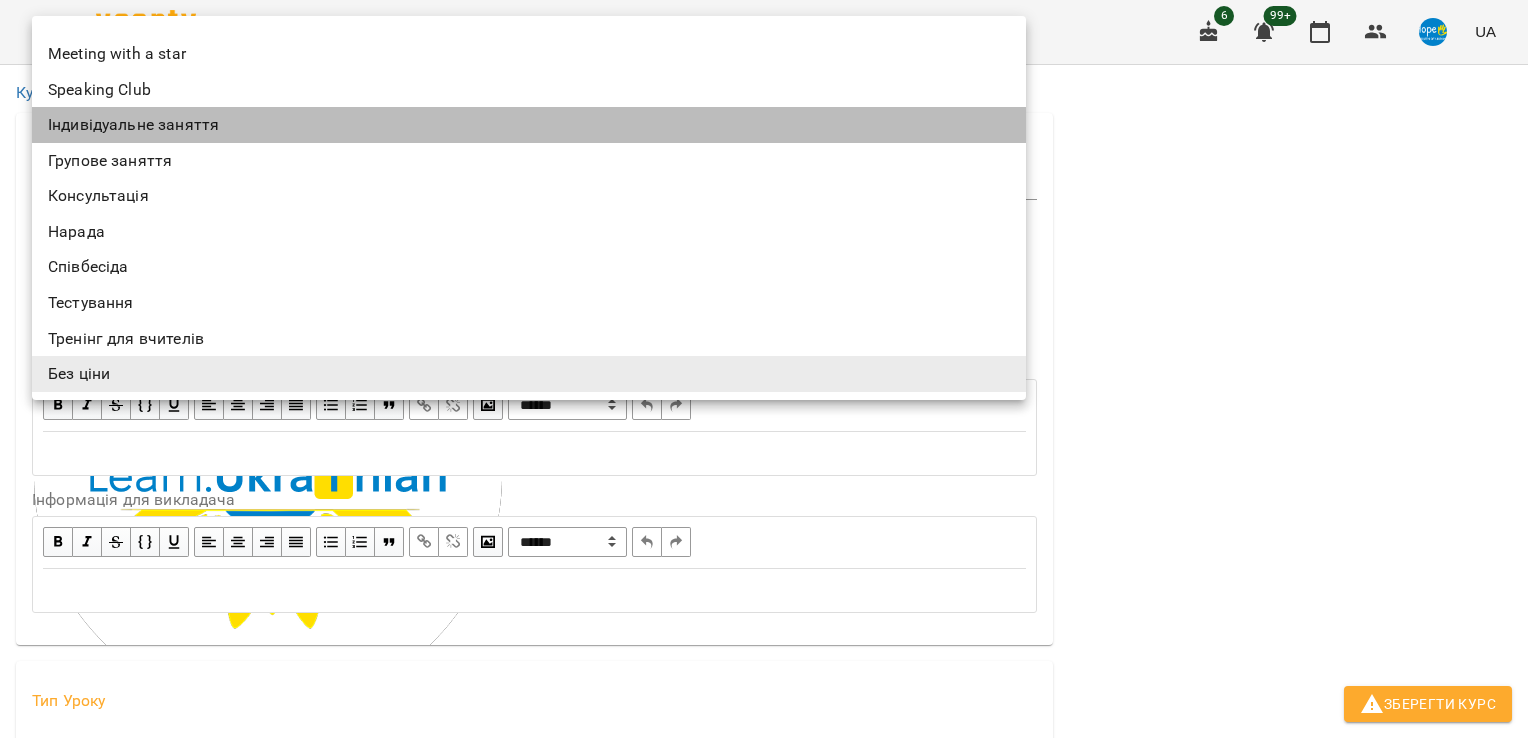 click on "Індивідуальне заняття" at bounding box center [529, 125] 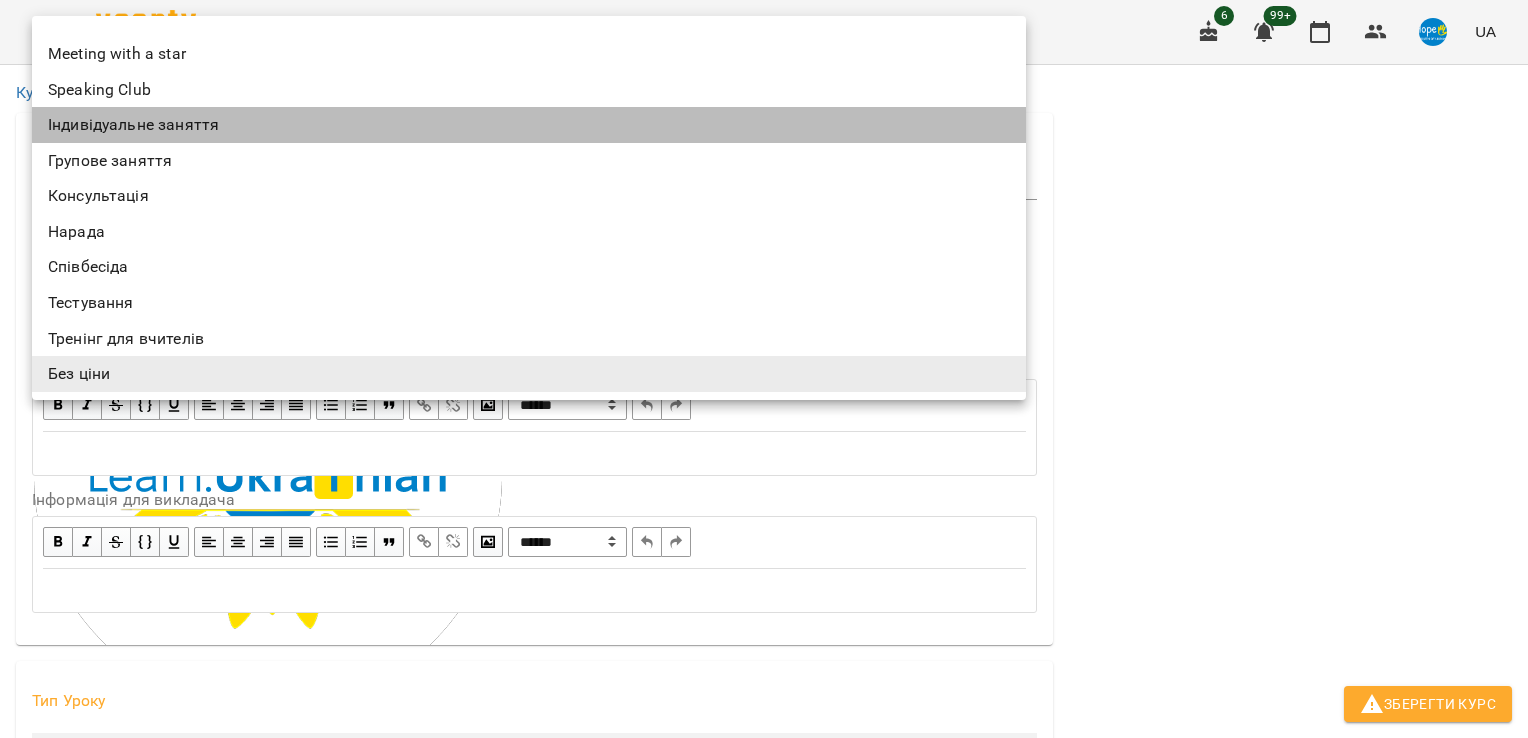 type on "**********" 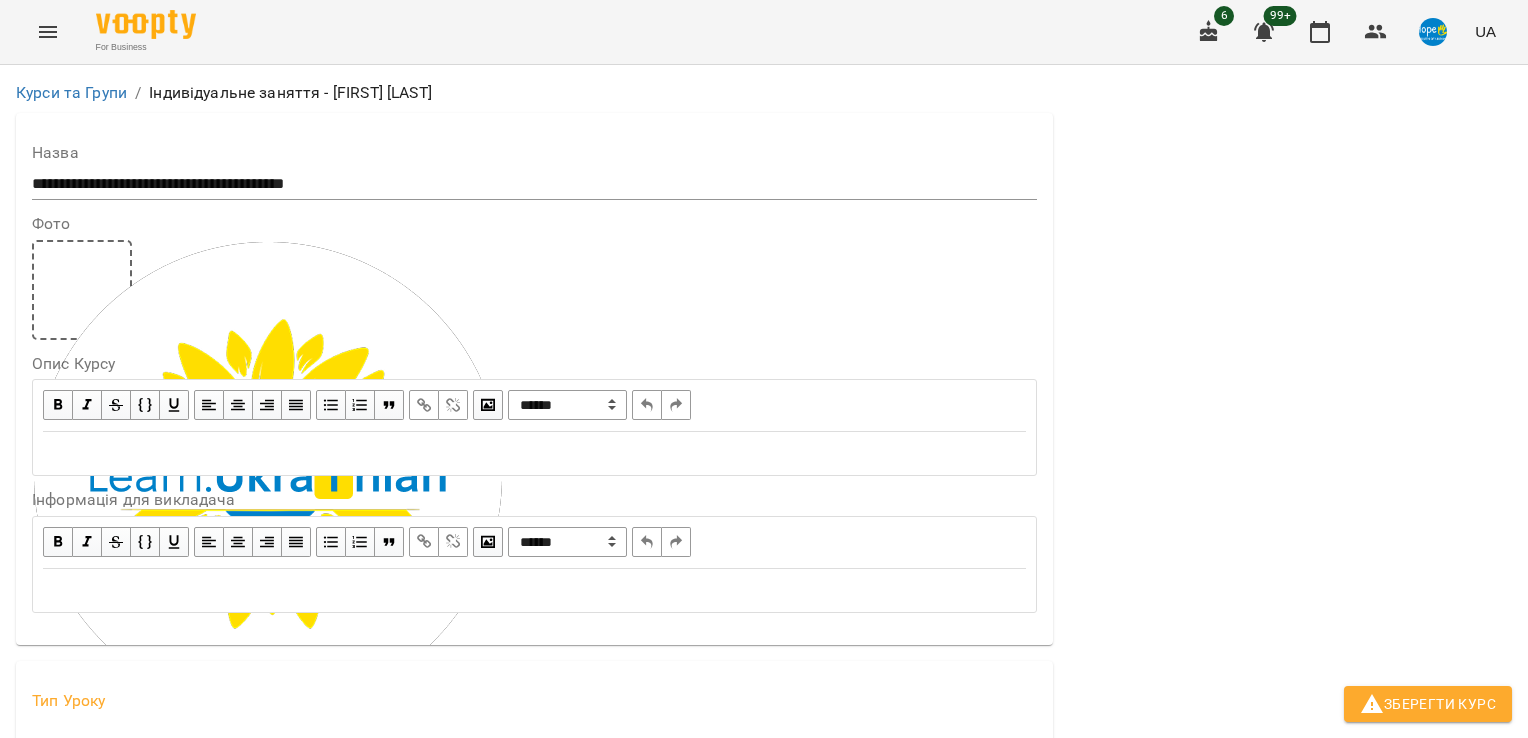 click on "Колір у Календарі" at bounding box center (534, 965) 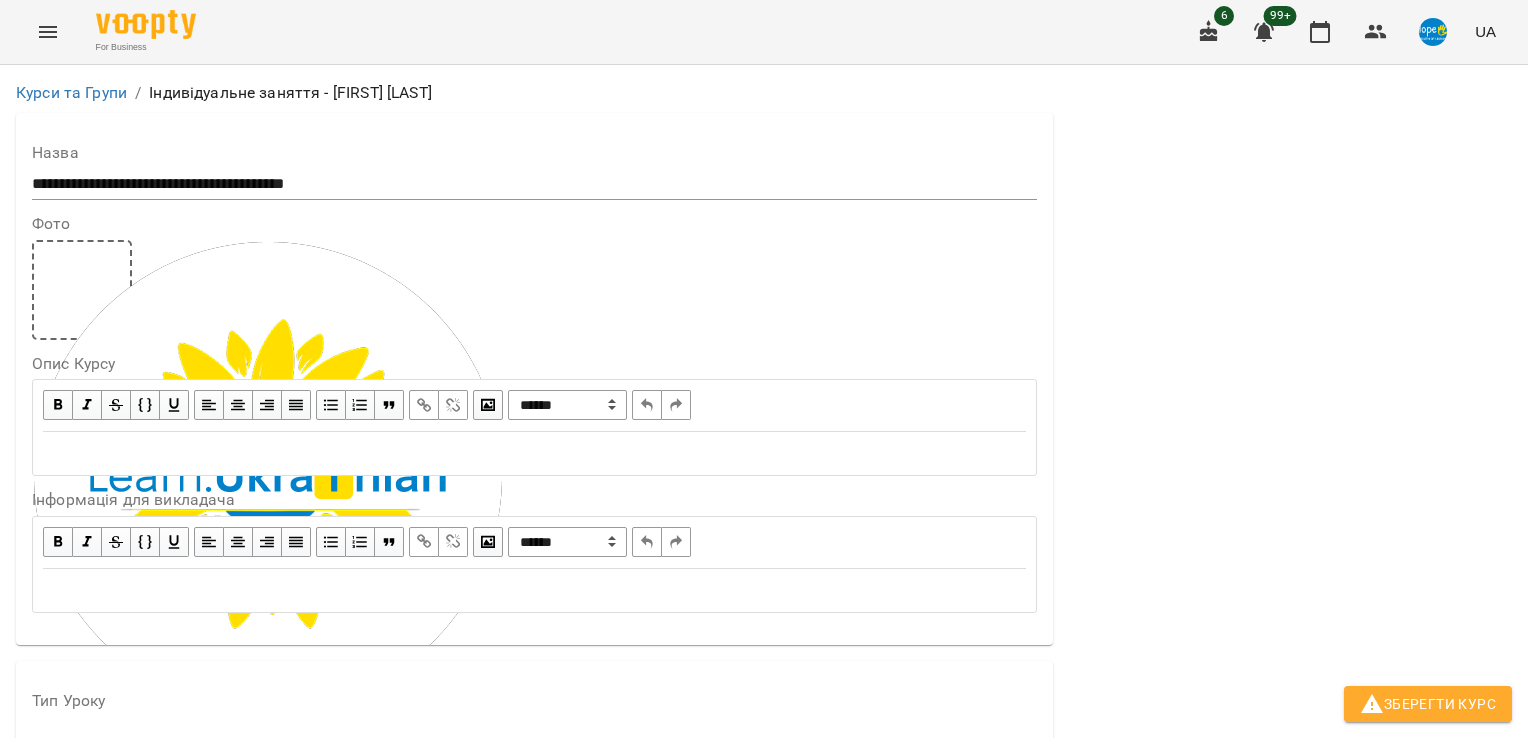 scroll, scrollTop: 700, scrollLeft: 0, axis: vertical 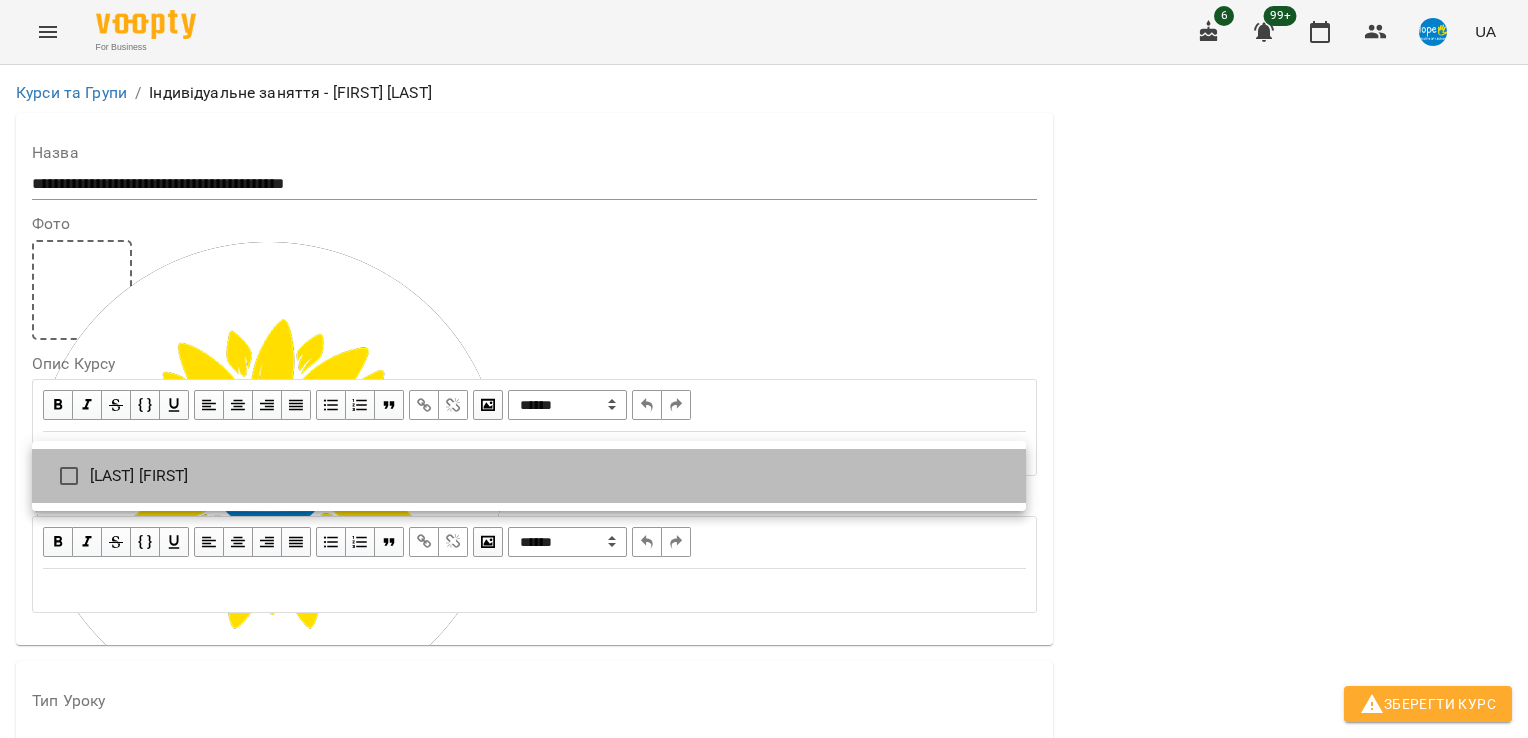 click on "[LAST] [FIRST]" at bounding box center [529, 476] 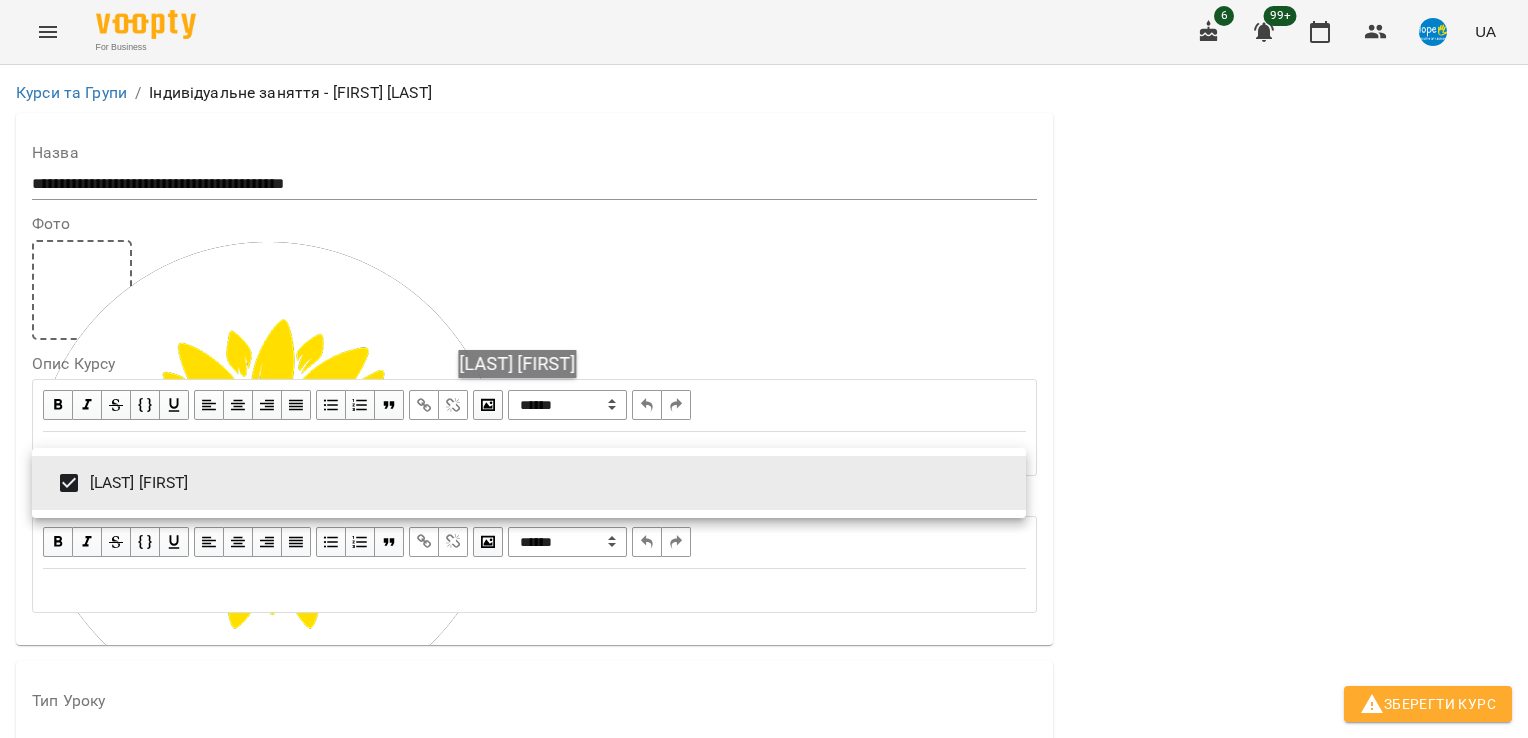 click at bounding box center [764, 369] 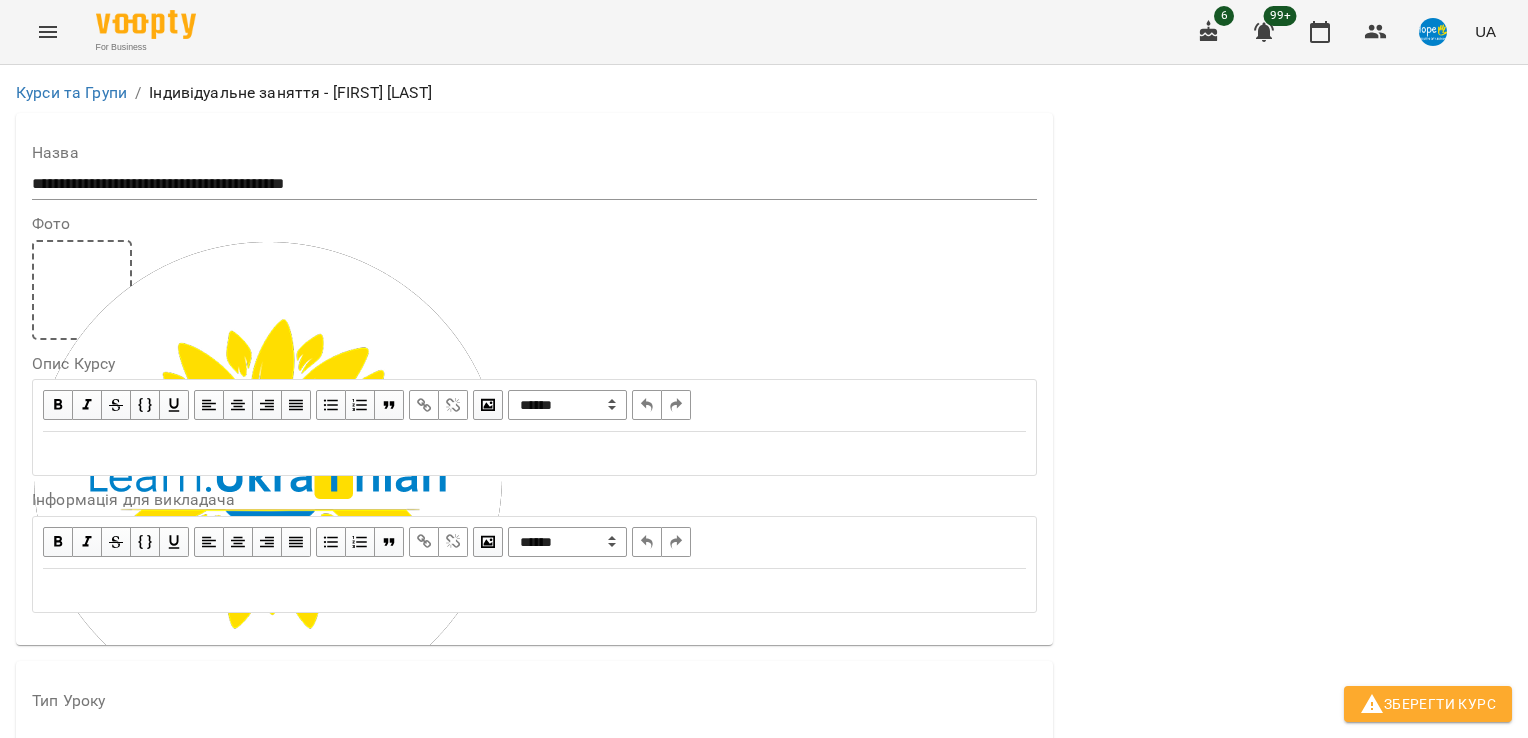 scroll, scrollTop: 1600, scrollLeft: 0, axis: vertical 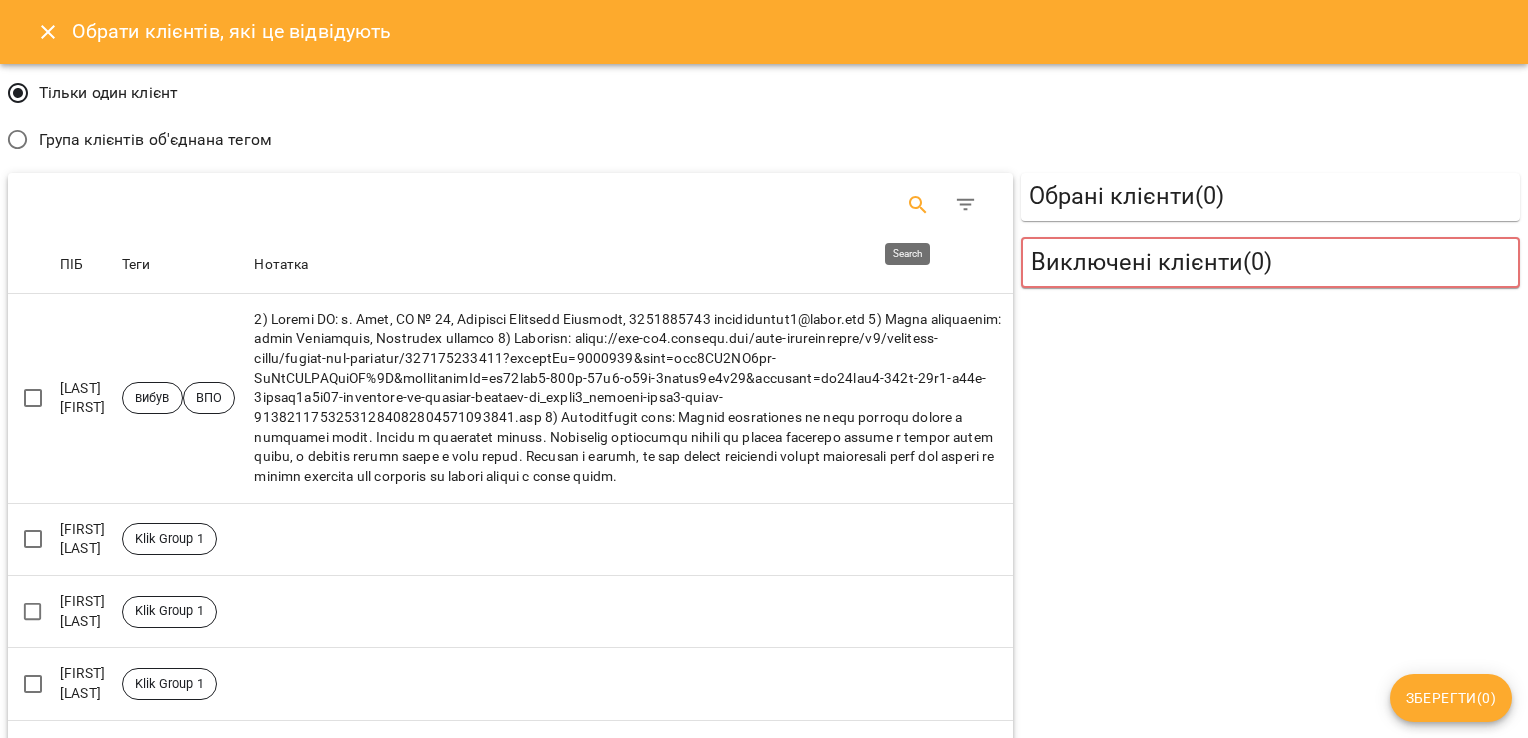click 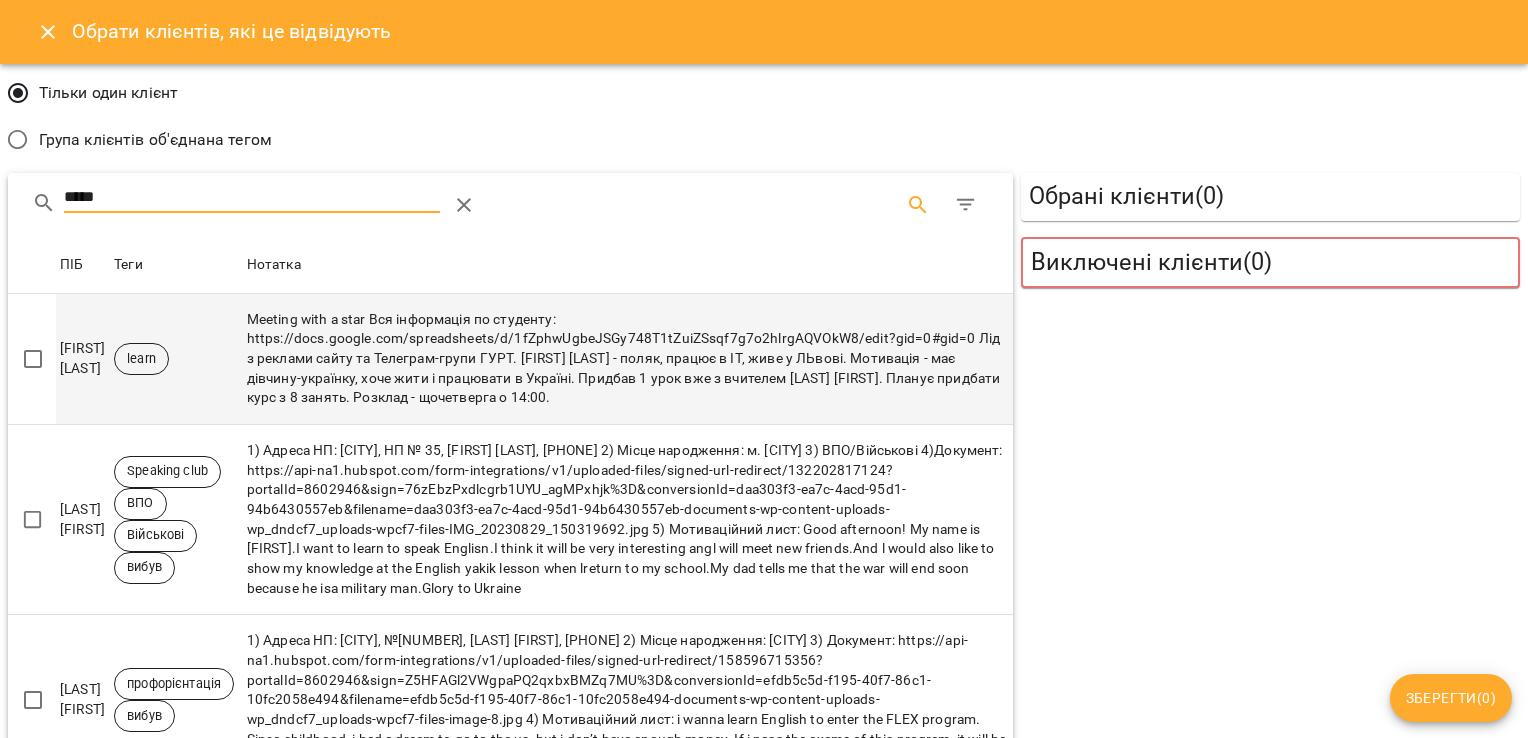 type on "*****" 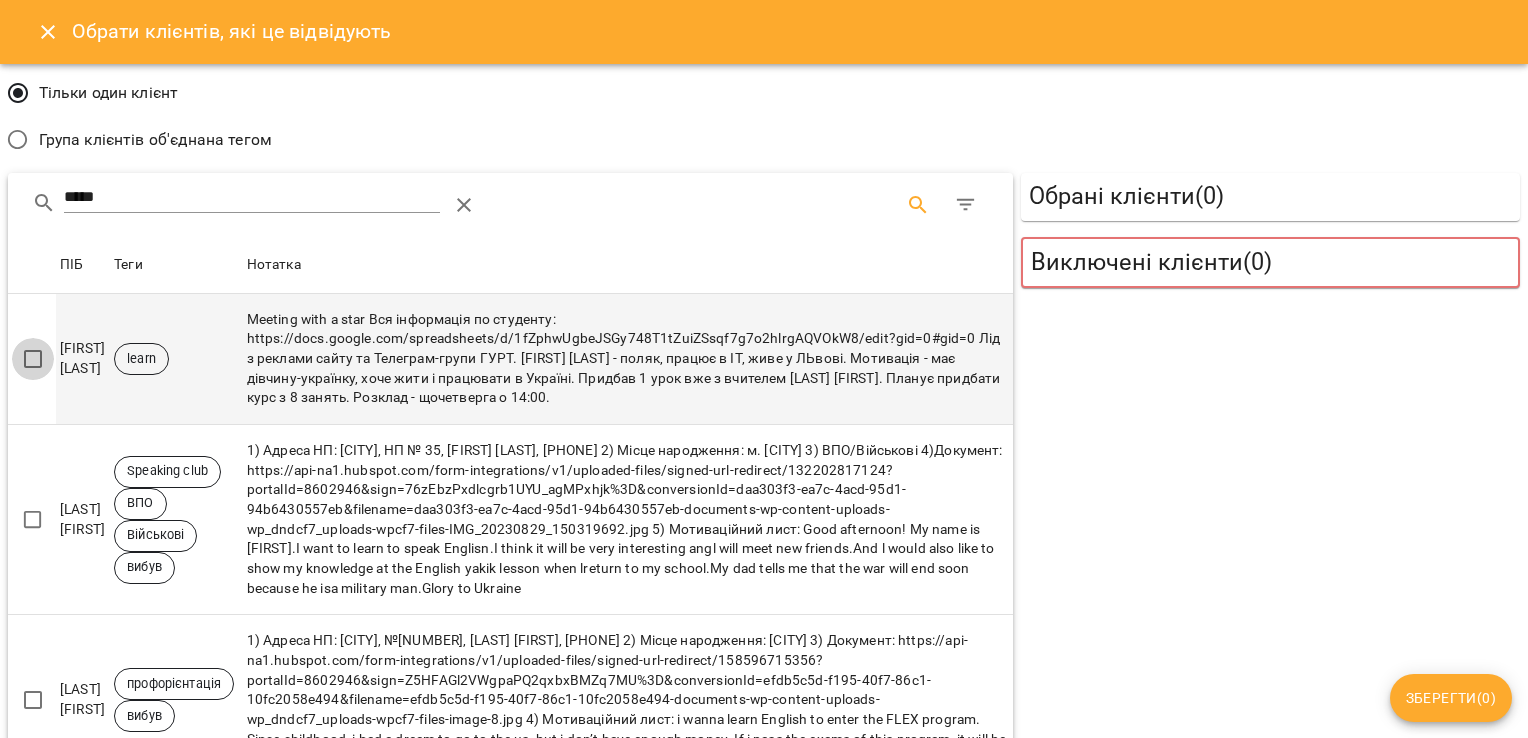 type 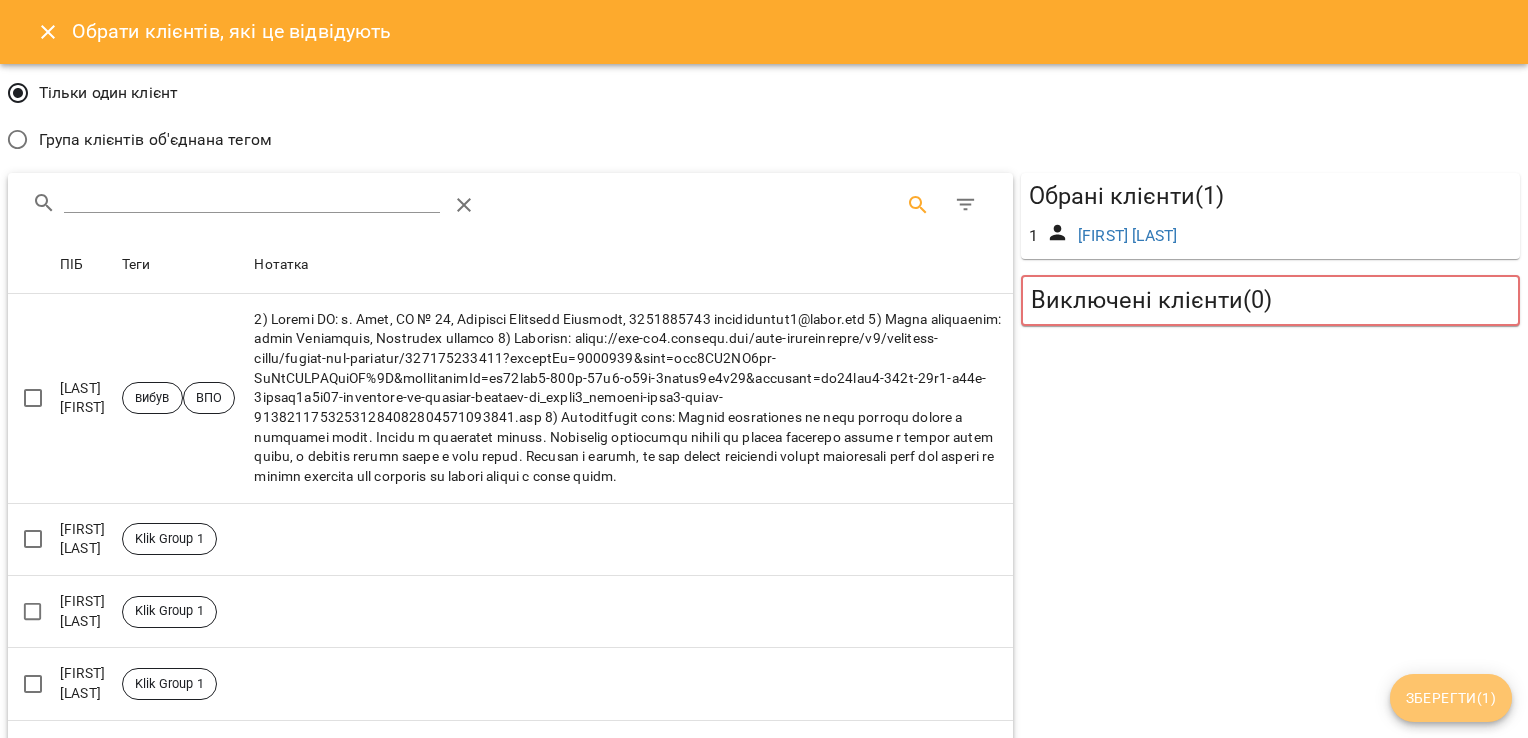click on "Зберегти ( 1 )" at bounding box center (1451, 698) 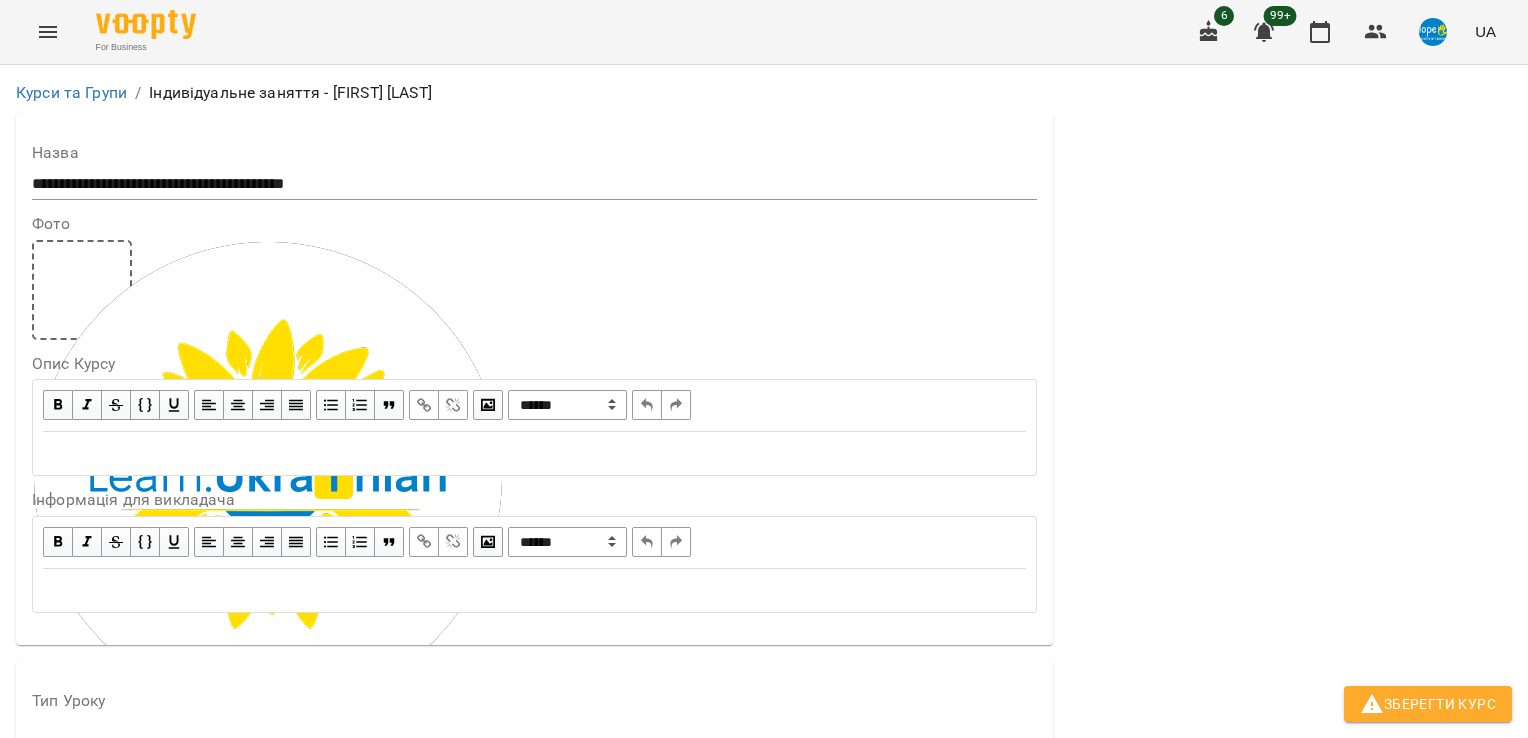 scroll, scrollTop: 0, scrollLeft: 0, axis: both 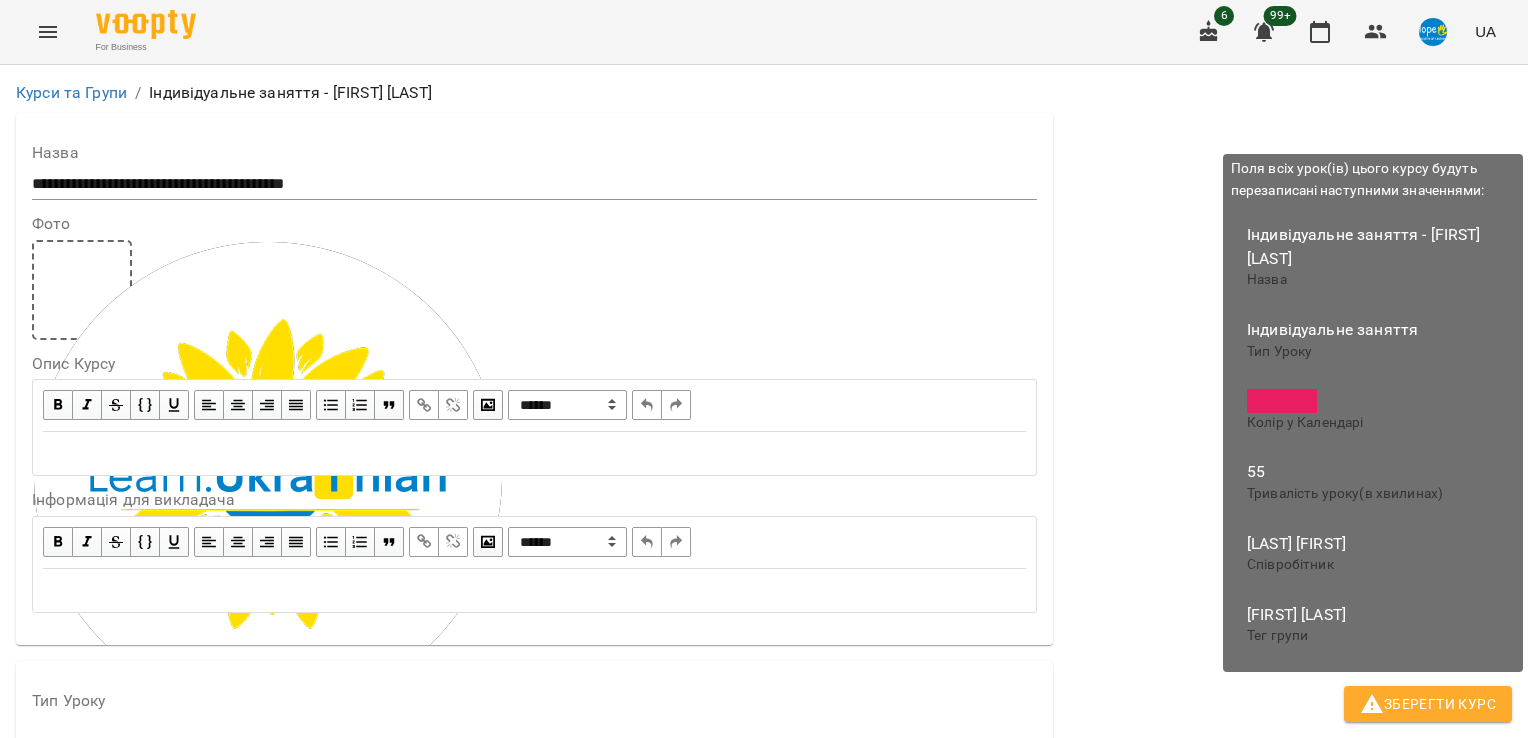 click on "Зберегти Курс" at bounding box center (1428, 704) 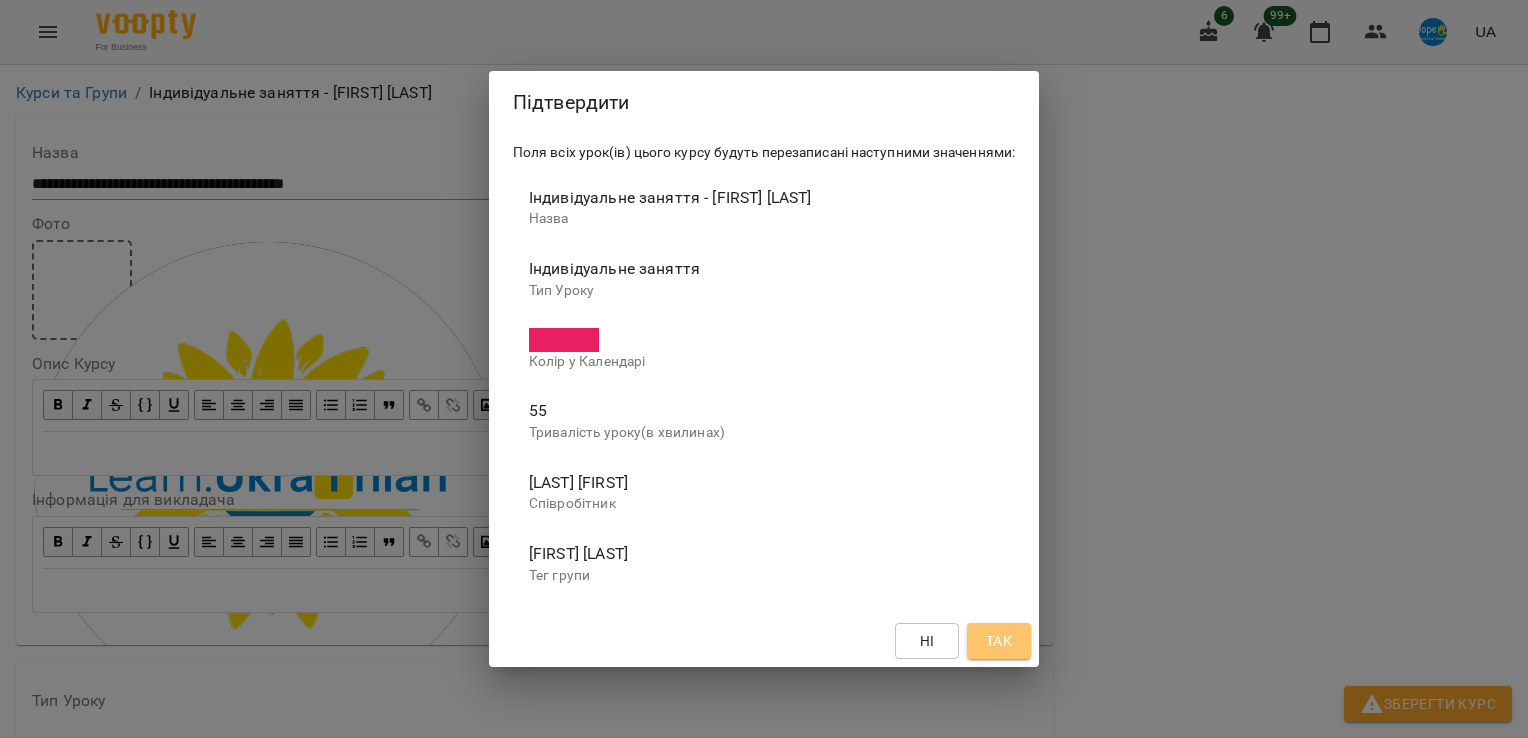 click on "Так" at bounding box center (999, 641) 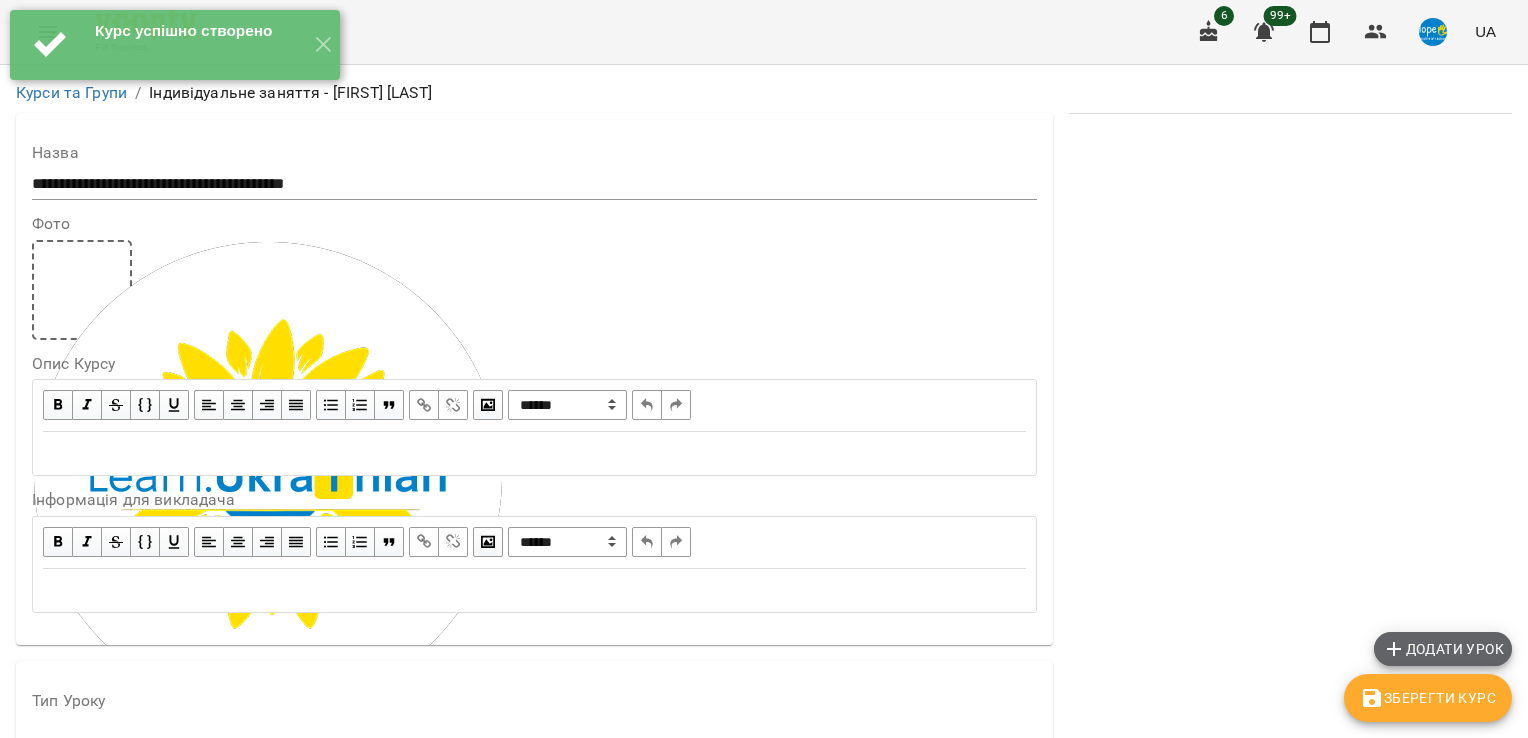 click on "Додати урок" at bounding box center (1443, 649) 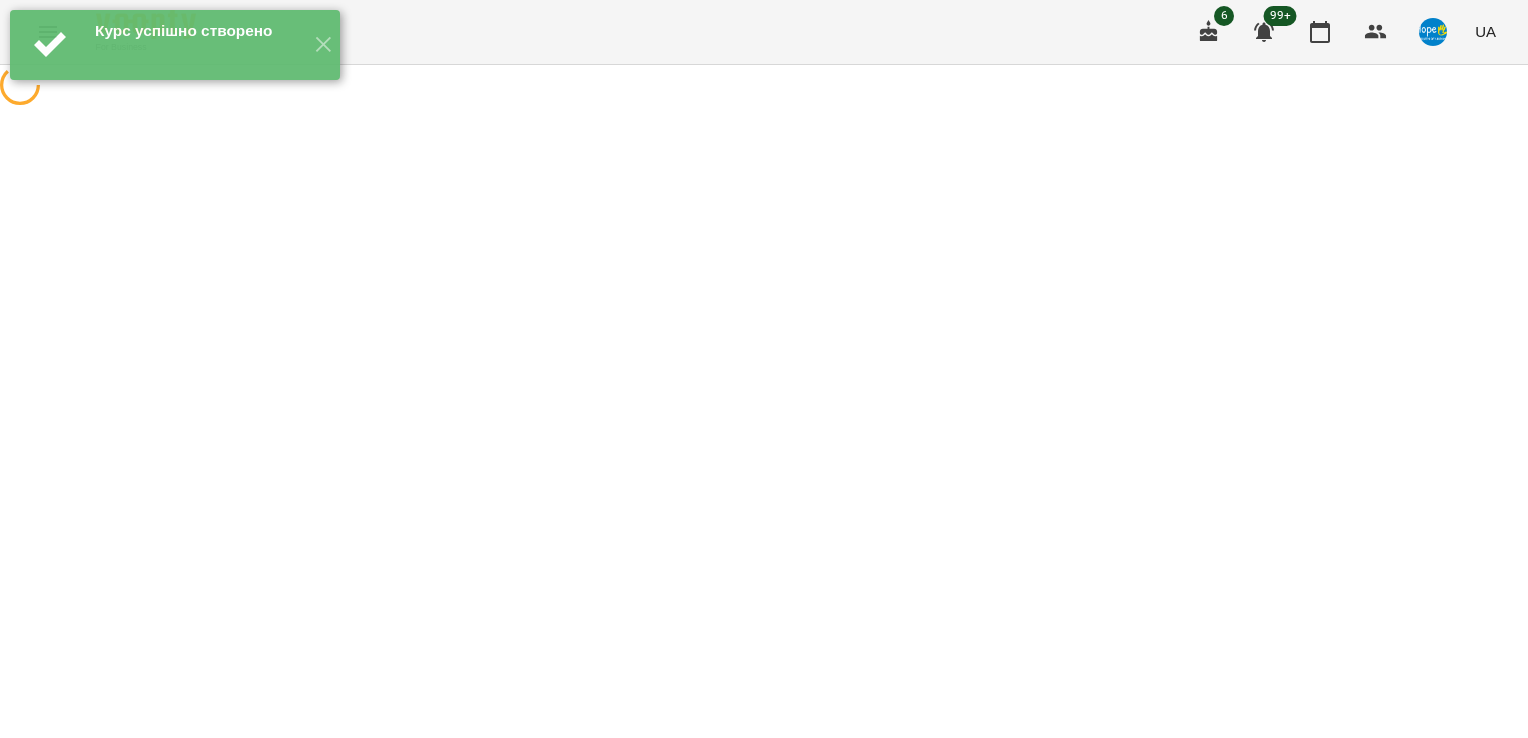 select on "**********" 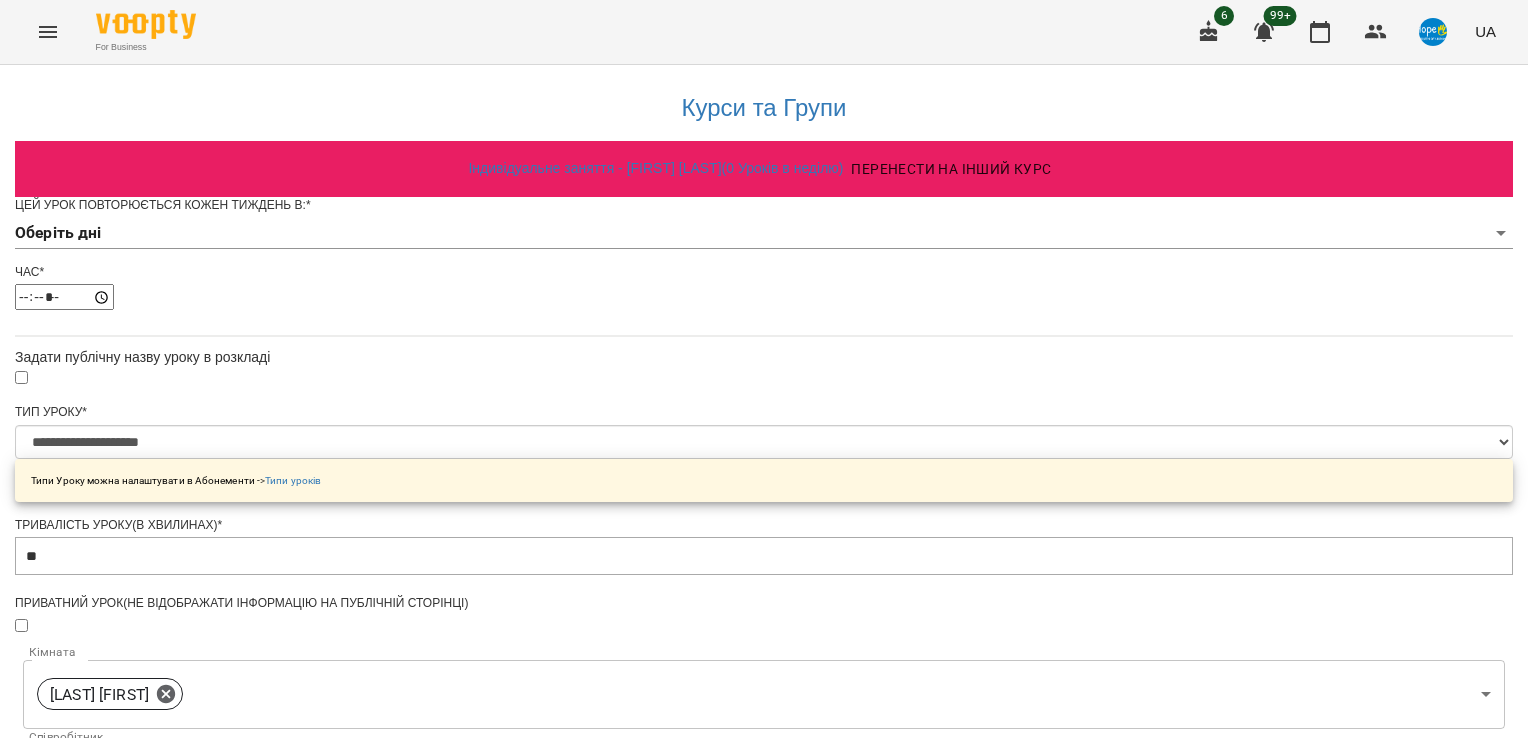 click on "**********" at bounding box center [764, 642] 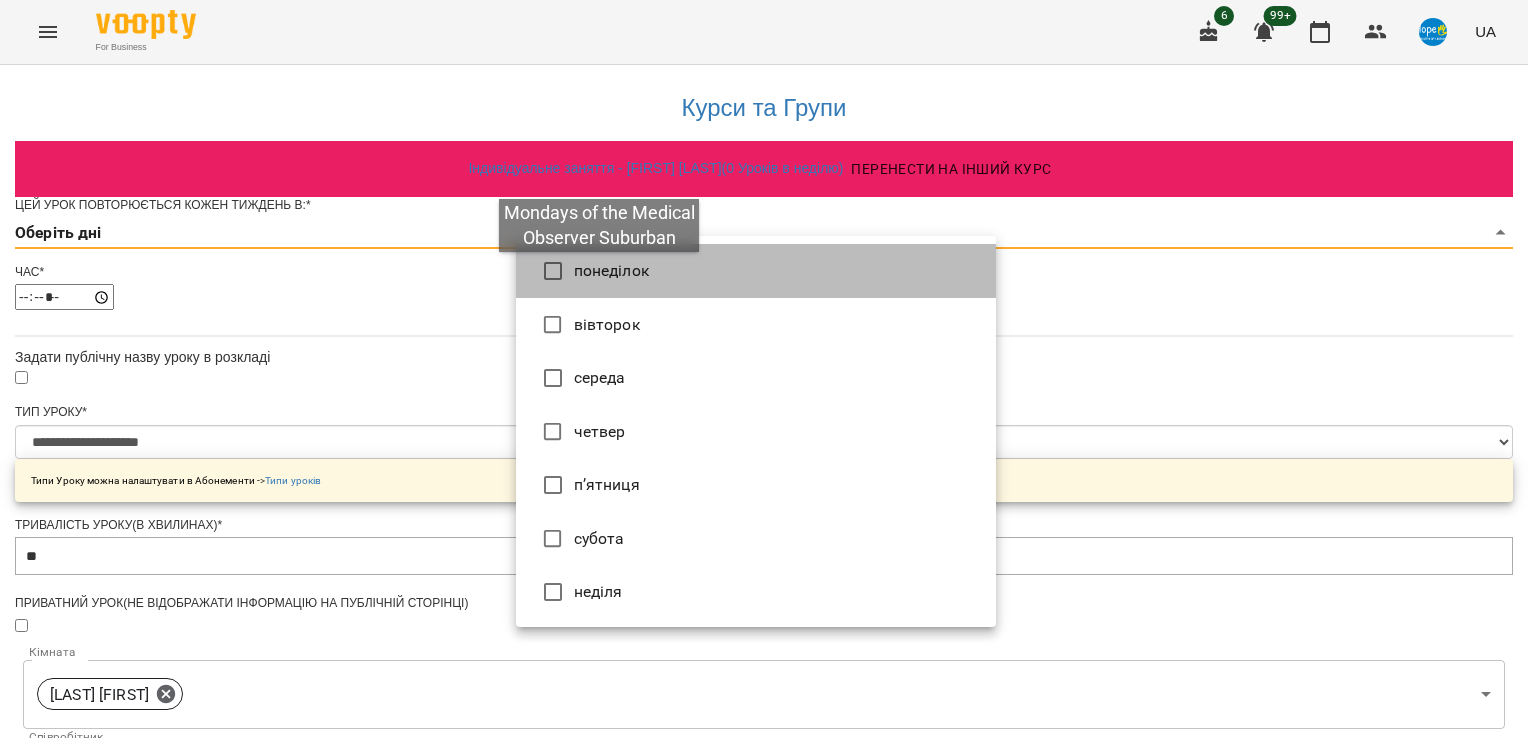click on "понеділок" at bounding box center [756, 271] 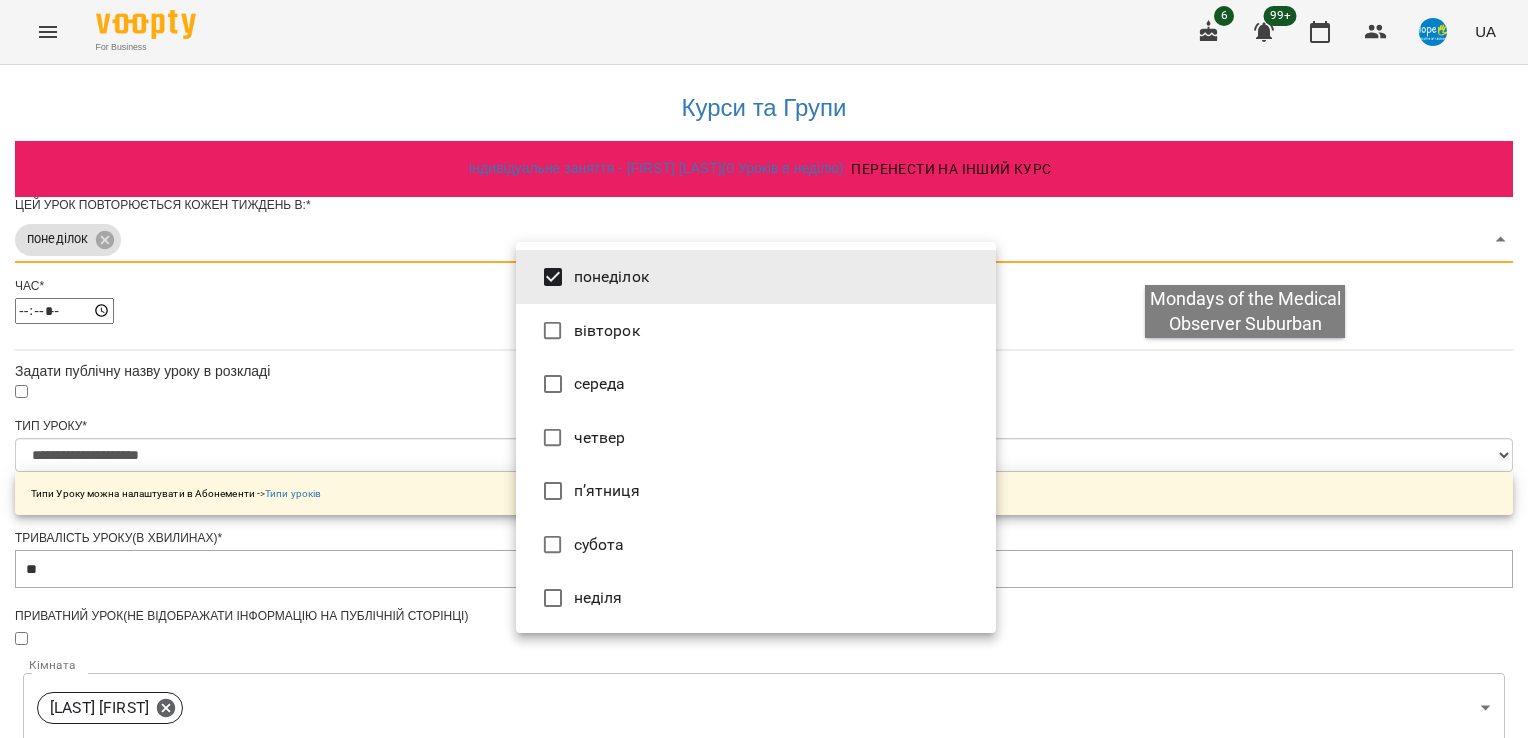 click at bounding box center [764, 369] 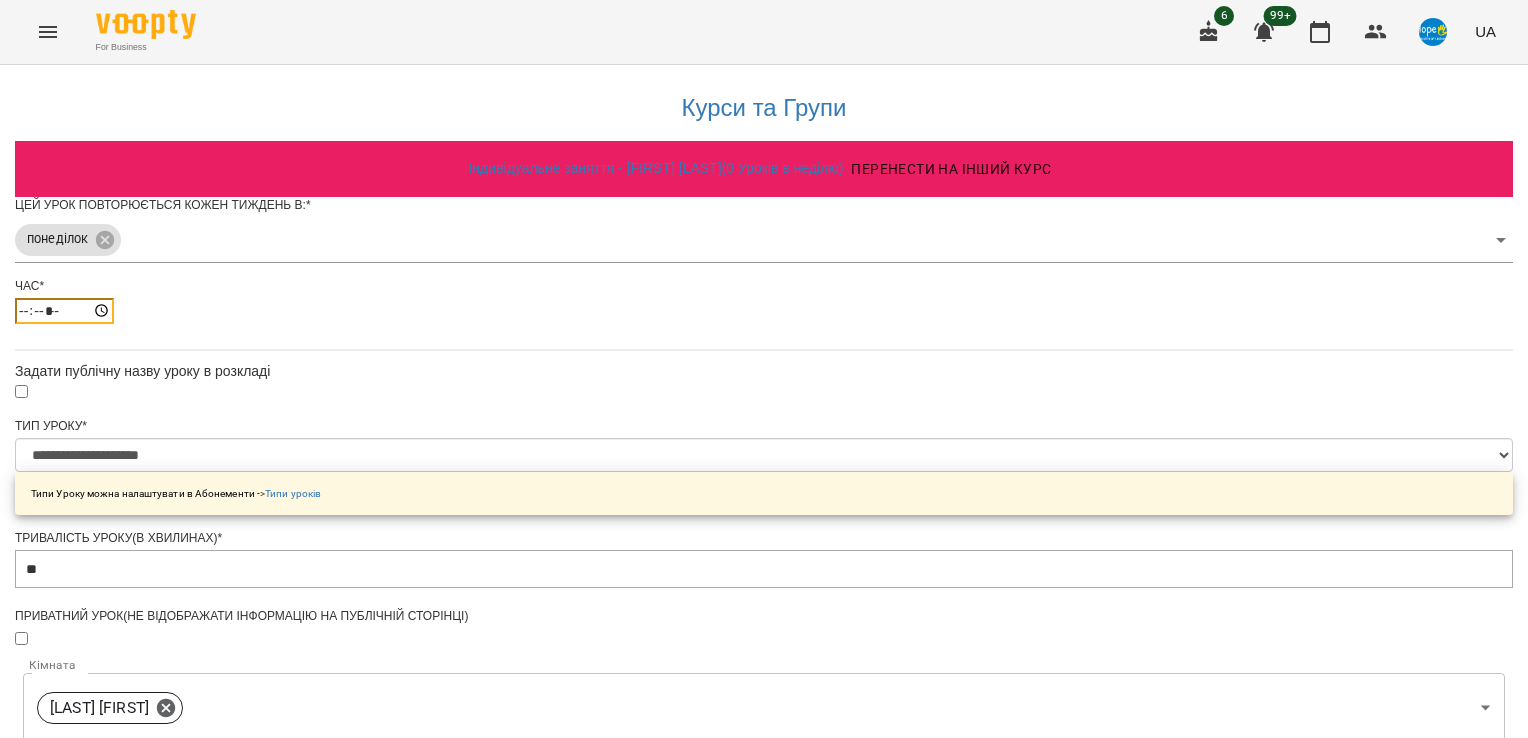 click on "*****" at bounding box center (64, 311) 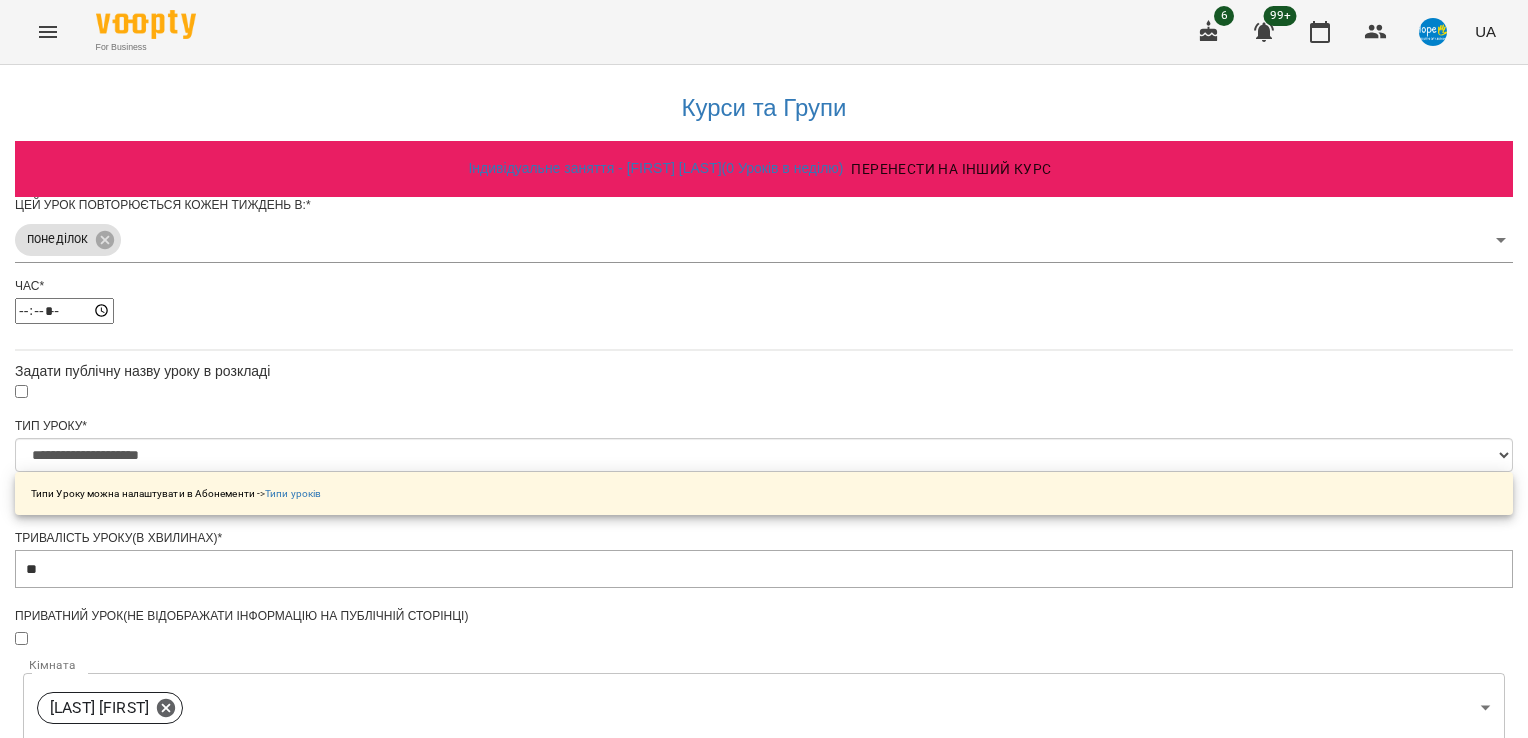 click on "*****" at bounding box center (764, 311) 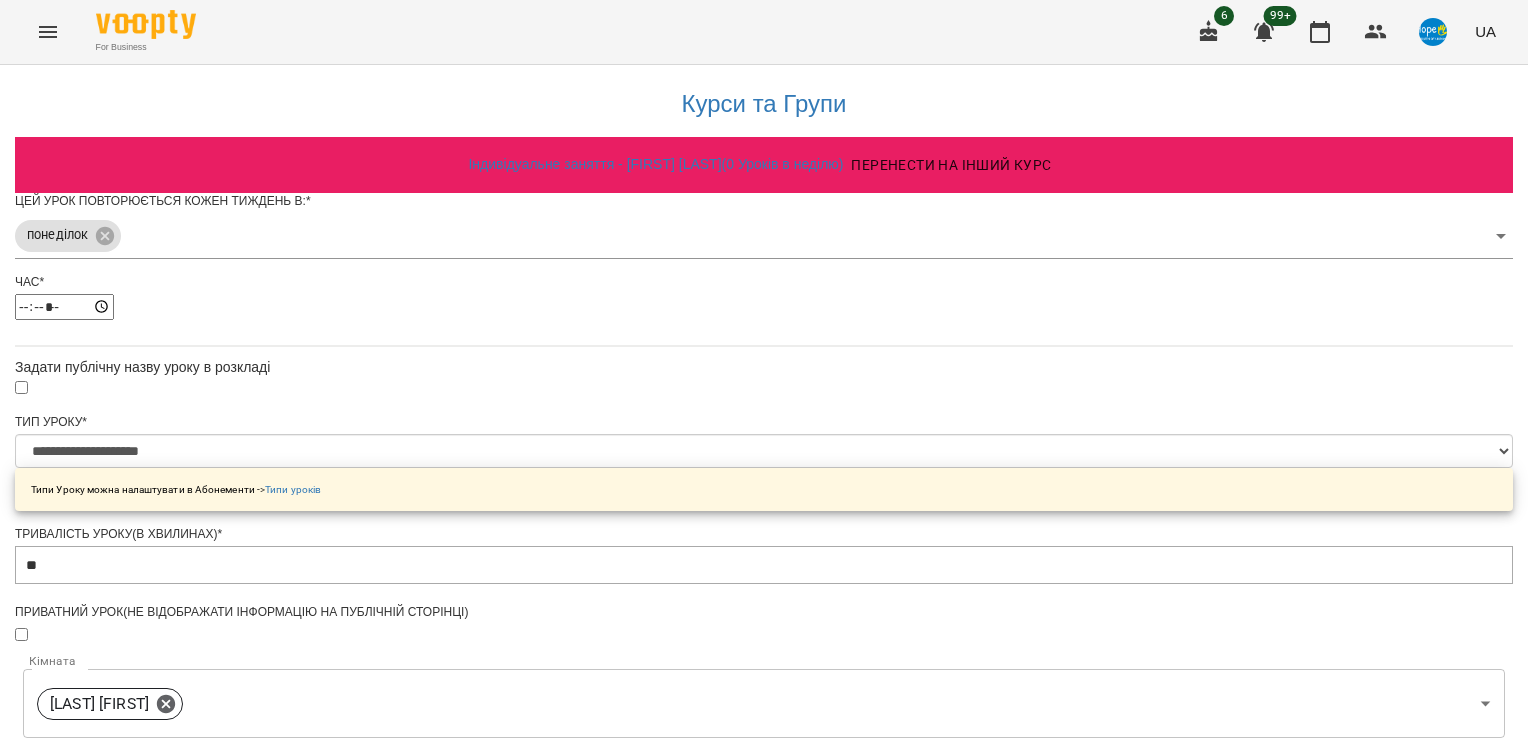 scroll, scrollTop: 659, scrollLeft: 0, axis: vertical 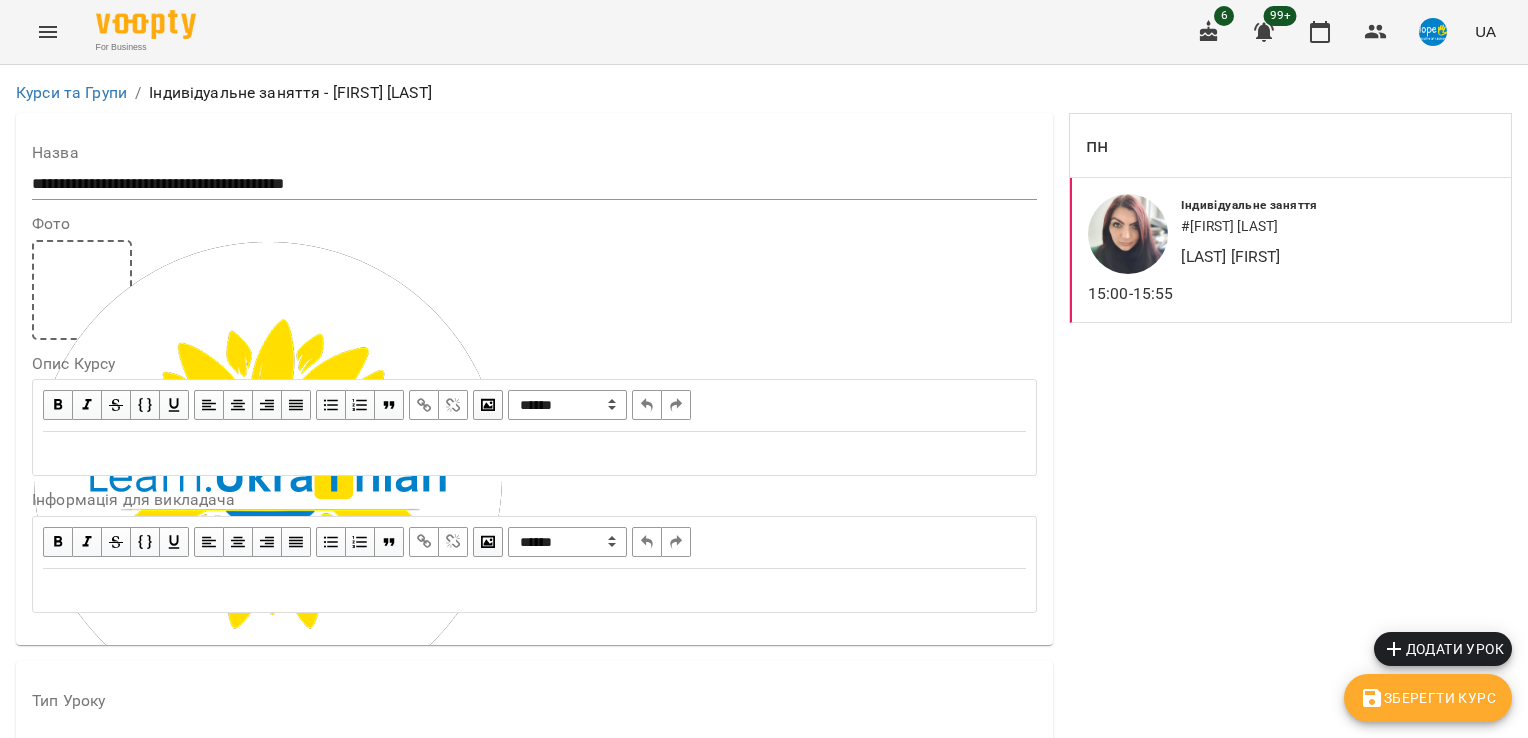 click at bounding box center (48, 32) 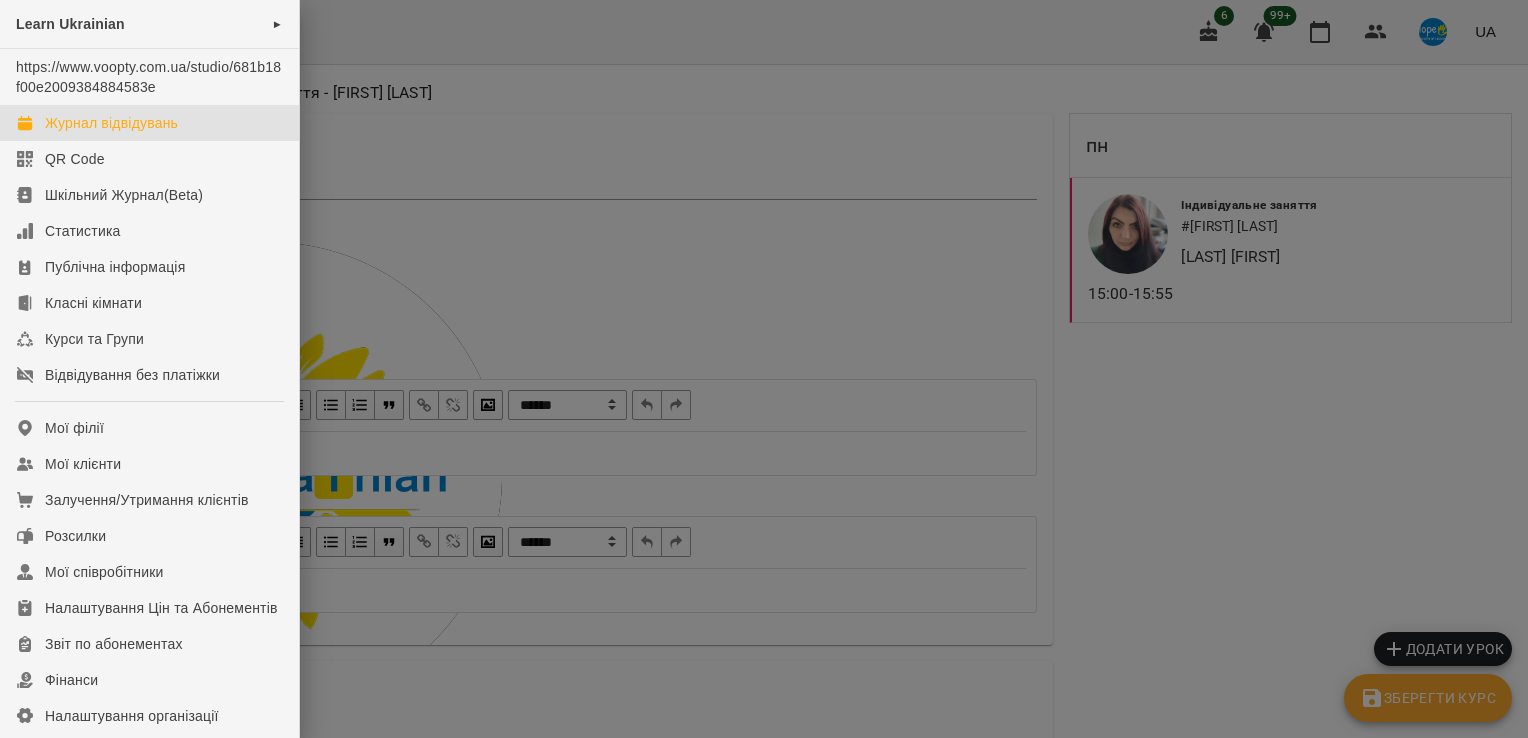 click on "Журнал відвідувань" at bounding box center (111, 123) 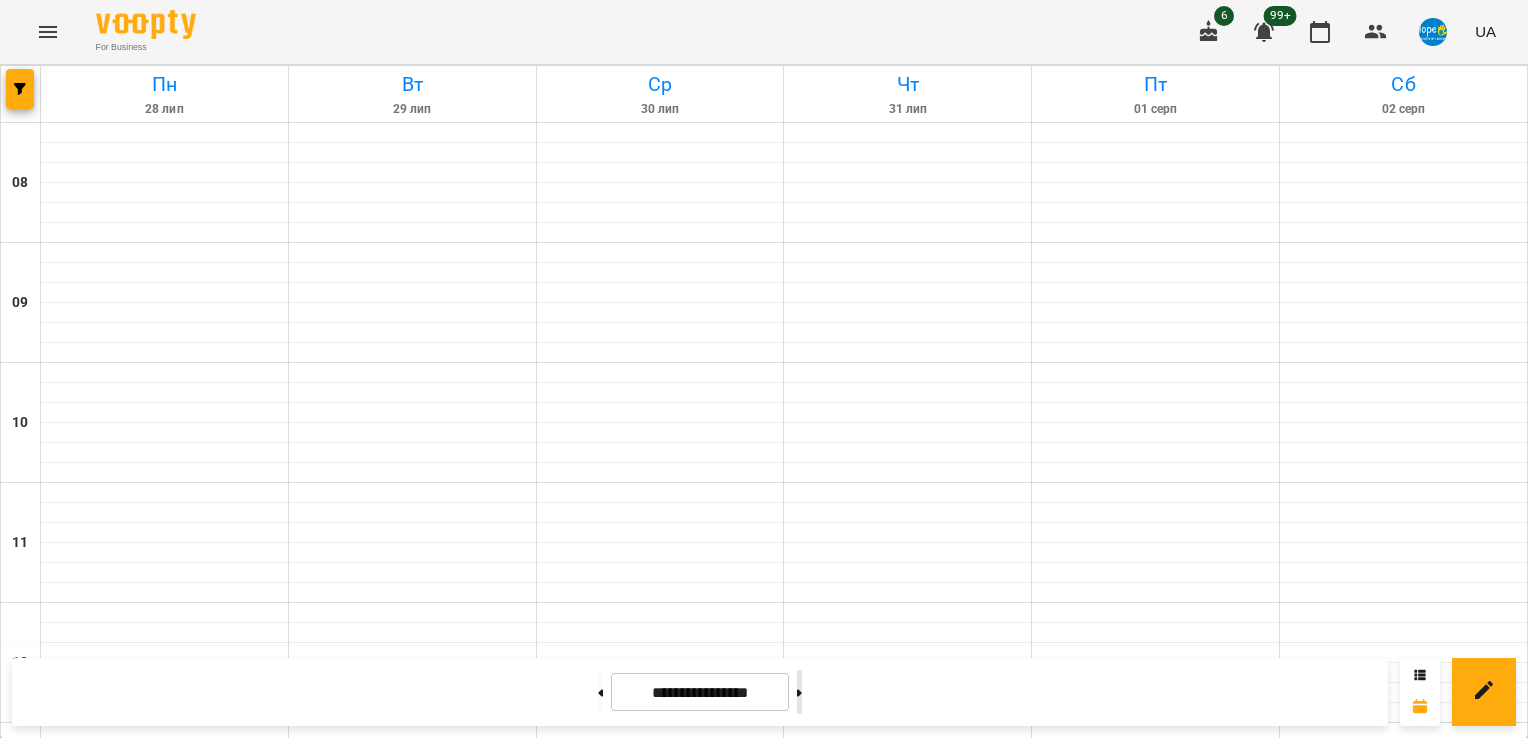 click at bounding box center (799, 692) 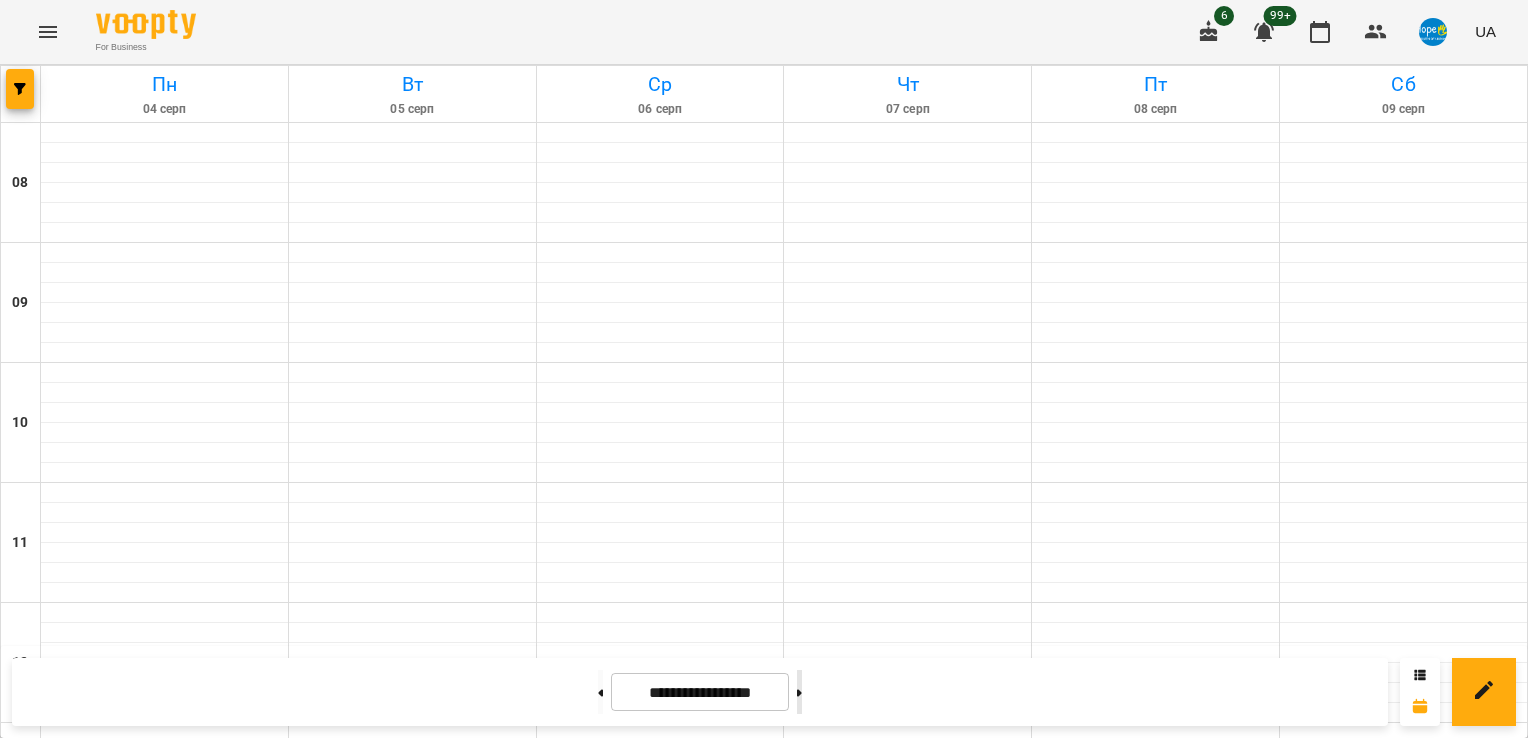 click at bounding box center (799, 692) 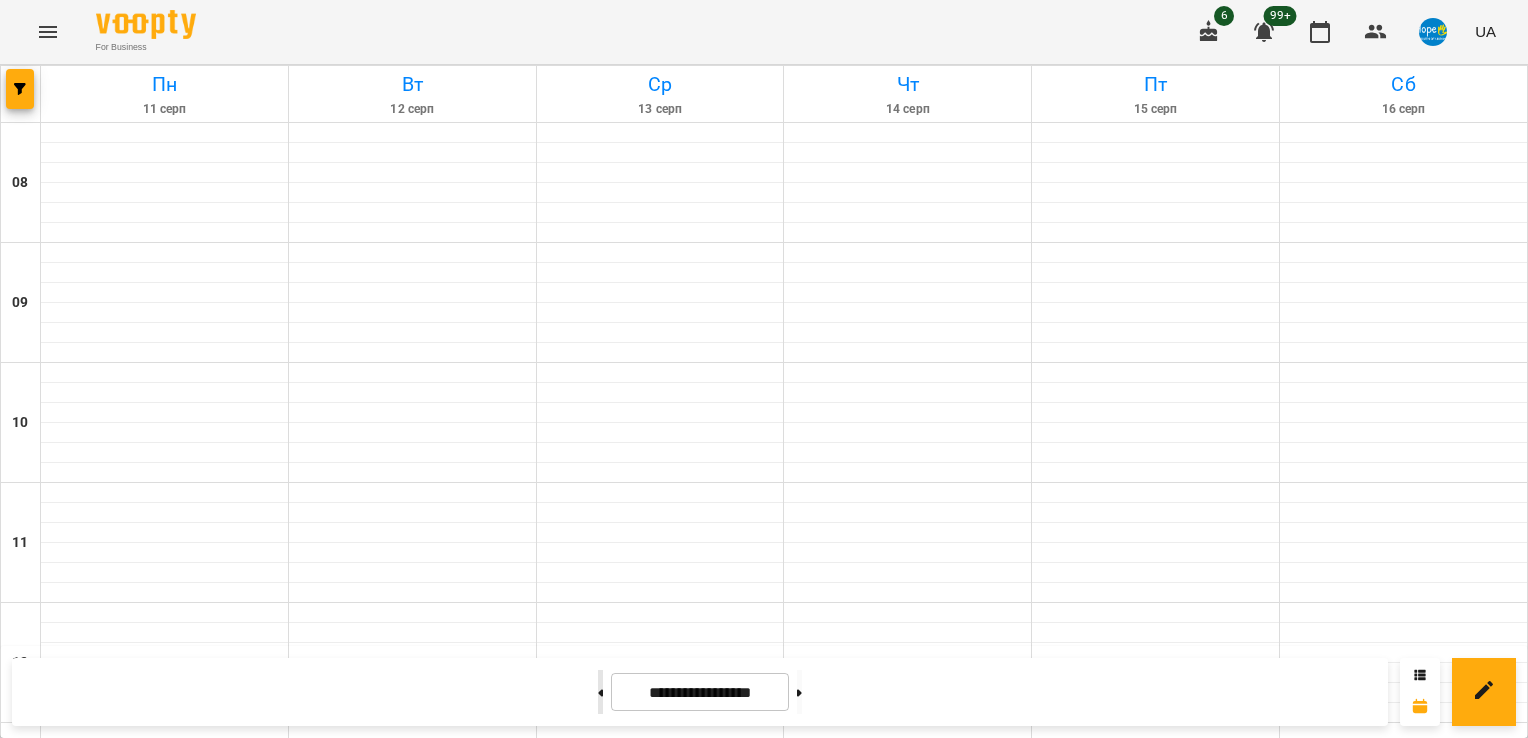 click at bounding box center (600, 692) 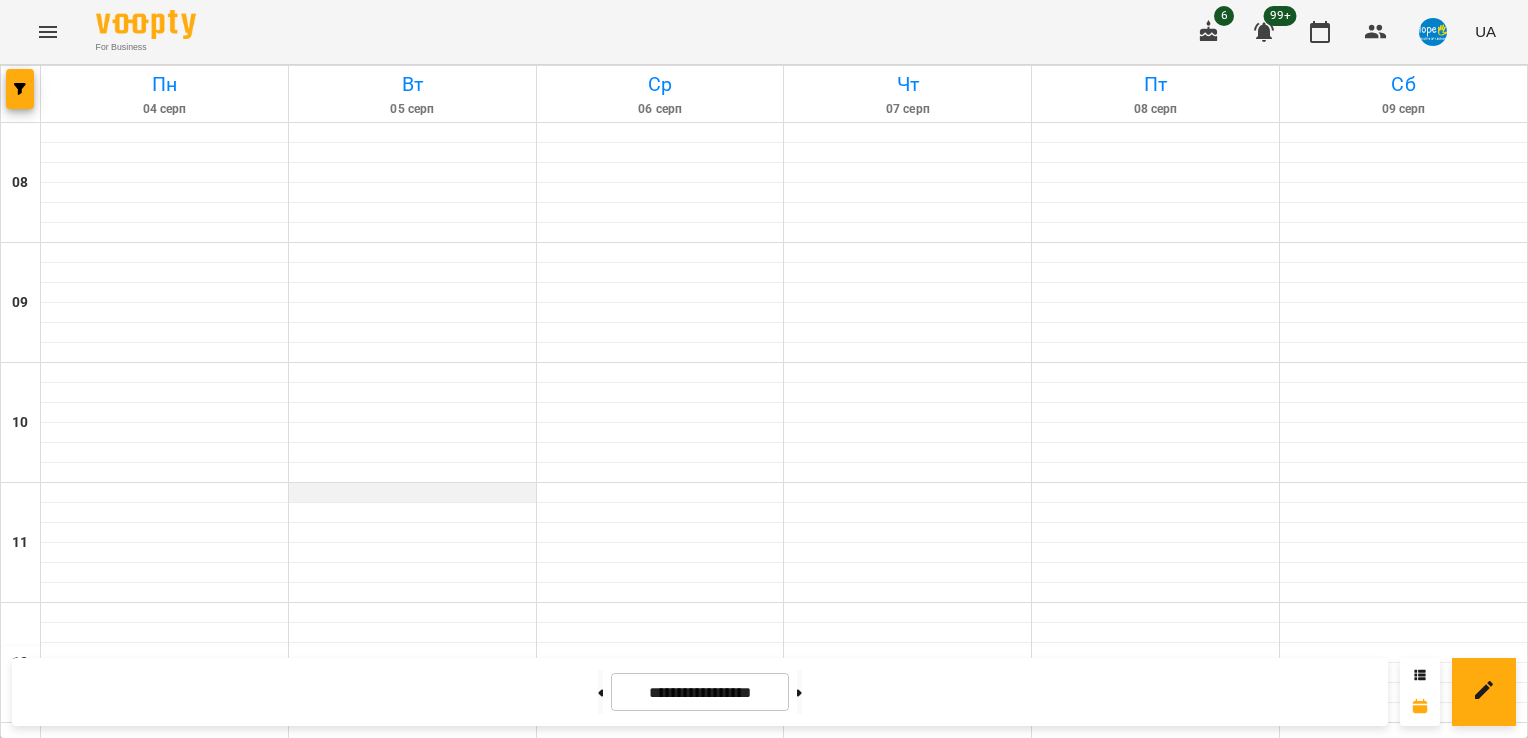 scroll, scrollTop: 500, scrollLeft: 0, axis: vertical 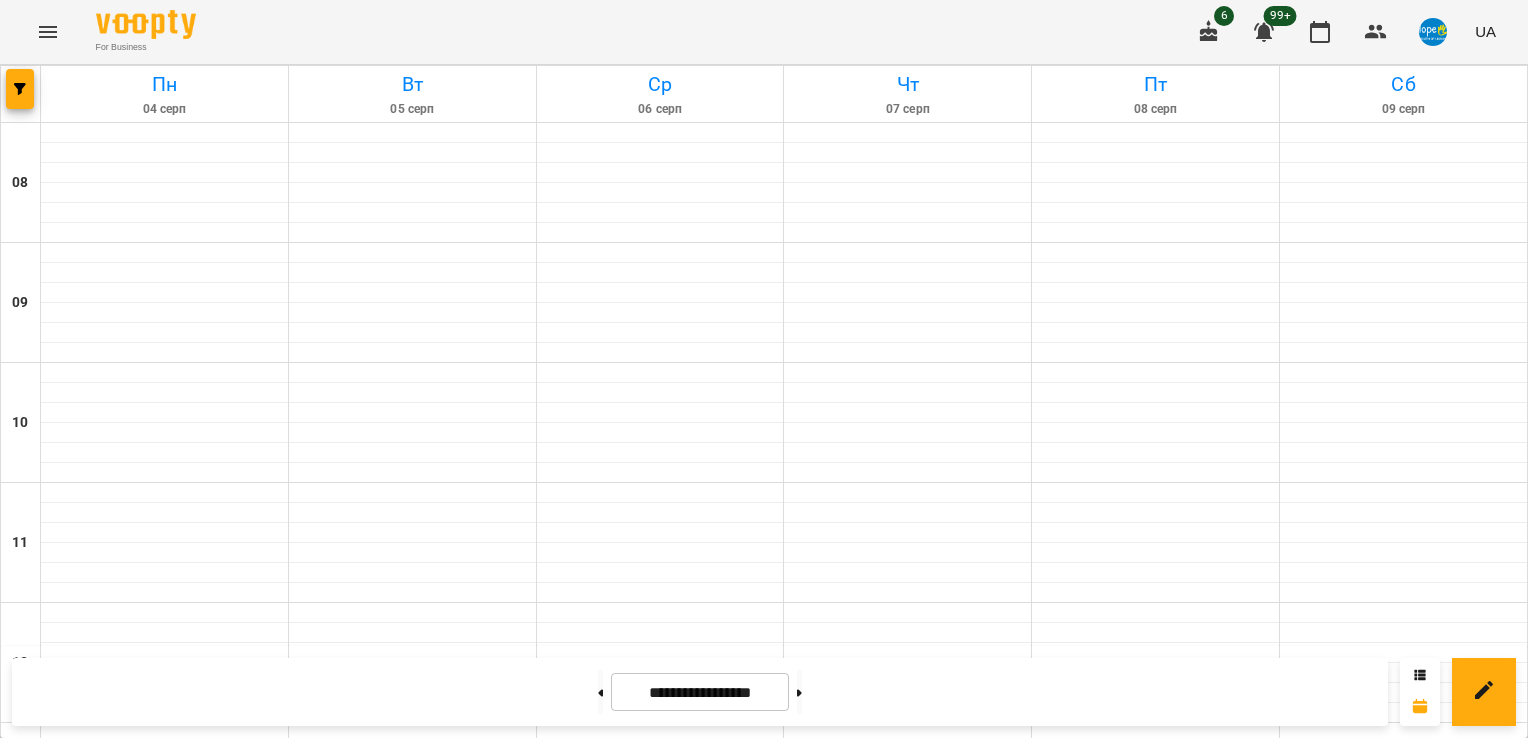 click 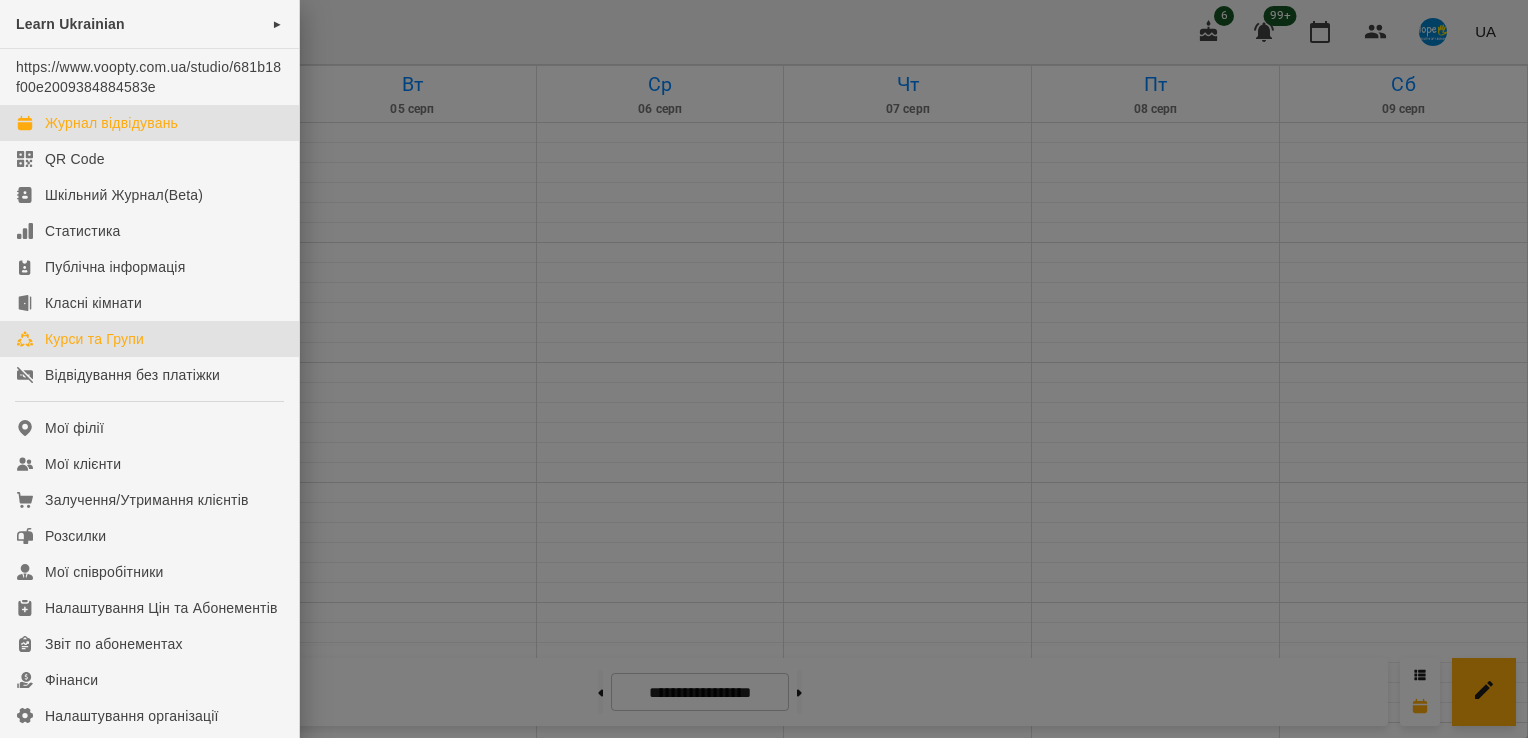 click on "Курси та Групи" at bounding box center [94, 339] 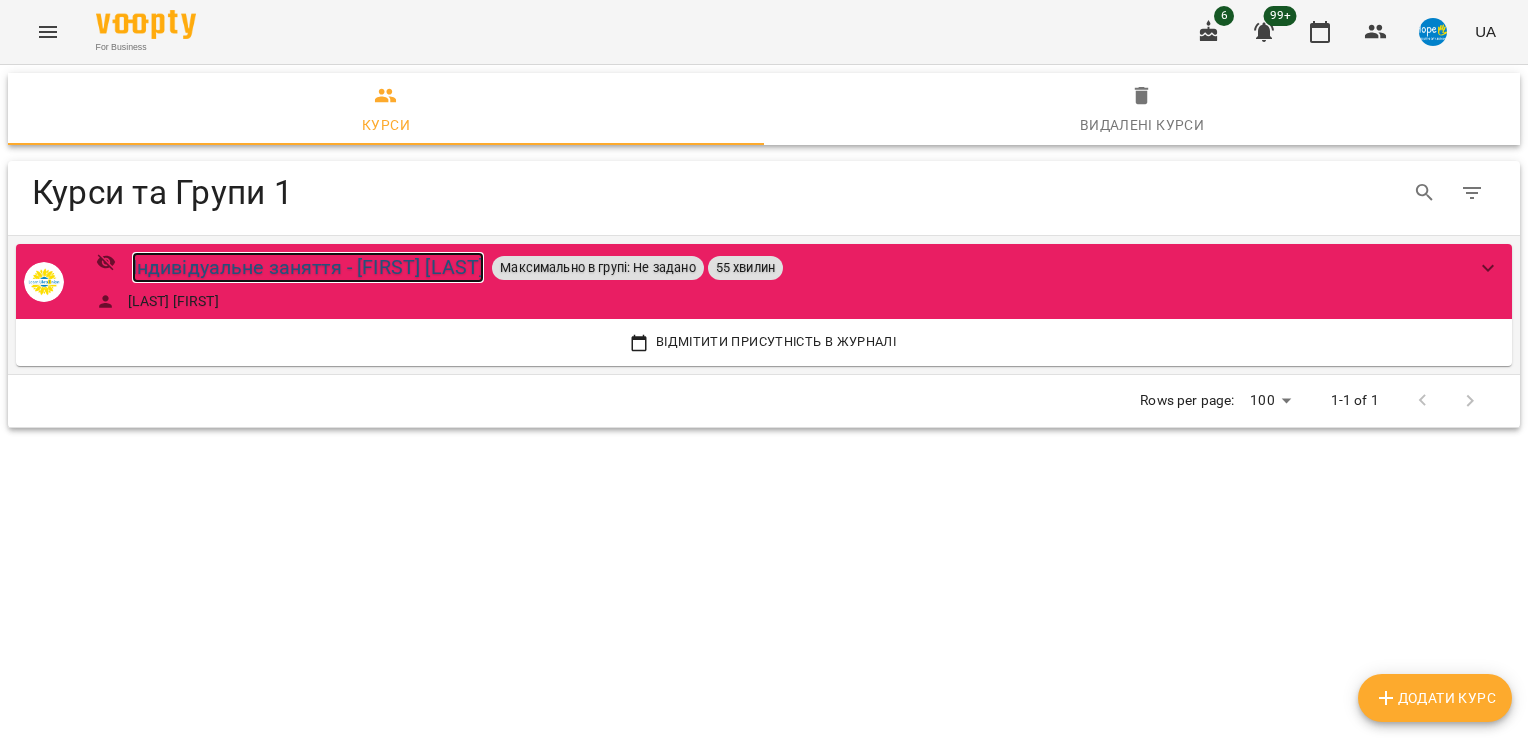 click on "Індивідуальне заняття - [FIRST] [LAST]" at bounding box center (308, 267) 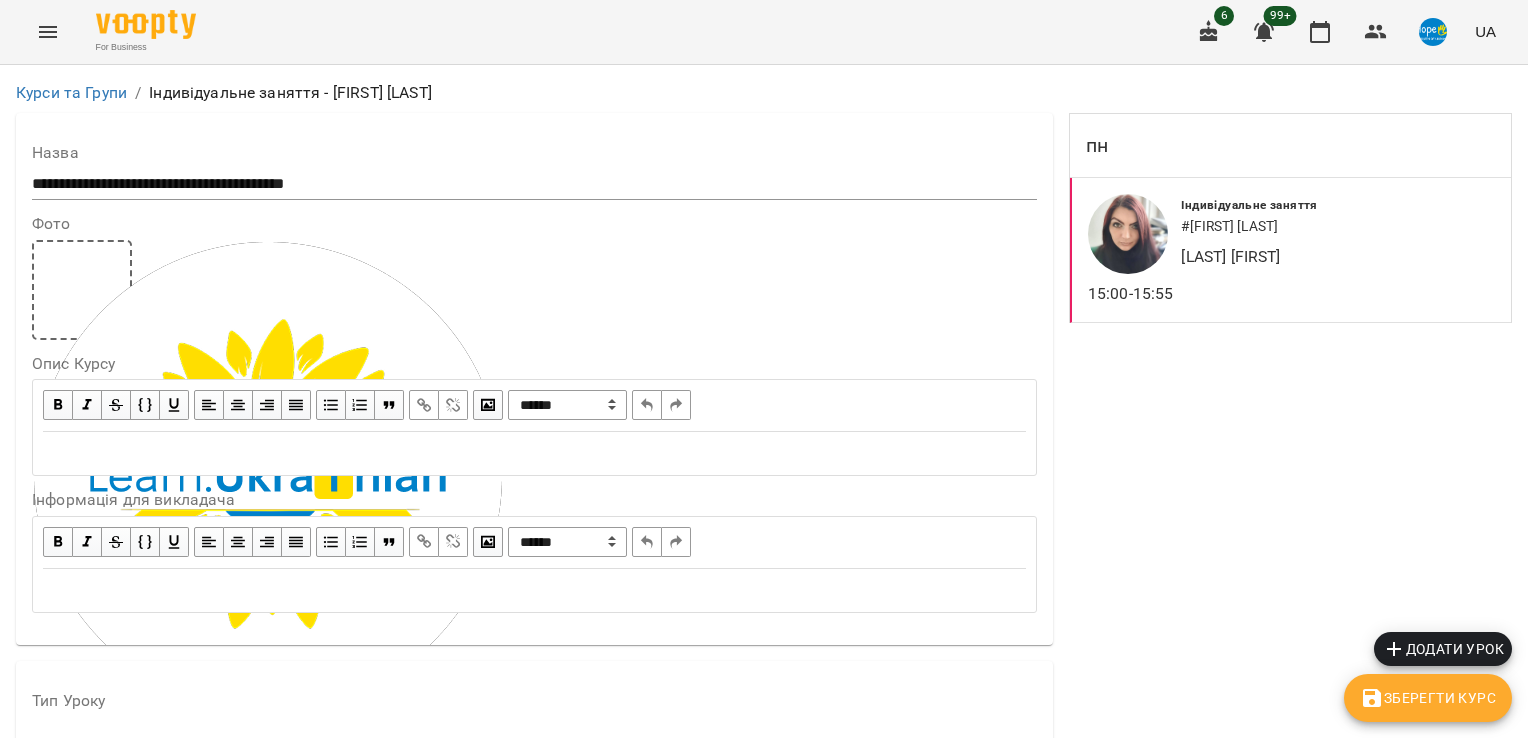 click on "Індивідуальне заняття # [FIRST] [LAST] [LAST] [FIRST]" at bounding box center (1302, 250) 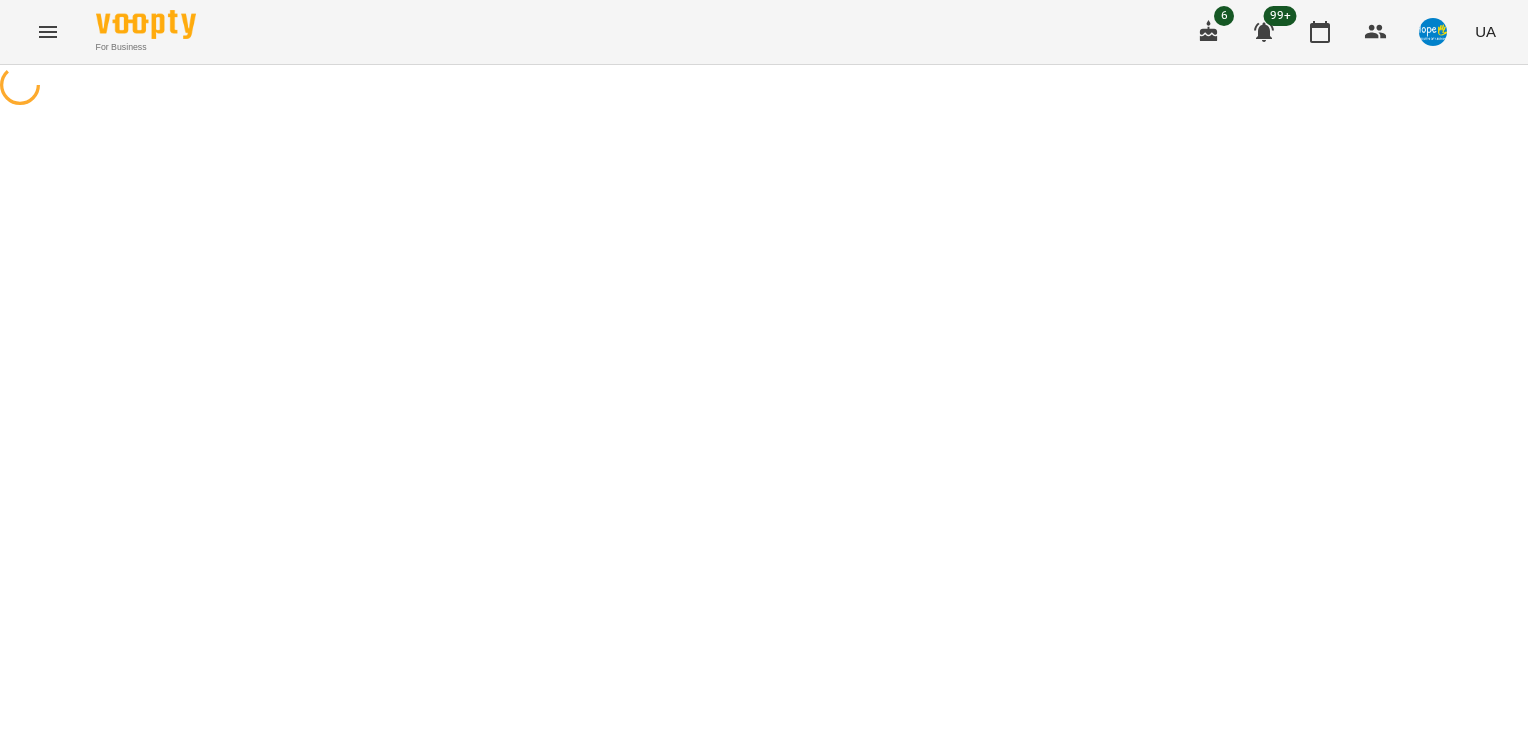 select on "*" 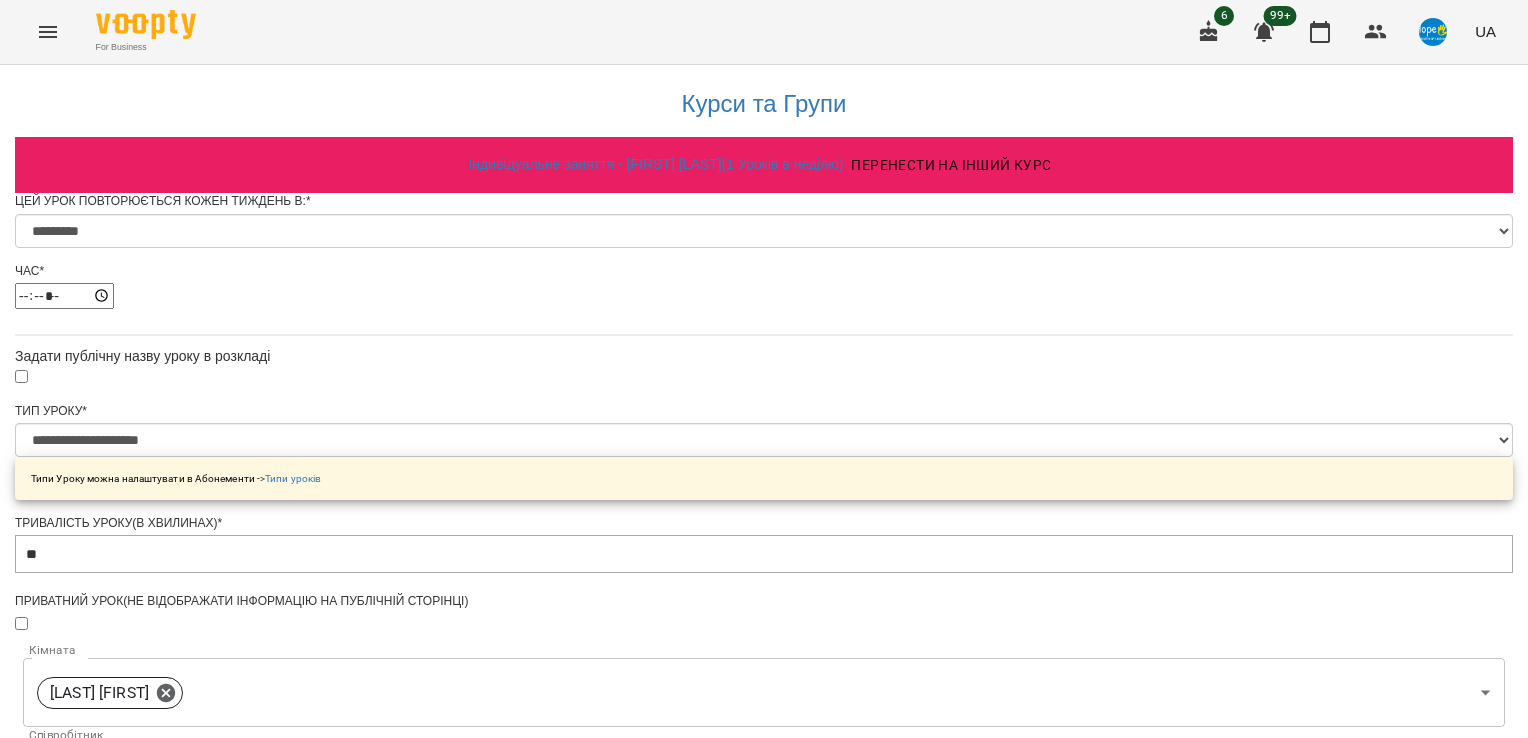 scroll, scrollTop: 784, scrollLeft: 0, axis: vertical 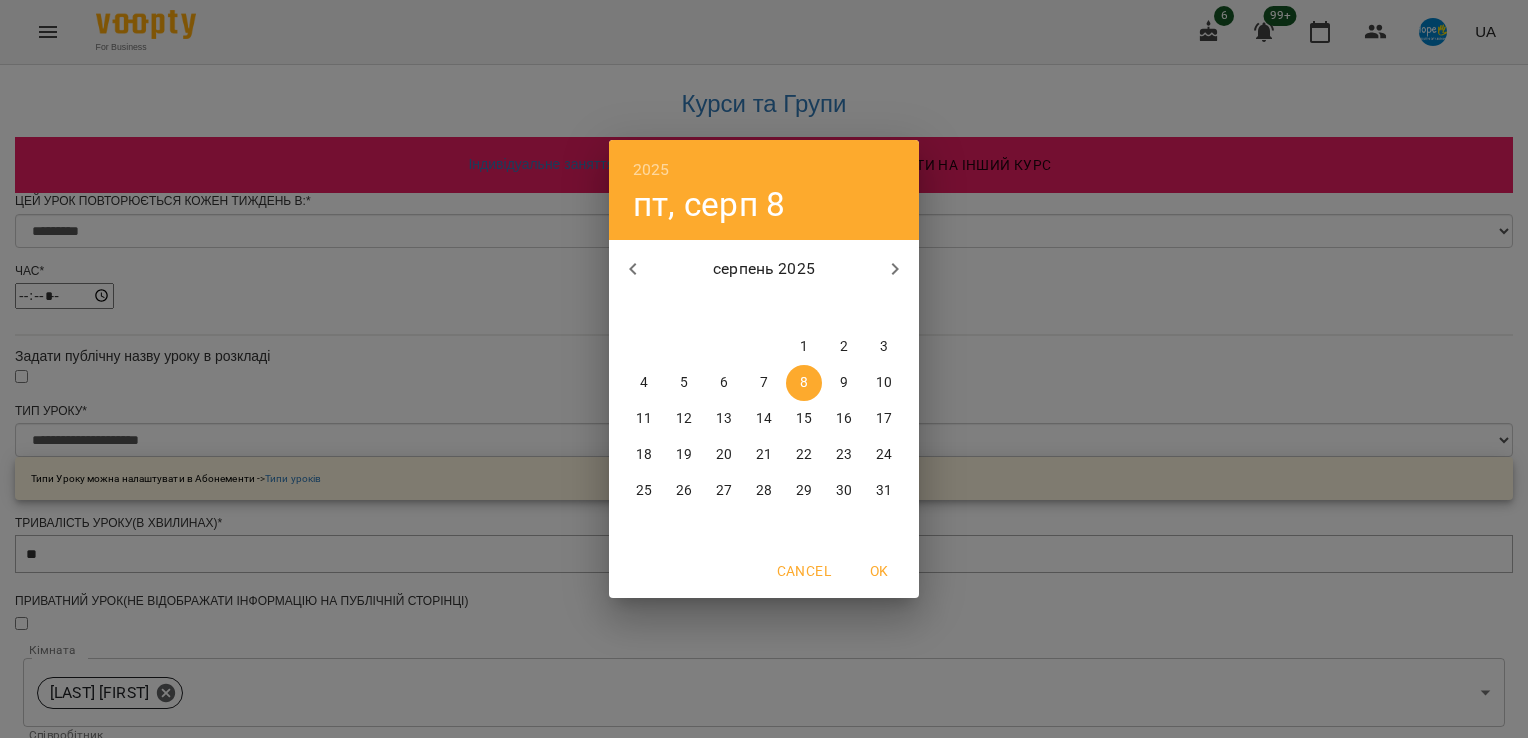 click on "11" at bounding box center (644, 419) 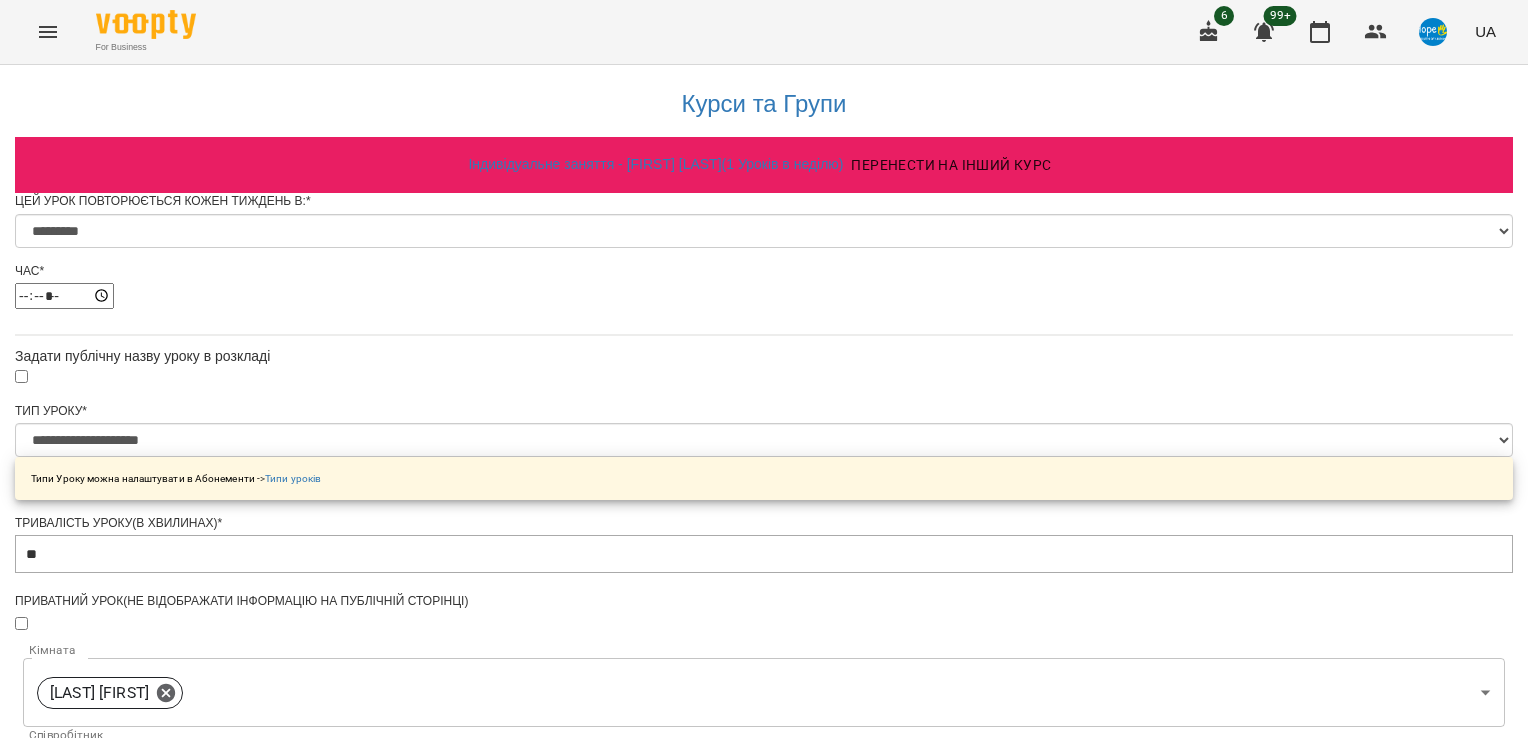 scroll, scrollTop: 839, scrollLeft: 0, axis: vertical 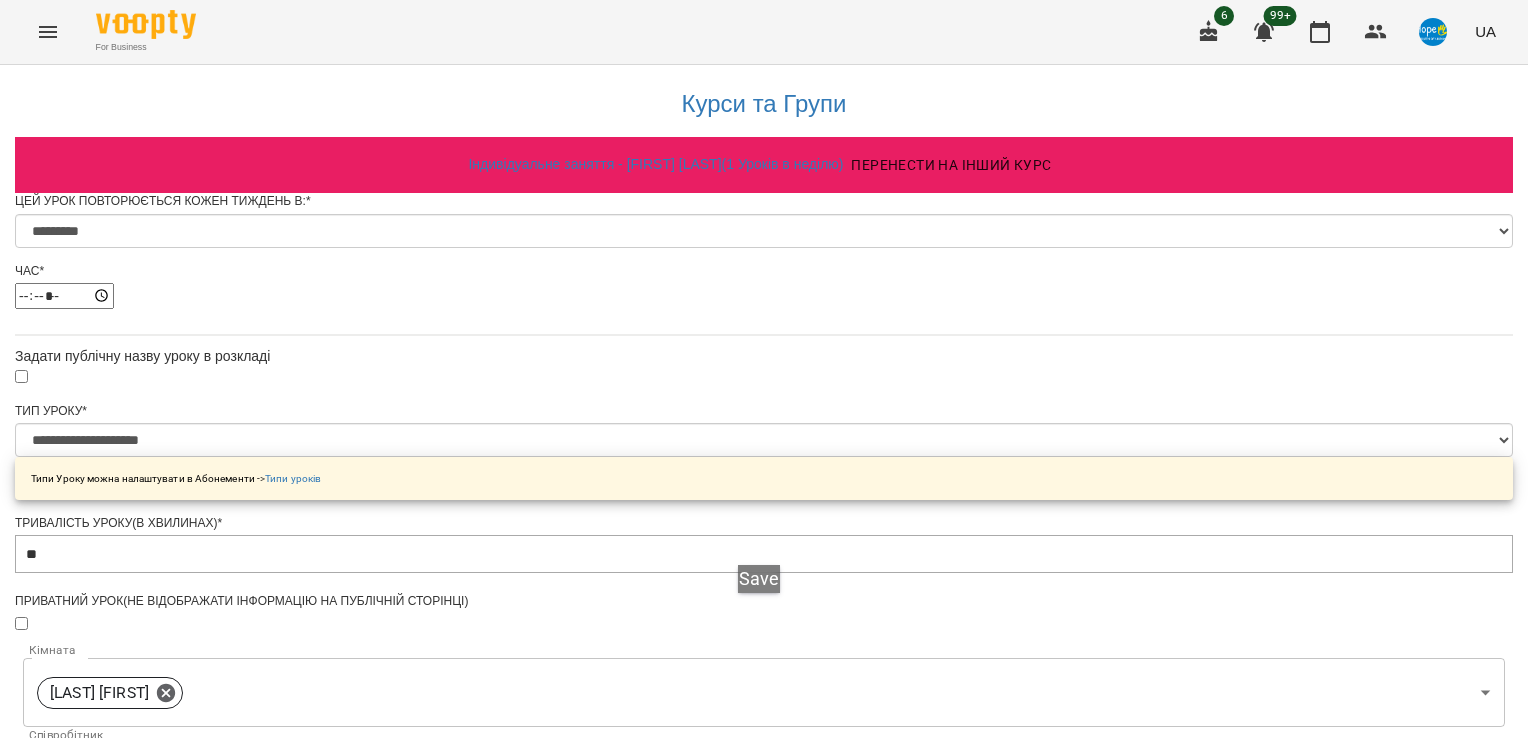 click on "Зберегти" at bounding box center [764, 1368] 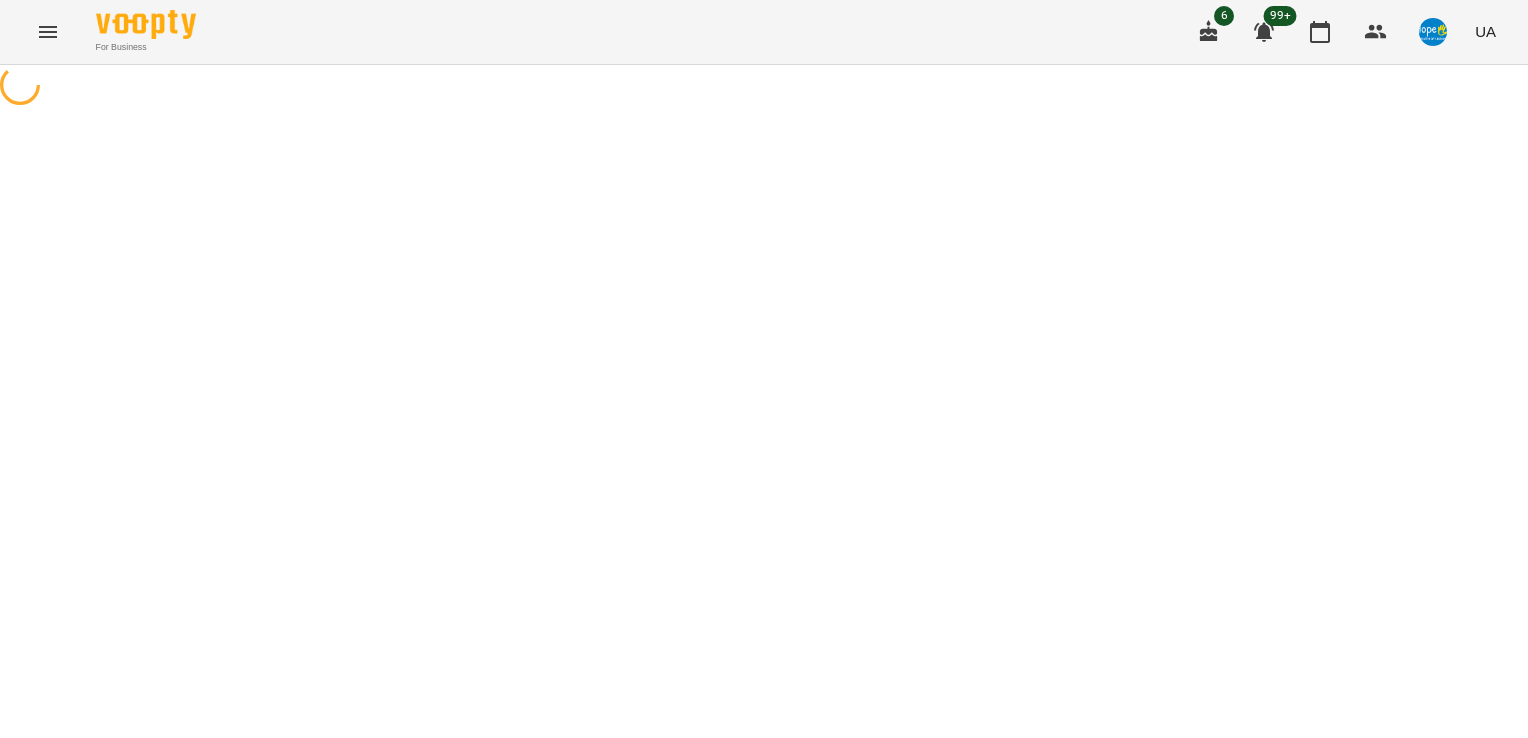 scroll, scrollTop: 0, scrollLeft: 0, axis: both 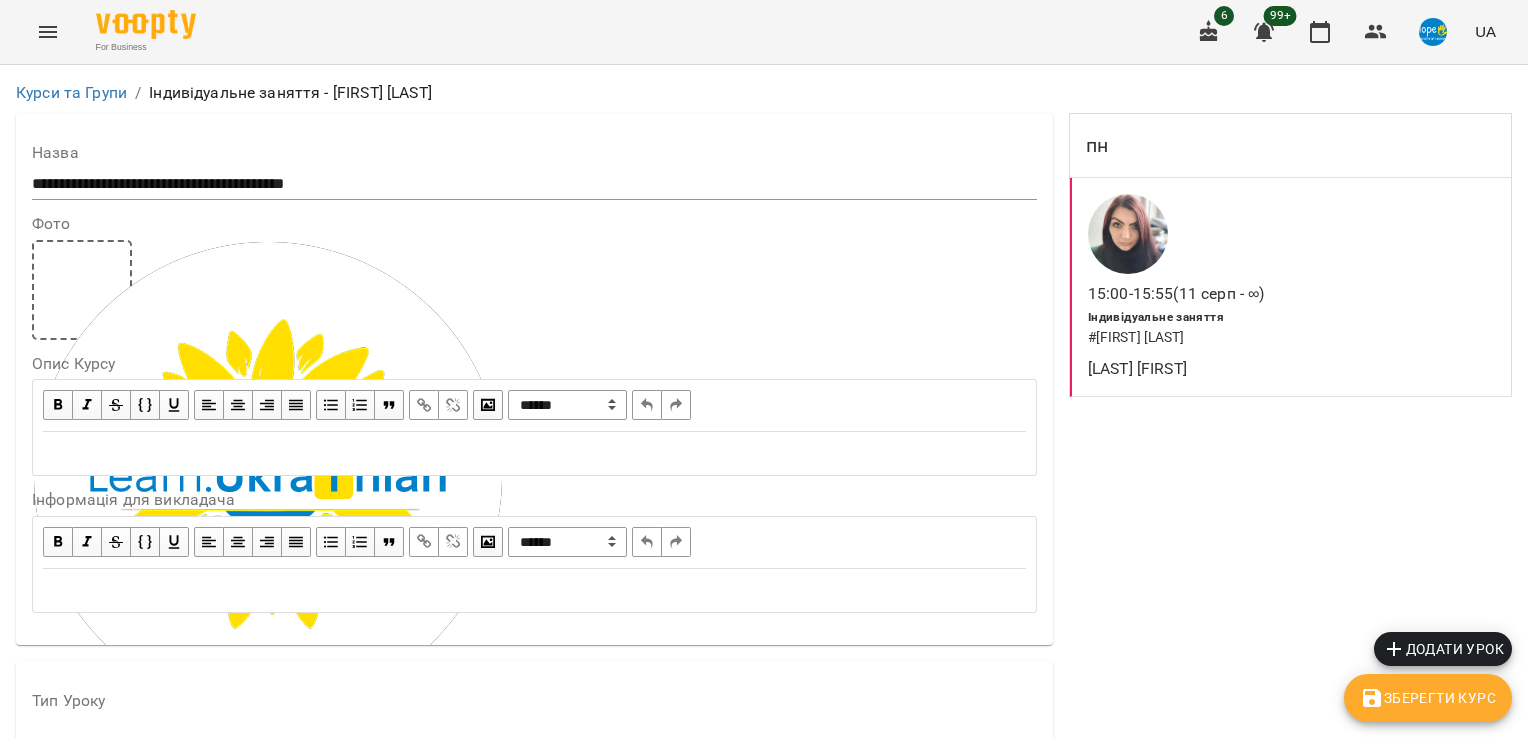 click on "пн 15:00  -  15:55 (11 серп - ∞) Індивідуальне заняття # [FIRST] [LAST] [LAST] [FIRST]" at bounding box center (1290, 1160) 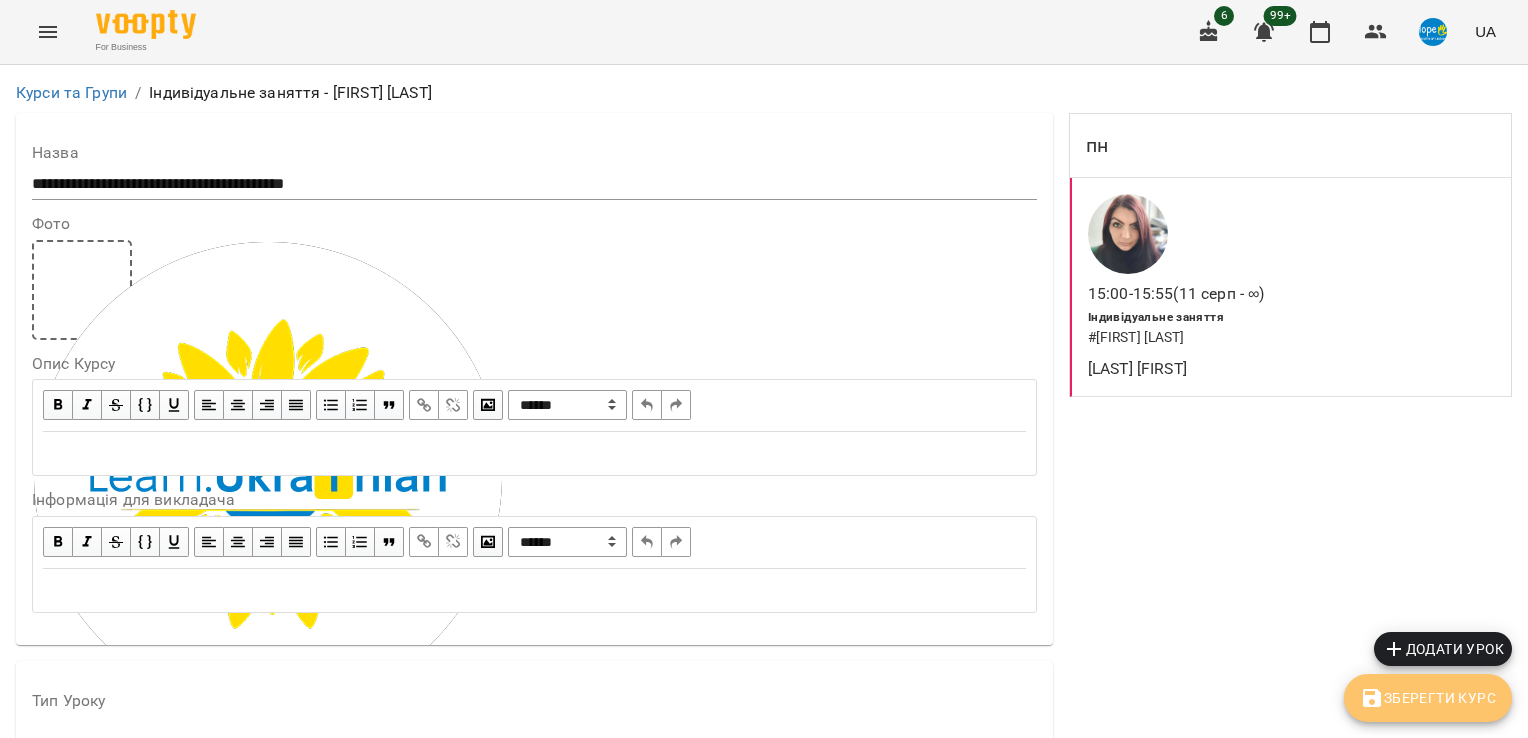 click on "Зберегти Курс" at bounding box center [1428, 698] 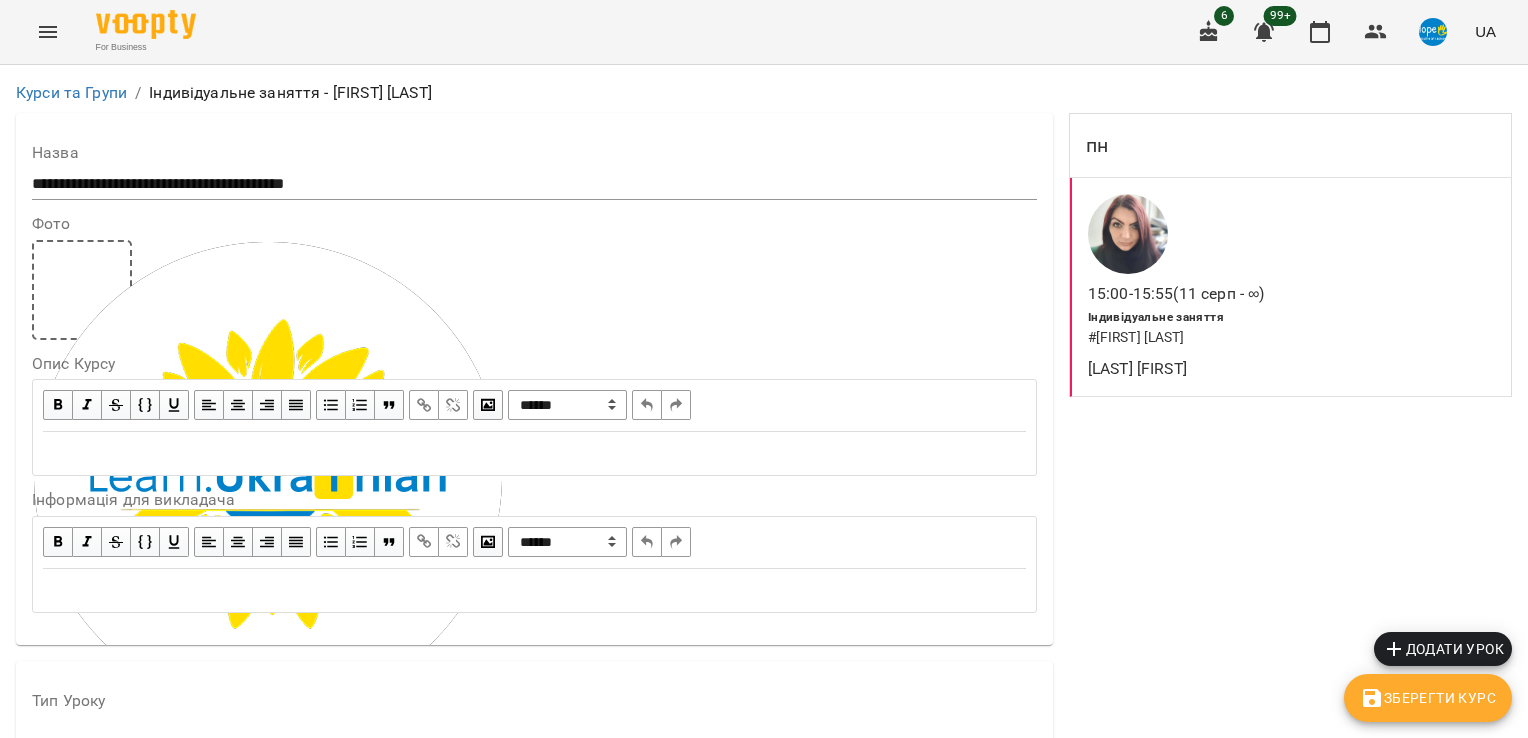 click 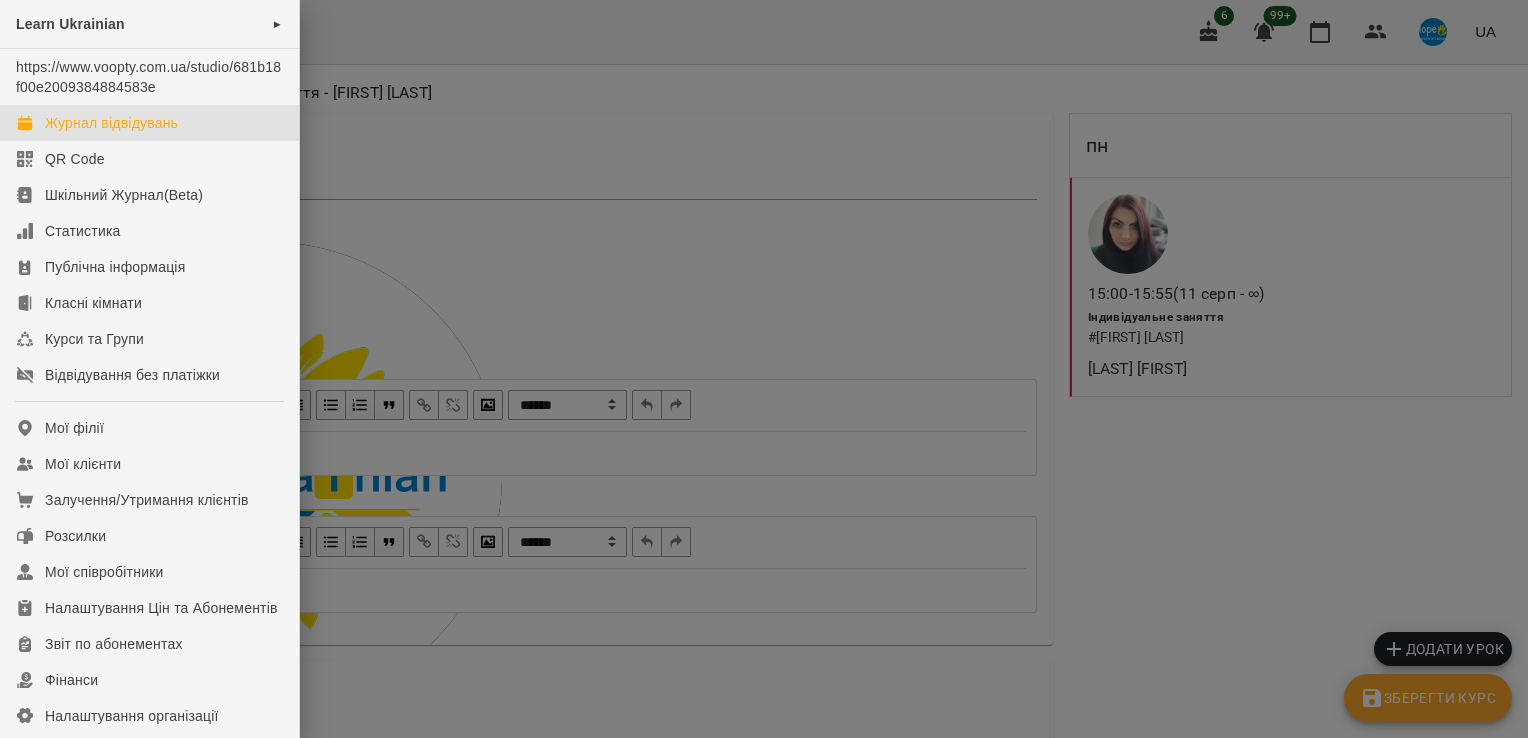 click on "Журнал відвідувань" at bounding box center (149, 123) 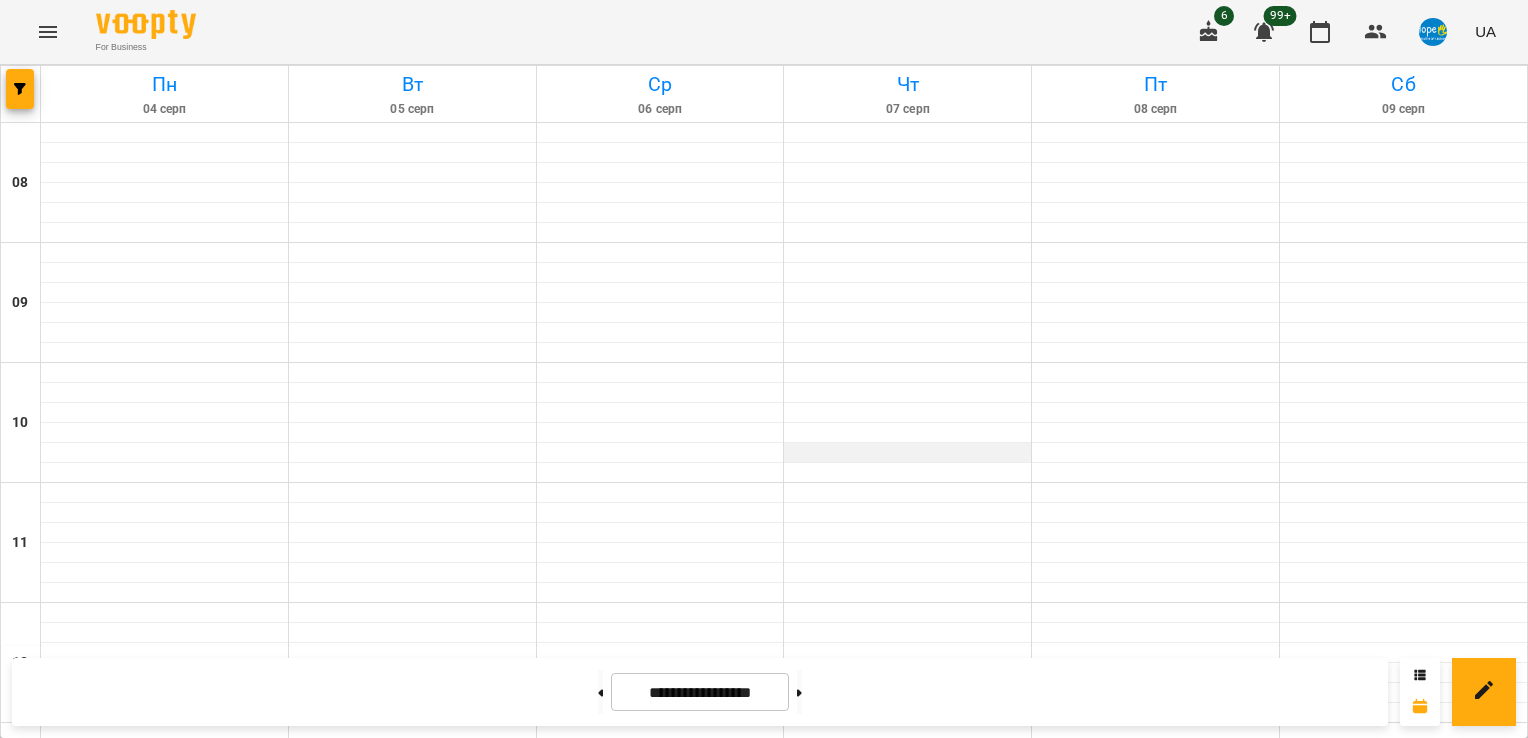 scroll, scrollTop: 400, scrollLeft: 0, axis: vertical 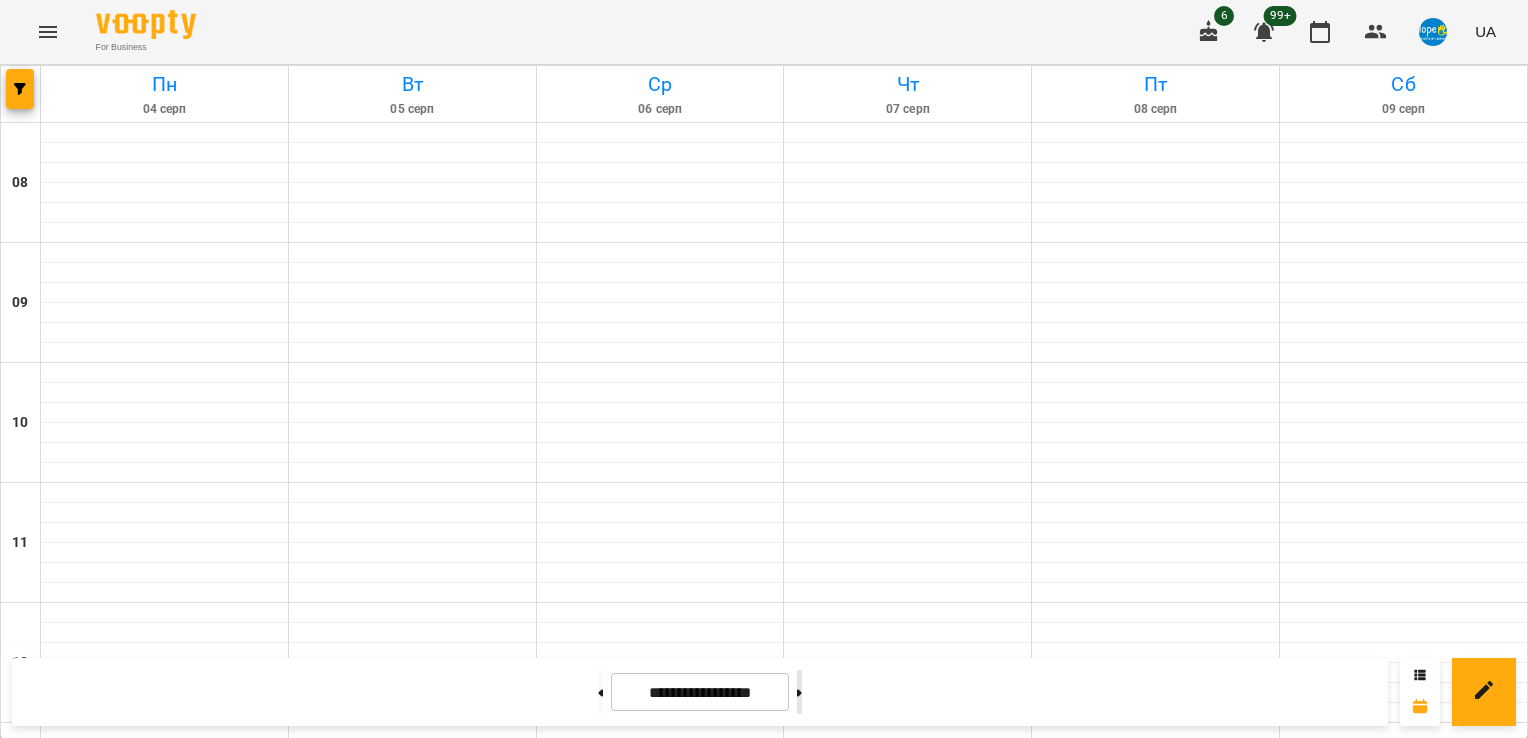 click at bounding box center [799, 692] 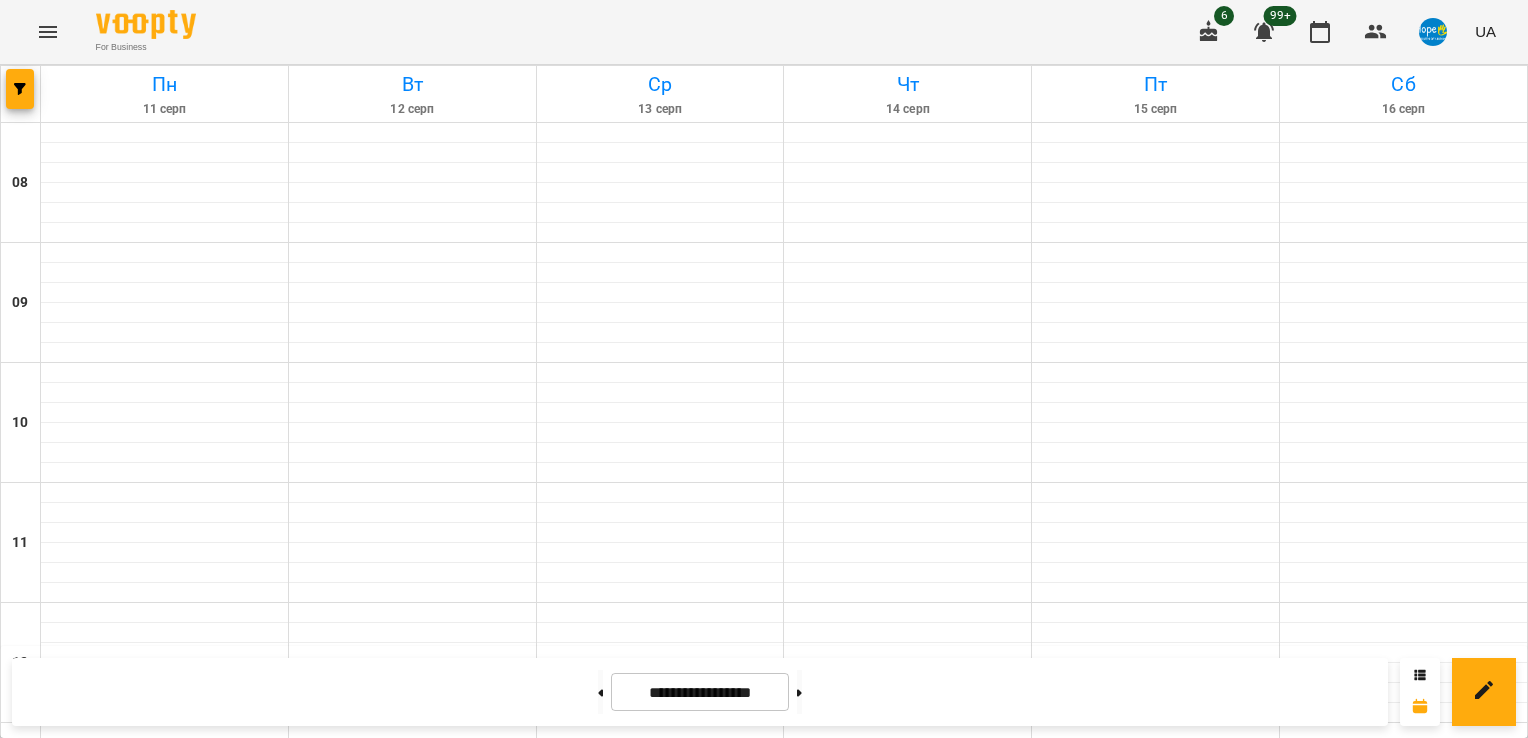scroll, scrollTop: 600, scrollLeft: 0, axis: vertical 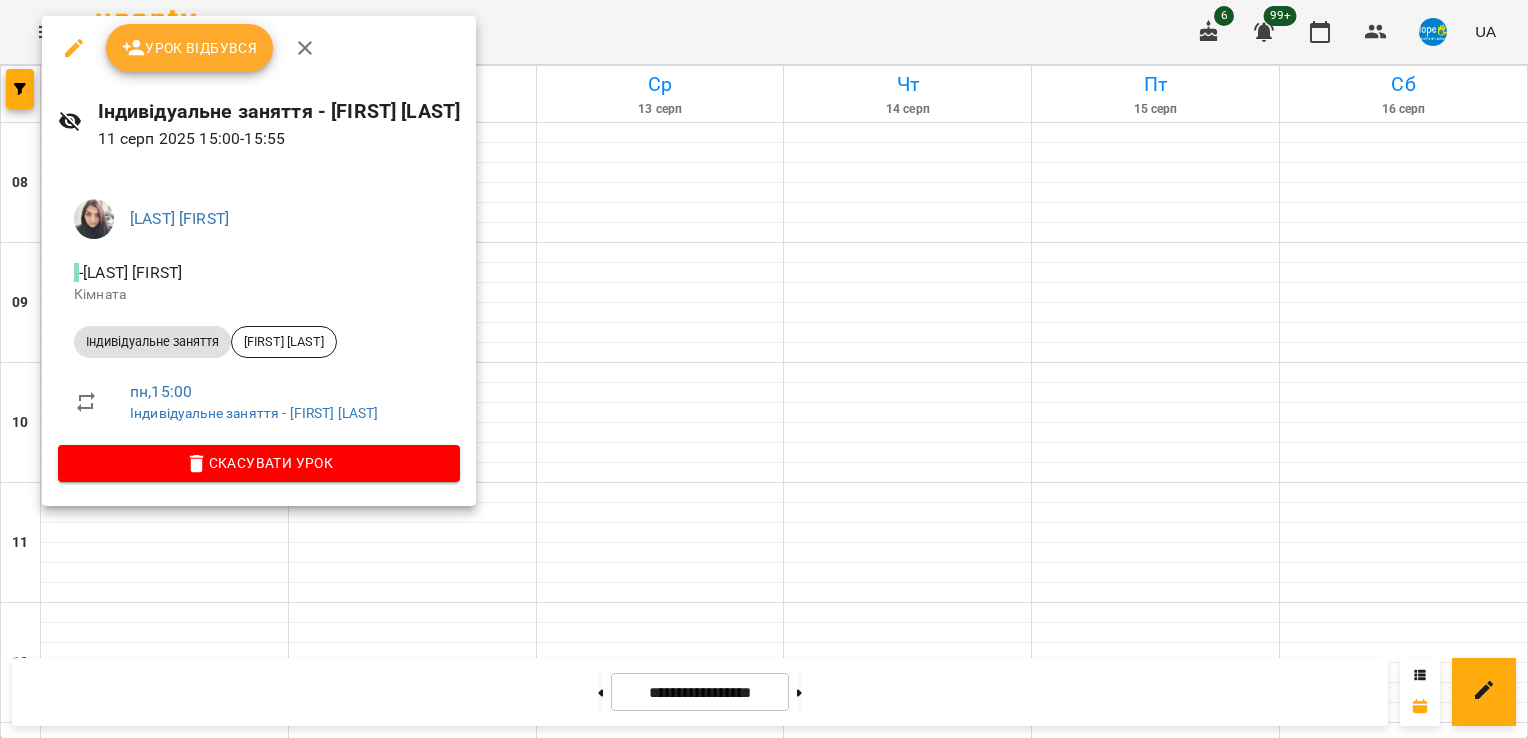click at bounding box center [764, 369] 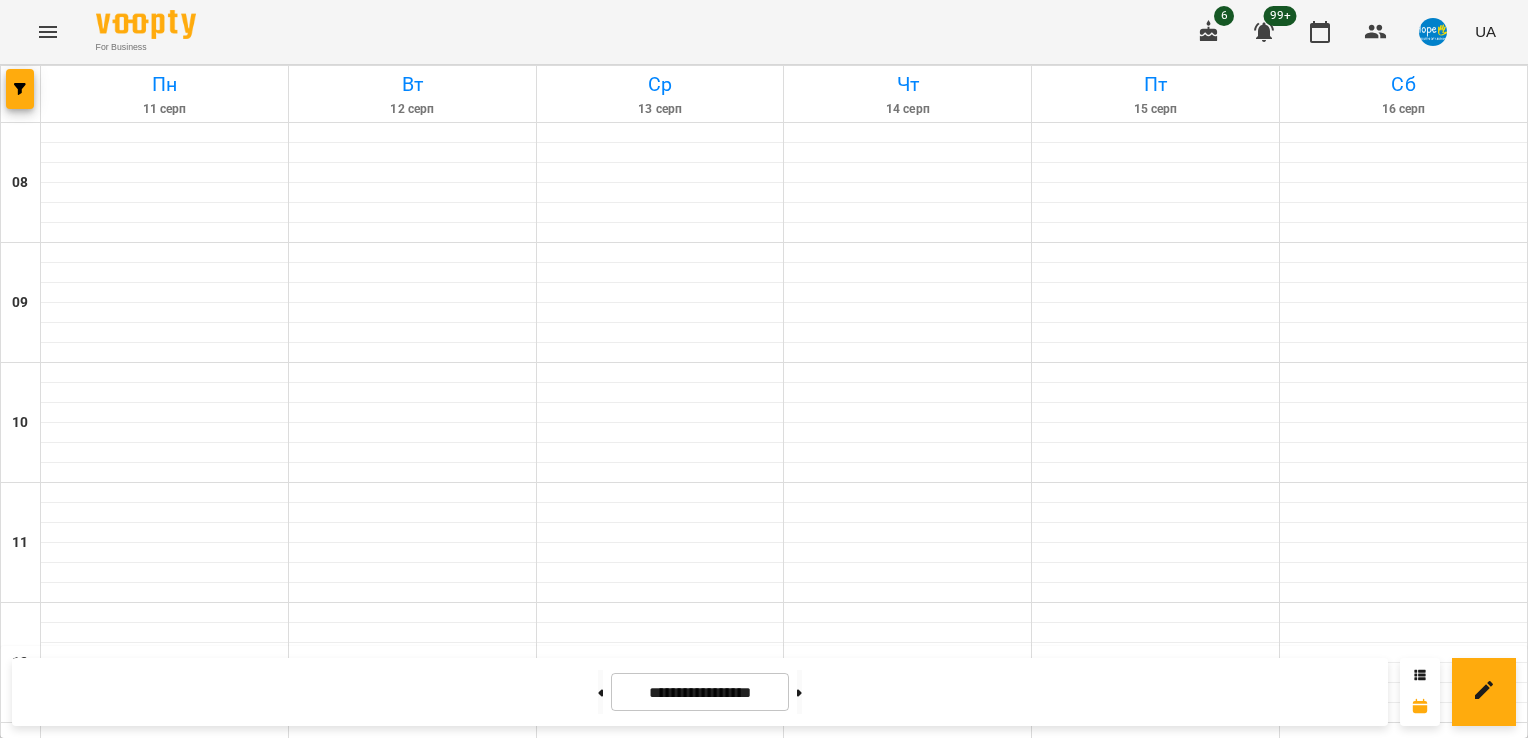 scroll, scrollTop: 0, scrollLeft: 0, axis: both 